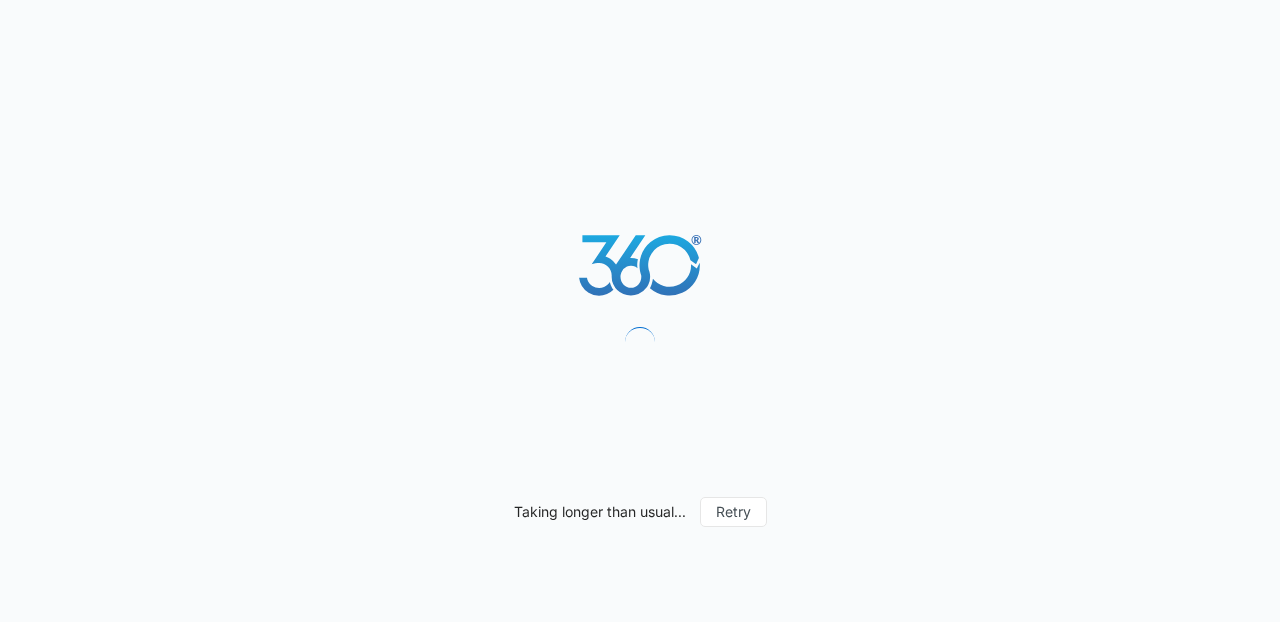 scroll, scrollTop: 0, scrollLeft: 0, axis: both 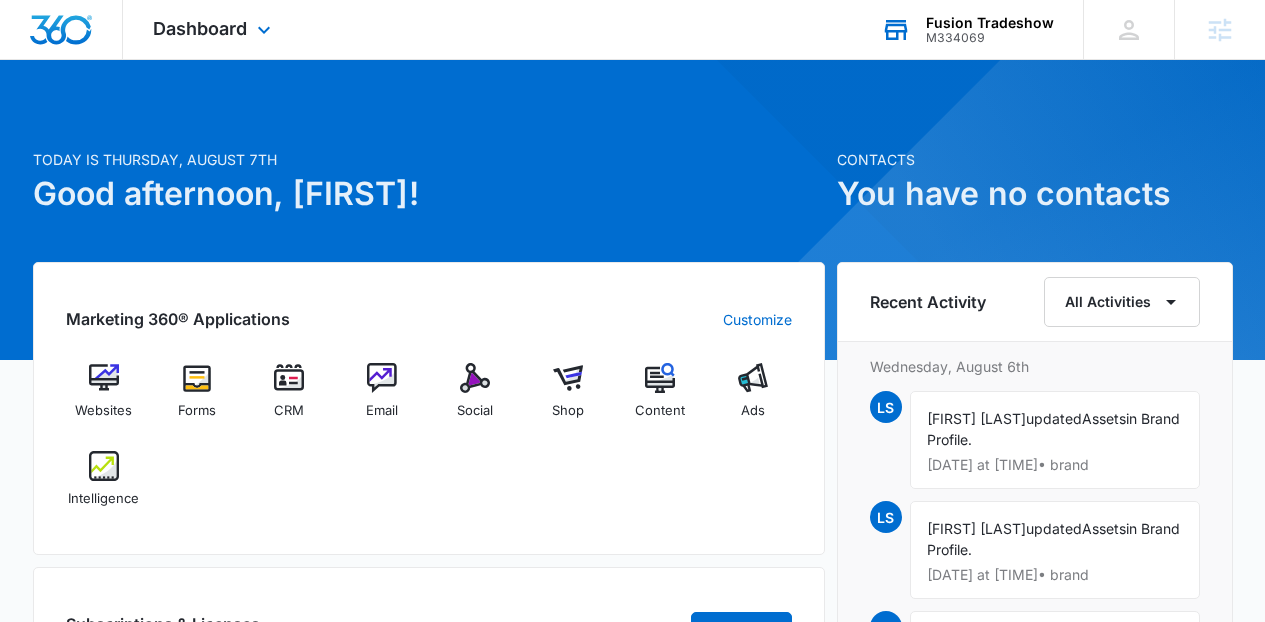 click on "Fusion Tradeshow" at bounding box center (990, 23) 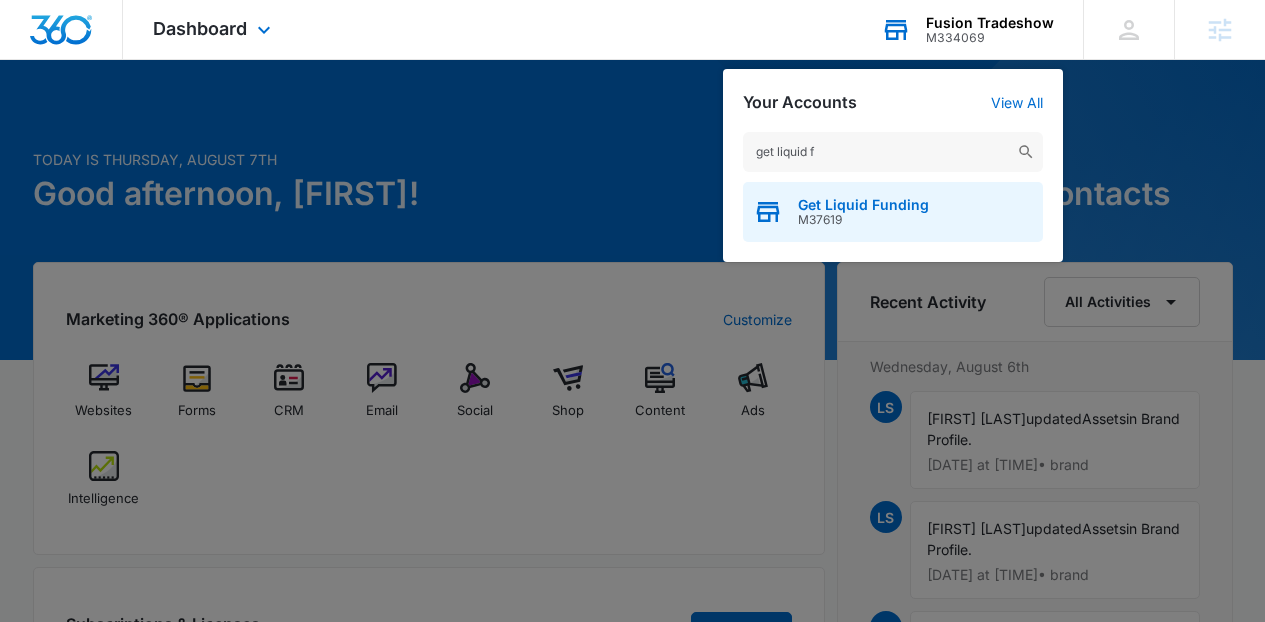 type on "get liquid f" 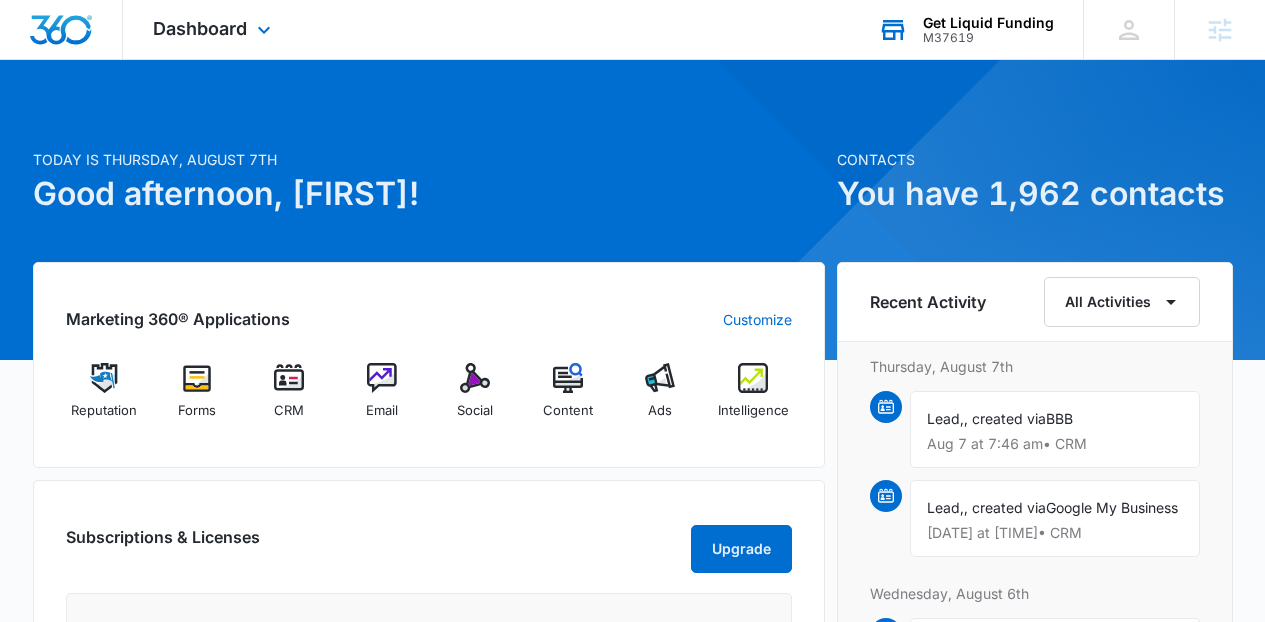click on "Dashboard Apps Reputation Forms CRM Email Social Content Ads Intelligence Files Brand Settings" at bounding box center (214, 29) 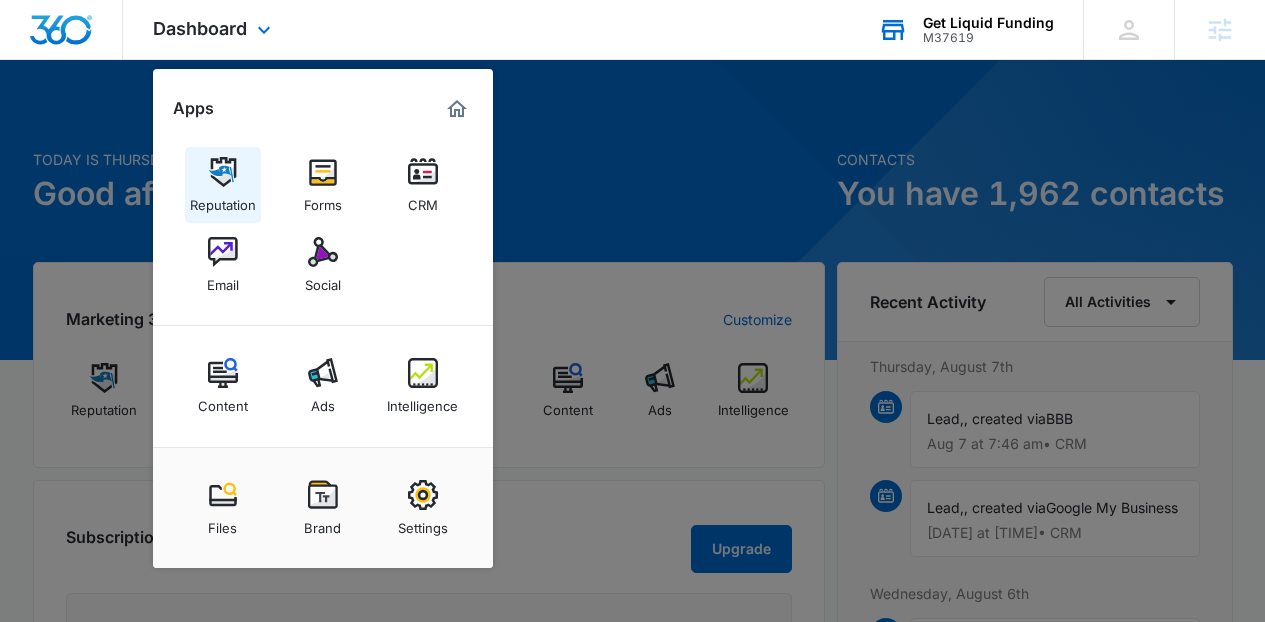 click at bounding box center [223, 172] 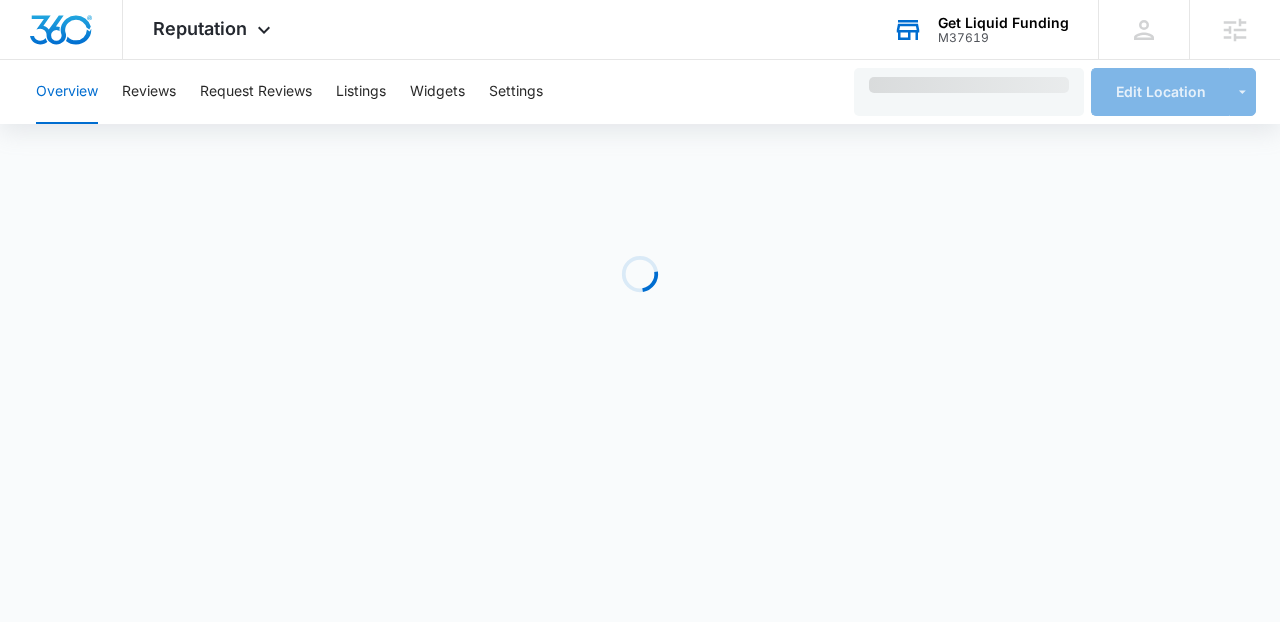 click on "Overview Reviews Request Reviews Listings Widgets Settings" at bounding box center (432, 92) 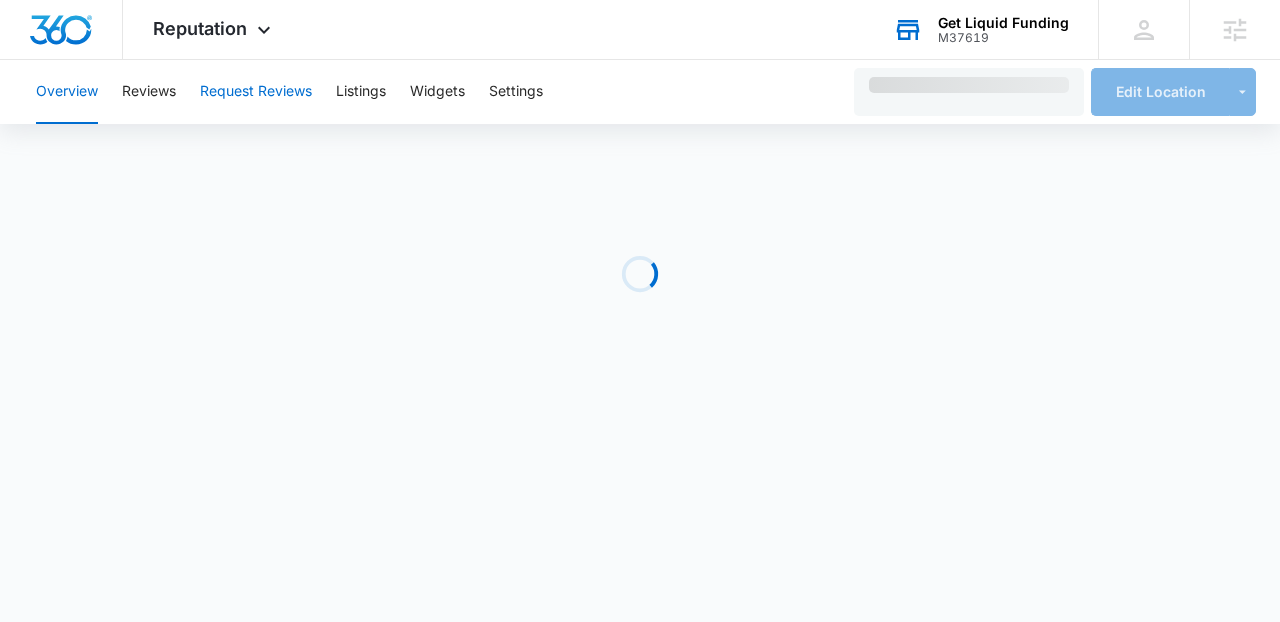 click on "Request Reviews" at bounding box center (256, 92) 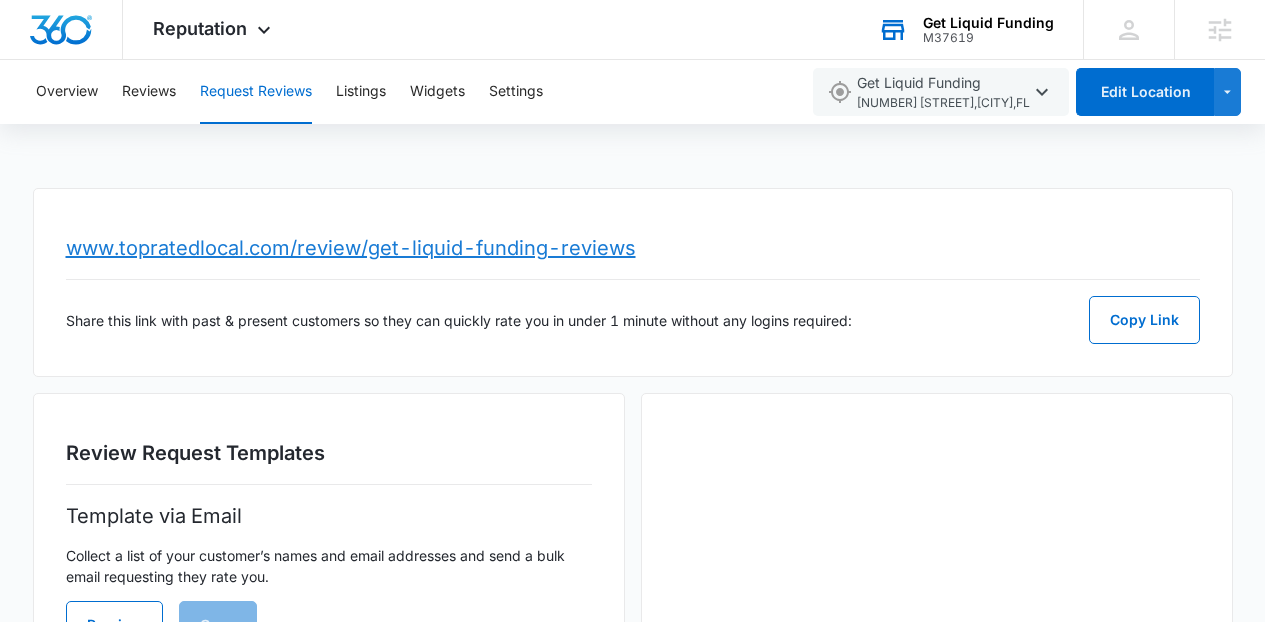 click on "www.topratedlocal.com/review/get-liquid-funding-reviews" at bounding box center (351, 248) 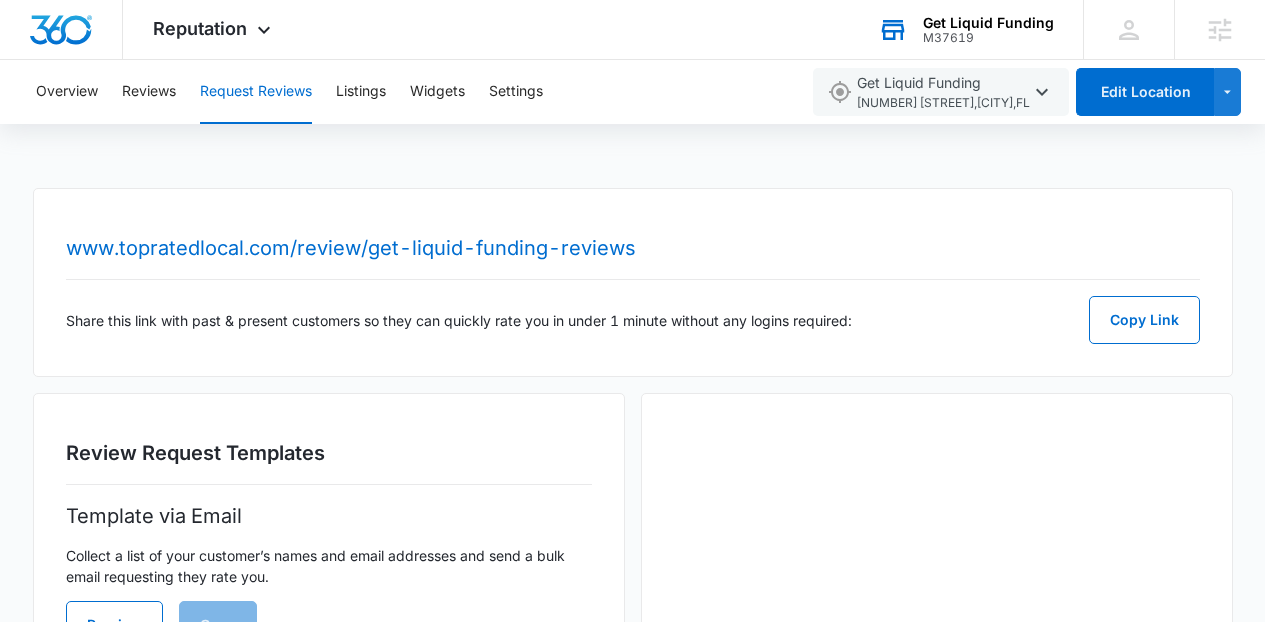 click on "www.topratedlocal.com/review/get-liquid-funding-reviews Share this link with past & present customers so they can quickly rate you in under 1 minute without any logins required: Copy Link" at bounding box center (633, 282) 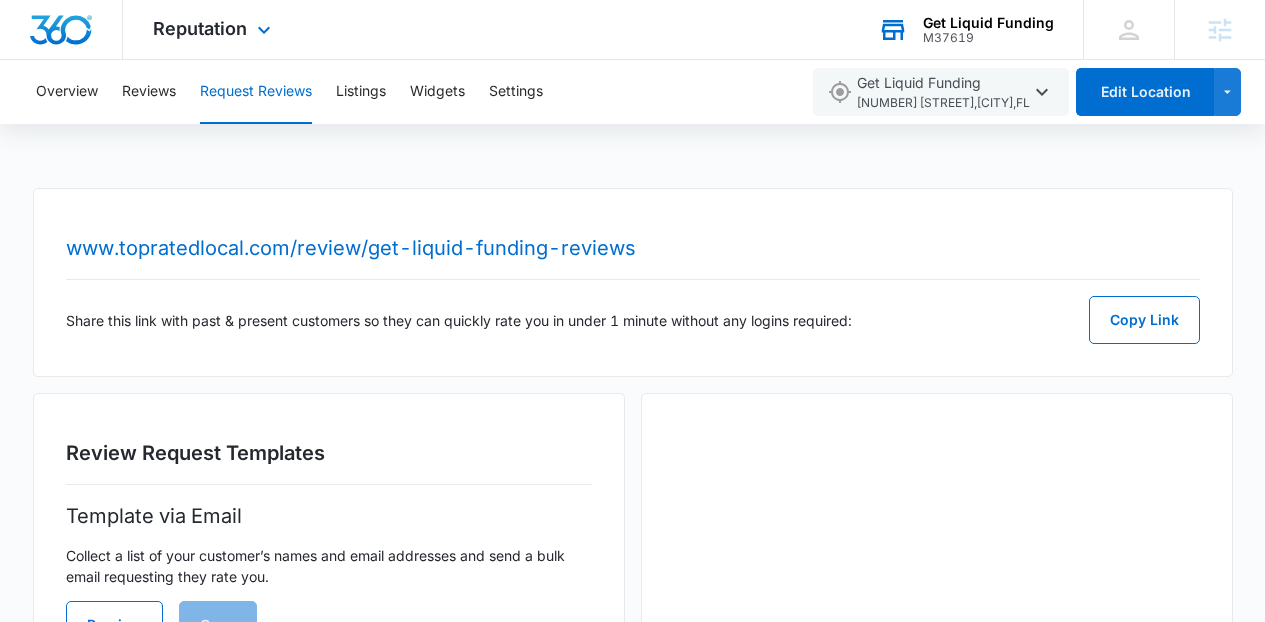 click on "Reputation Apps Reputation Forms CRM Email Social Content Ads Intelligence Files Brand Settings" at bounding box center [214, 29] 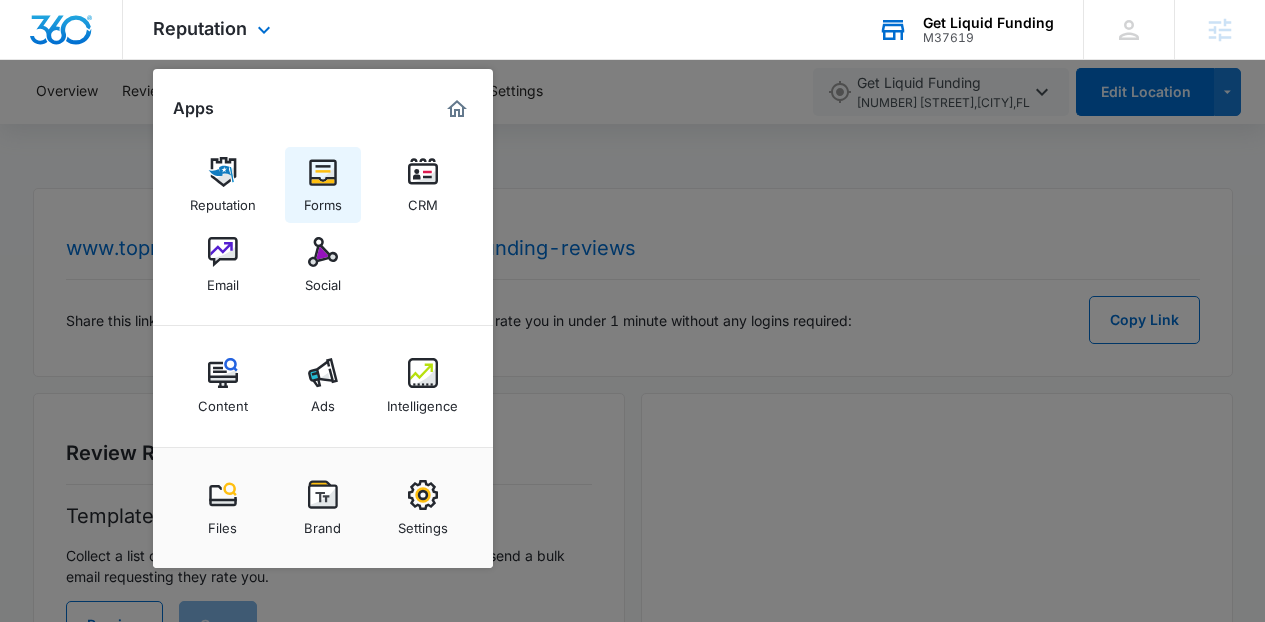 click at bounding box center (323, 172) 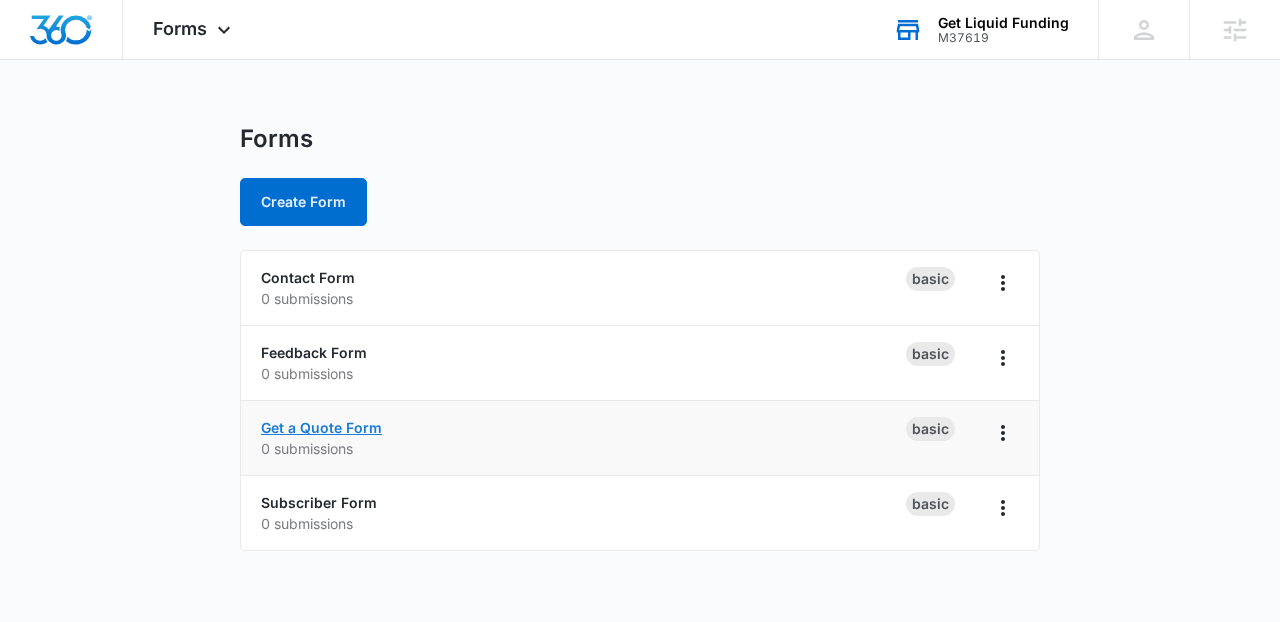 click on "Get a Quote Form" at bounding box center (321, 427) 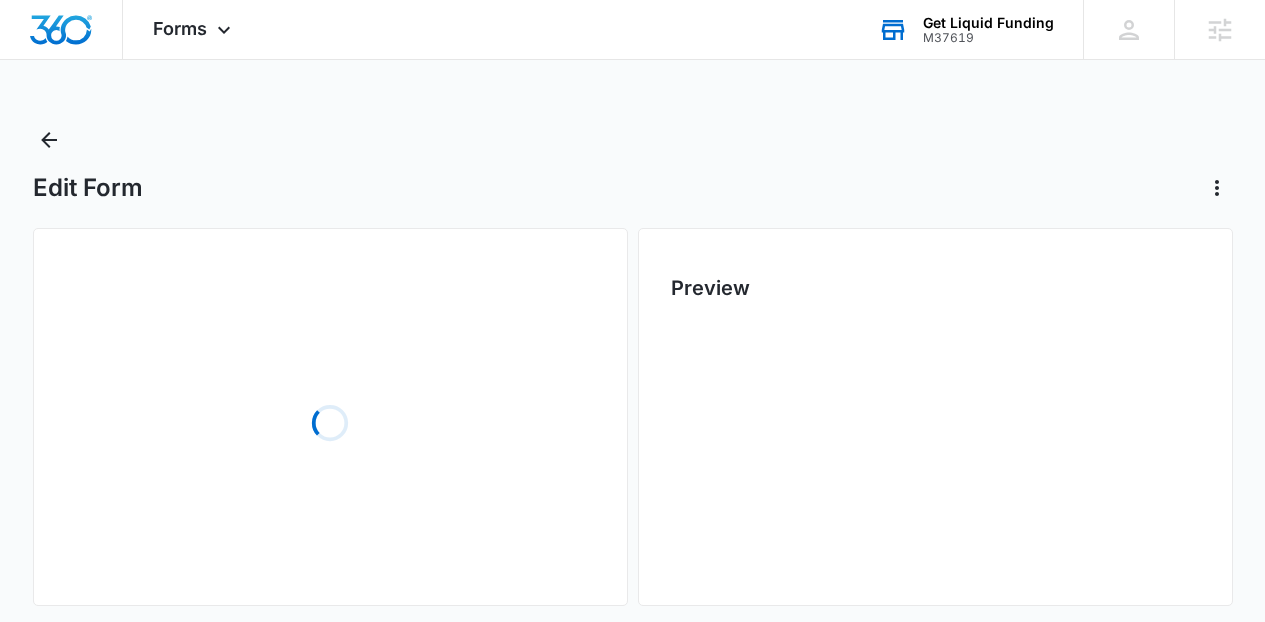 scroll, scrollTop: 0, scrollLeft: 0, axis: both 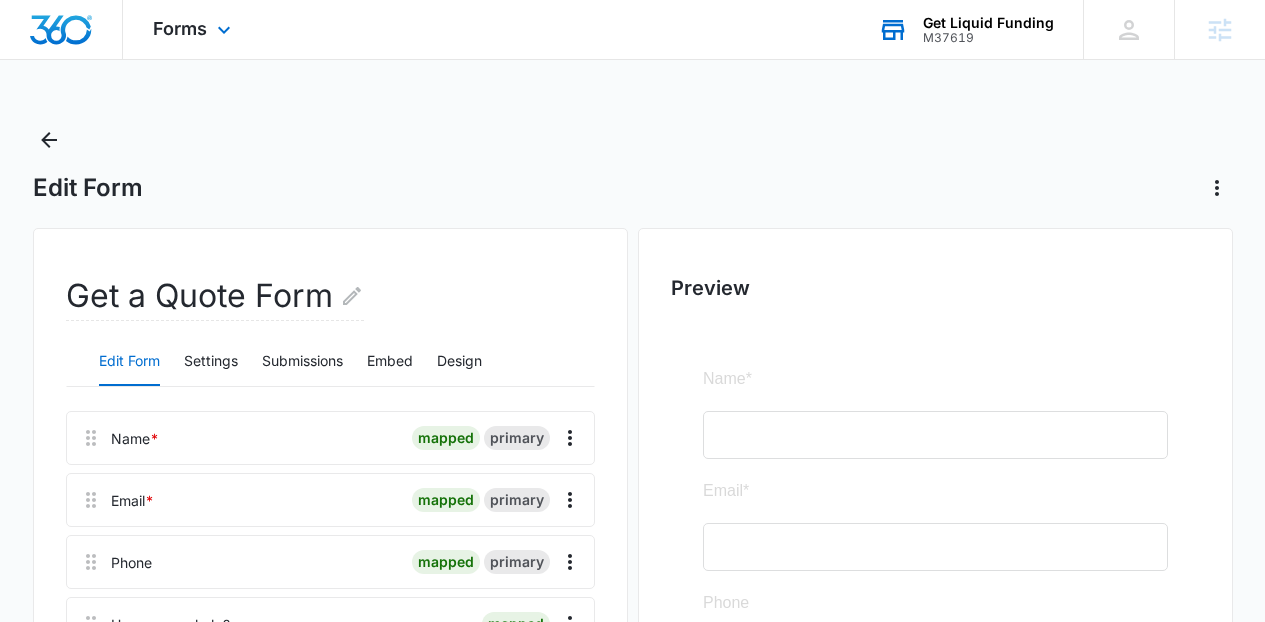 click on "Forms Apps Reputation Forms CRM Email Social Content Ads Intelligence Files Brand Settings" at bounding box center (194, 29) 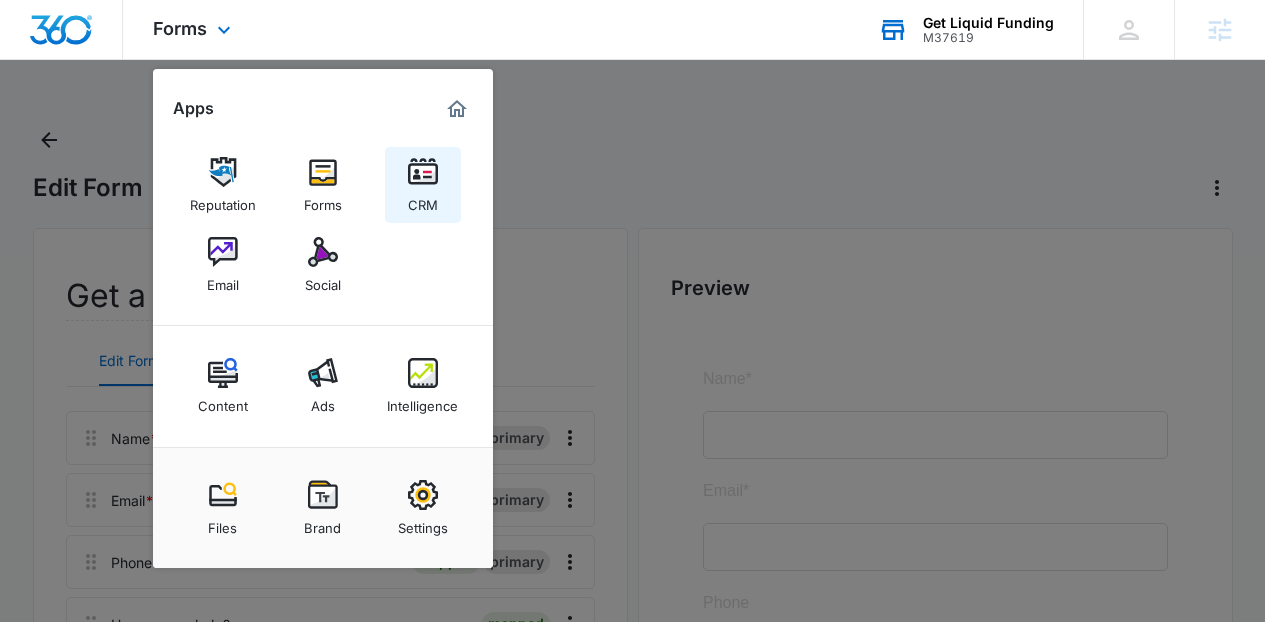 click on "CRM" at bounding box center [423, 185] 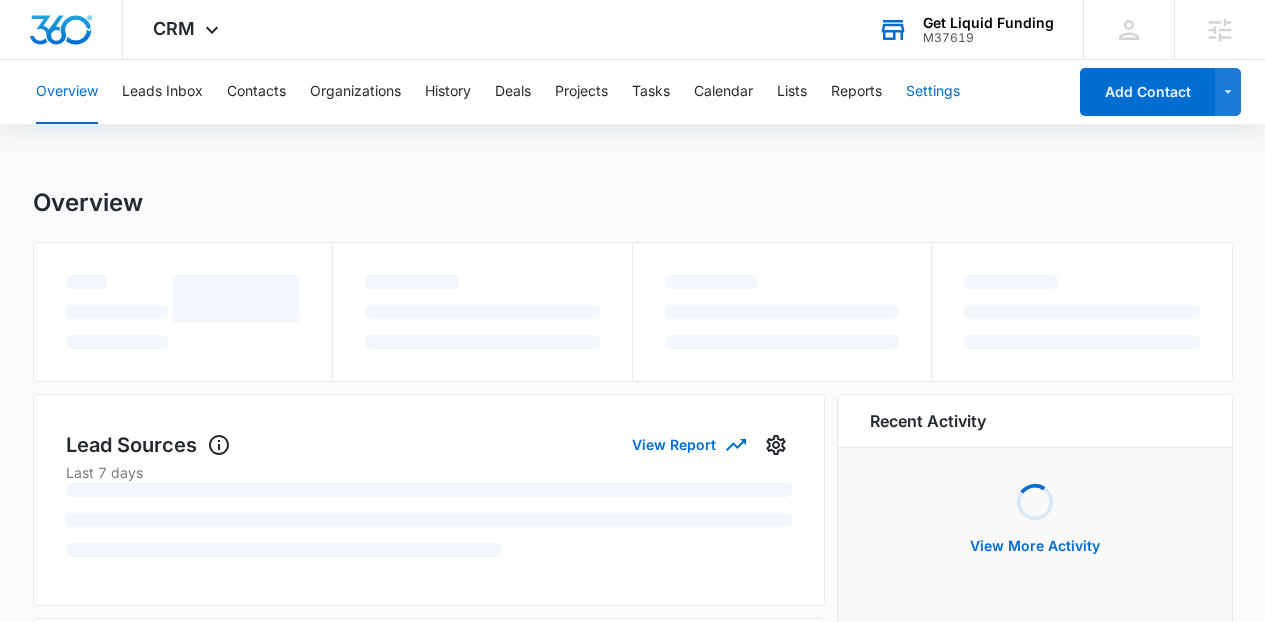 click on "Settings" at bounding box center (933, 92) 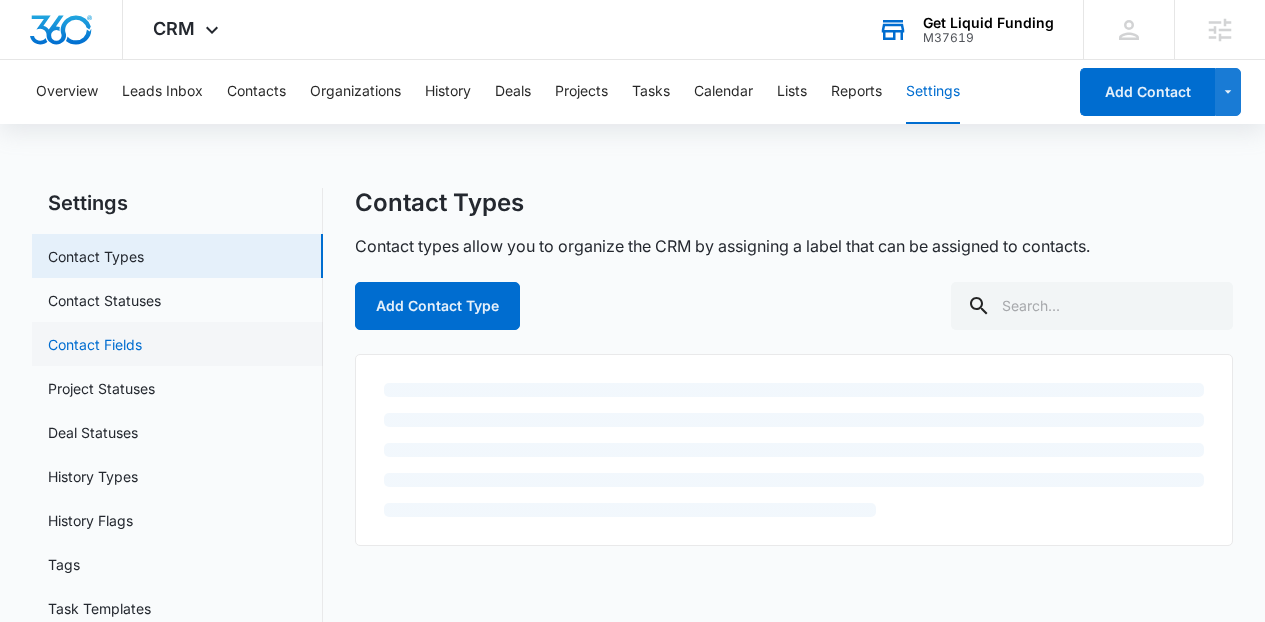 click on "Contact Fields" at bounding box center [95, 344] 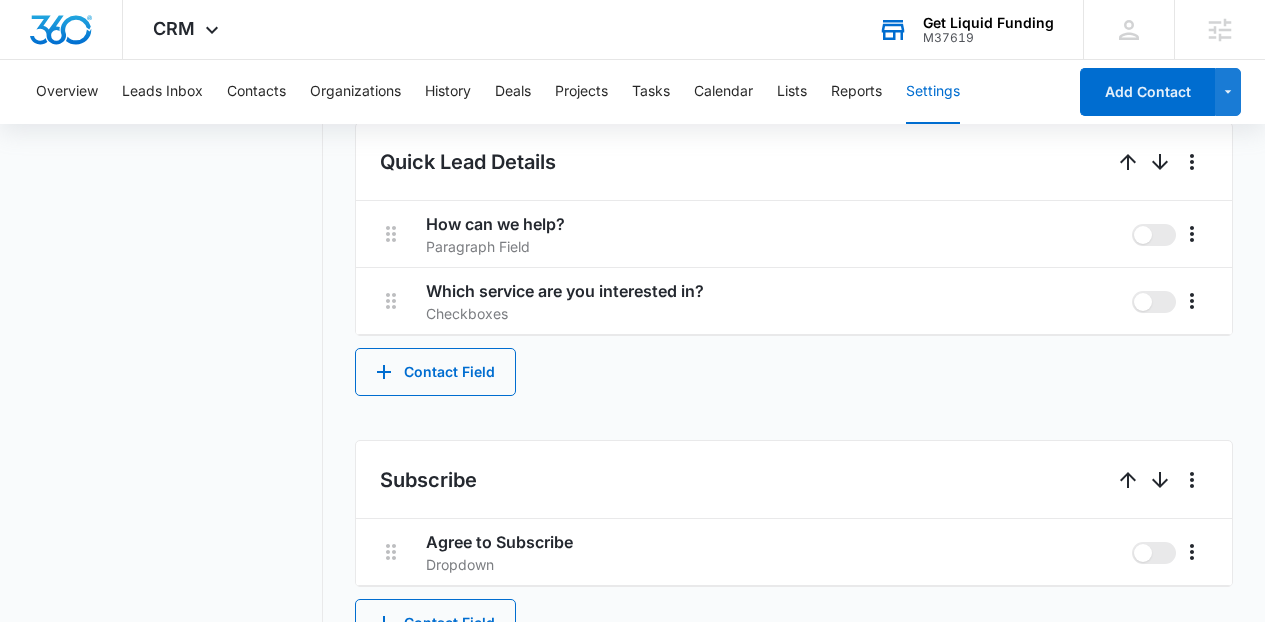 scroll, scrollTop: 1304, scrollLeft: 0, axis: vertical 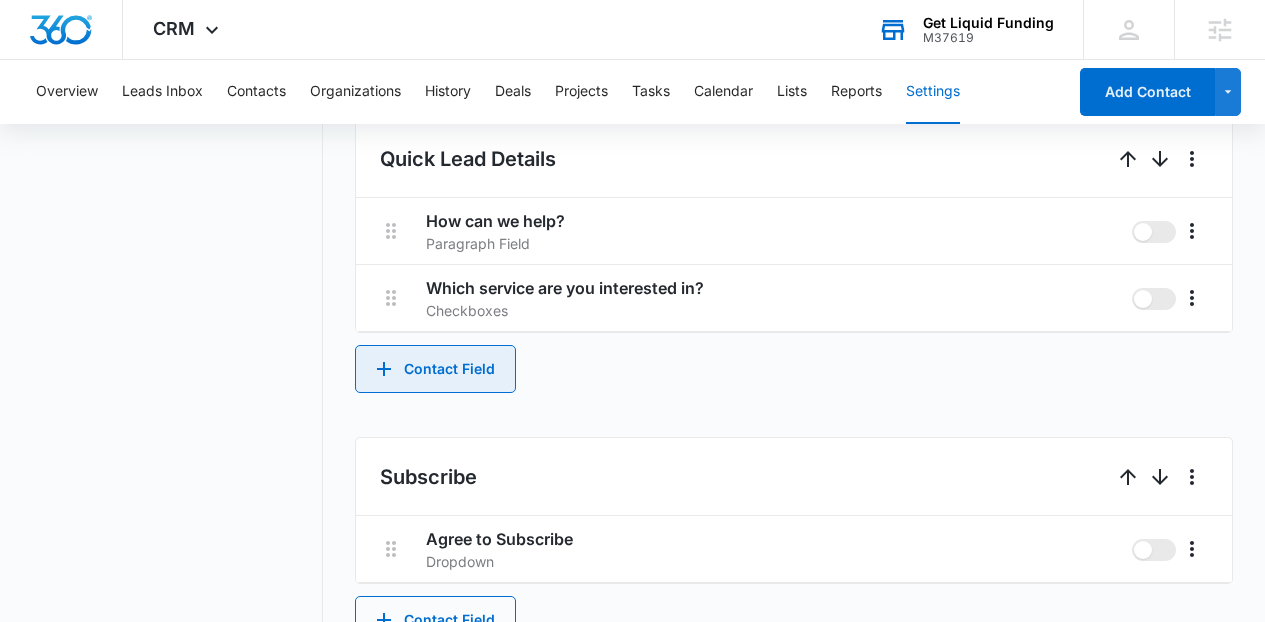 click on "Contact Field" at bounding box center [435, 369] 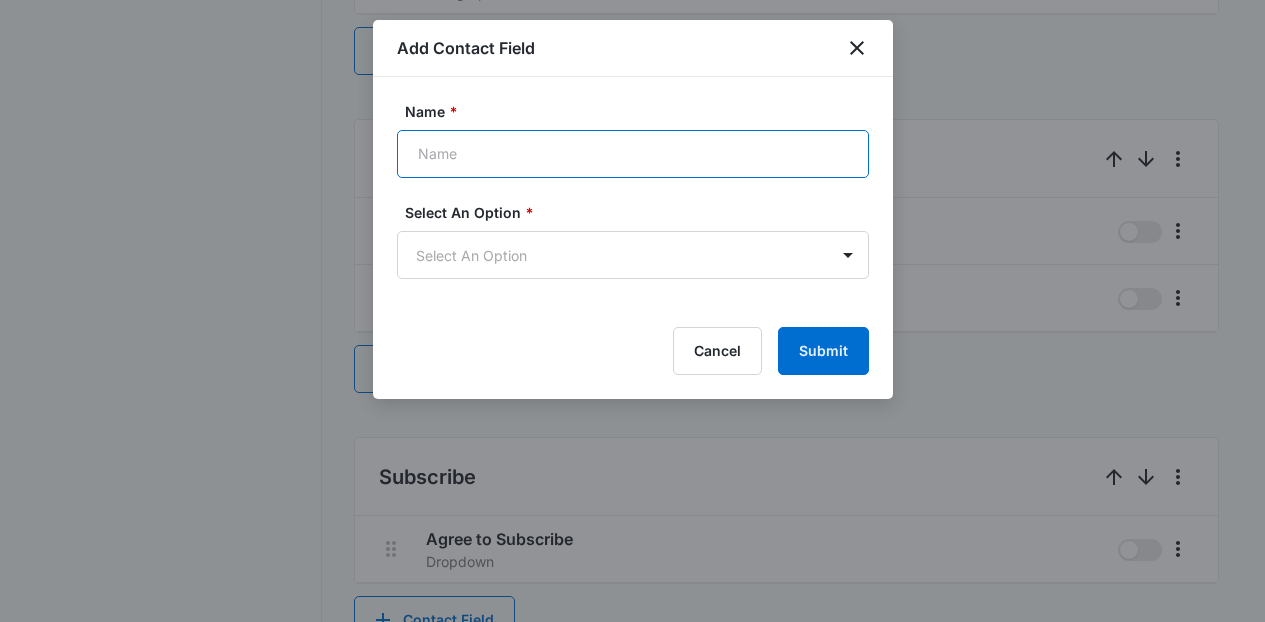click on "Name *" at bounding box center (633, 154) 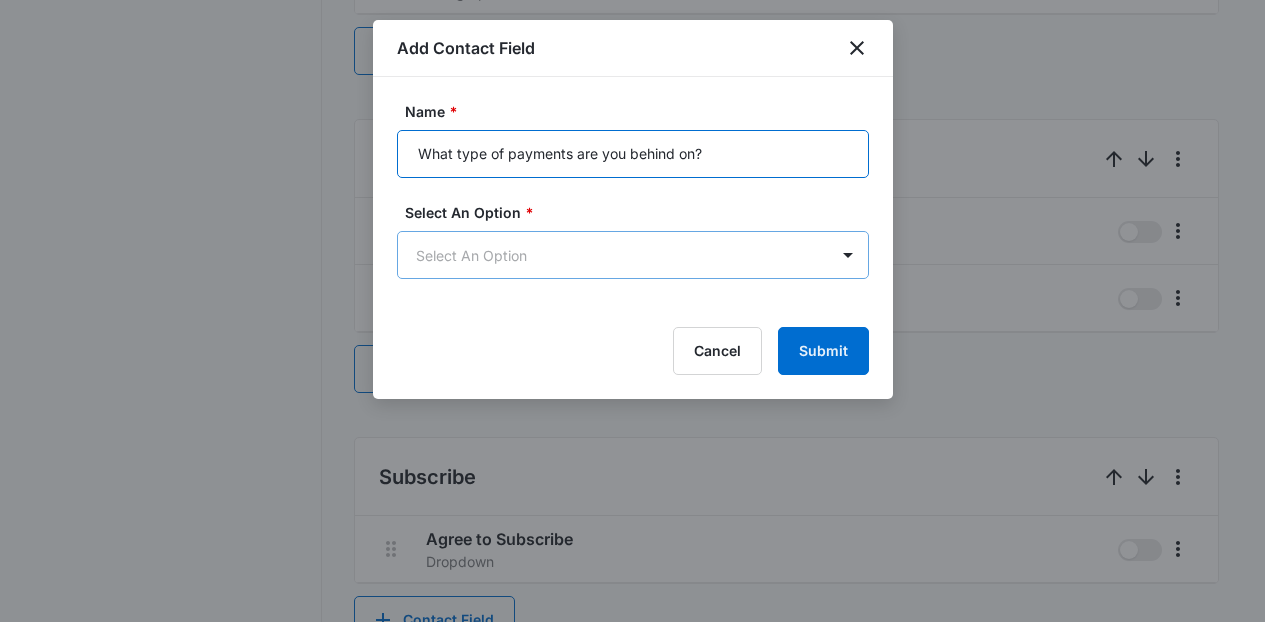 type on "What type of payments are you behind on?" 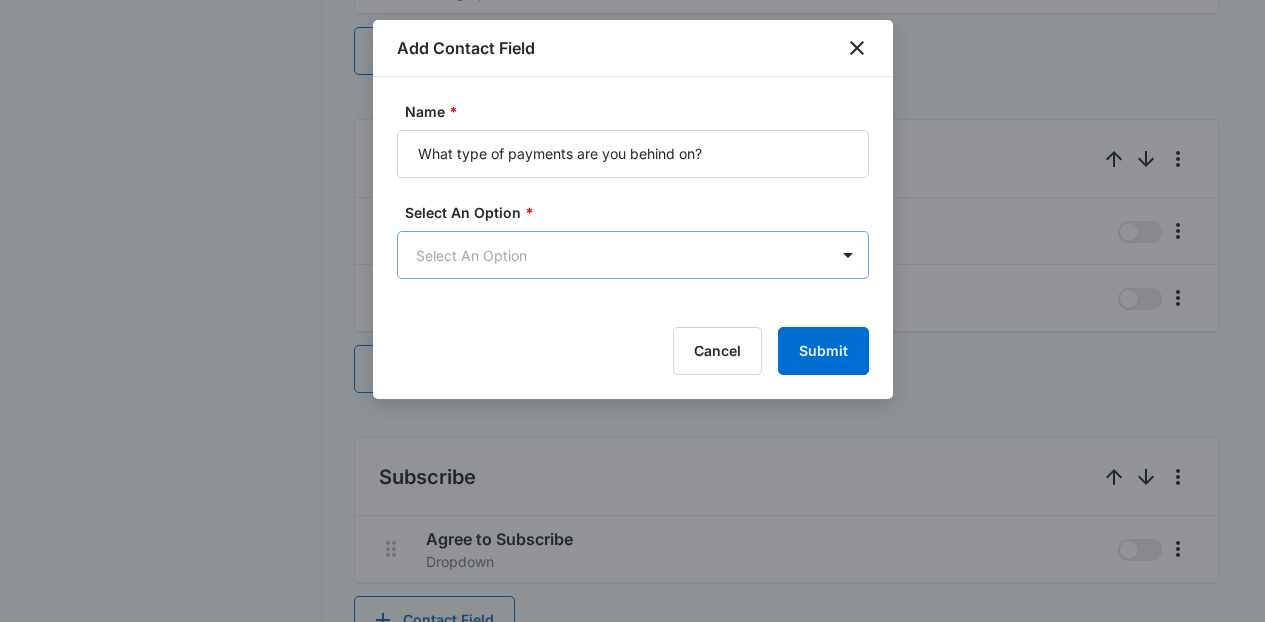 click on "CRM Apps Reputation Forms CRM Email Social Content Ads Intelligence Files Brand Settings Get Liquid Funding M37619 Your Accounts View All LS [FIRST] [LAST] [EMAIL] My Profile Notifications Support Logout Terms & Conditions   •   Privacy Policy Agencies Overview Leads Inbox Contacts Organizations History Deals Projects Tasks Calendar Lists Reports Settings Add Contact Settings Contact Types Contact Statuses Contact Fields Project Statuses Deal Statuses History Types History Flags Tags Task Templates Integrations Contact Fields Create and manage custom contact fields to keep track of all of your contact information and organize your CRM by any field. Contact Section Contact Info These are "Primary Fields", their configurations are limited because of their importance. Contact Name Contact Name Phone Phone Number primary Email Email Address primary Address Address (Street, Street 2, City, ST, Zip, Country) primary Special Notes Paragraph Field Qualifying Status Dropdown Organization Notes" at bounding box center (632, 293) 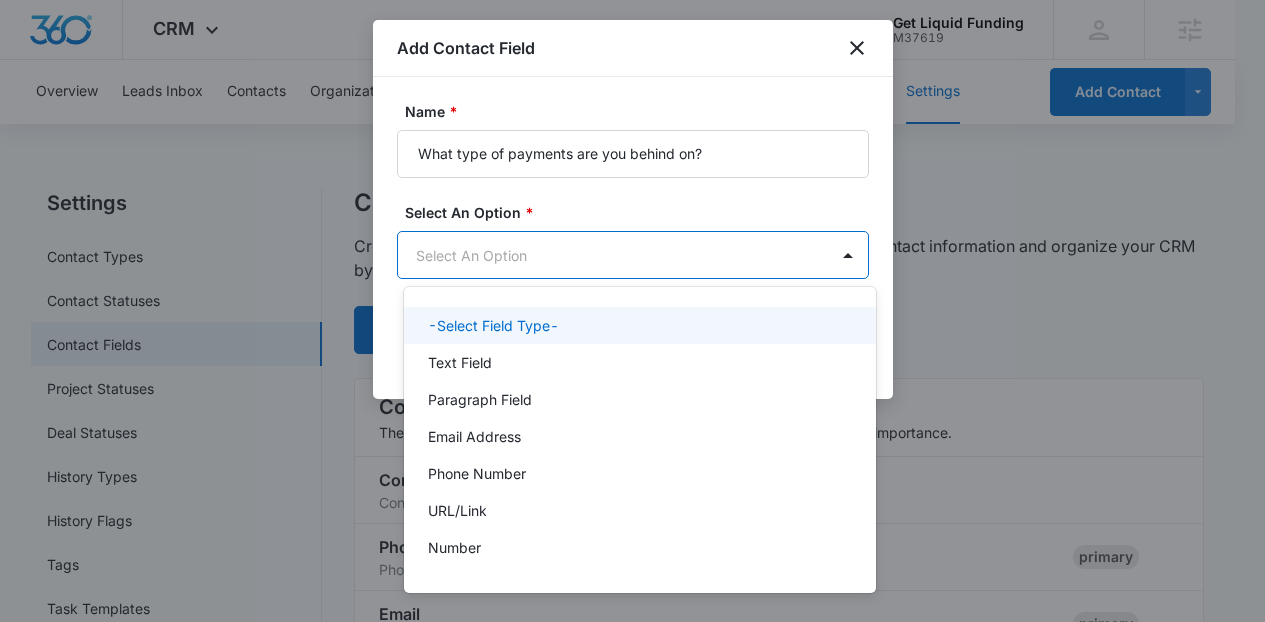 scroll, scrollTop: 0, scrollLeft: 0, axis: both 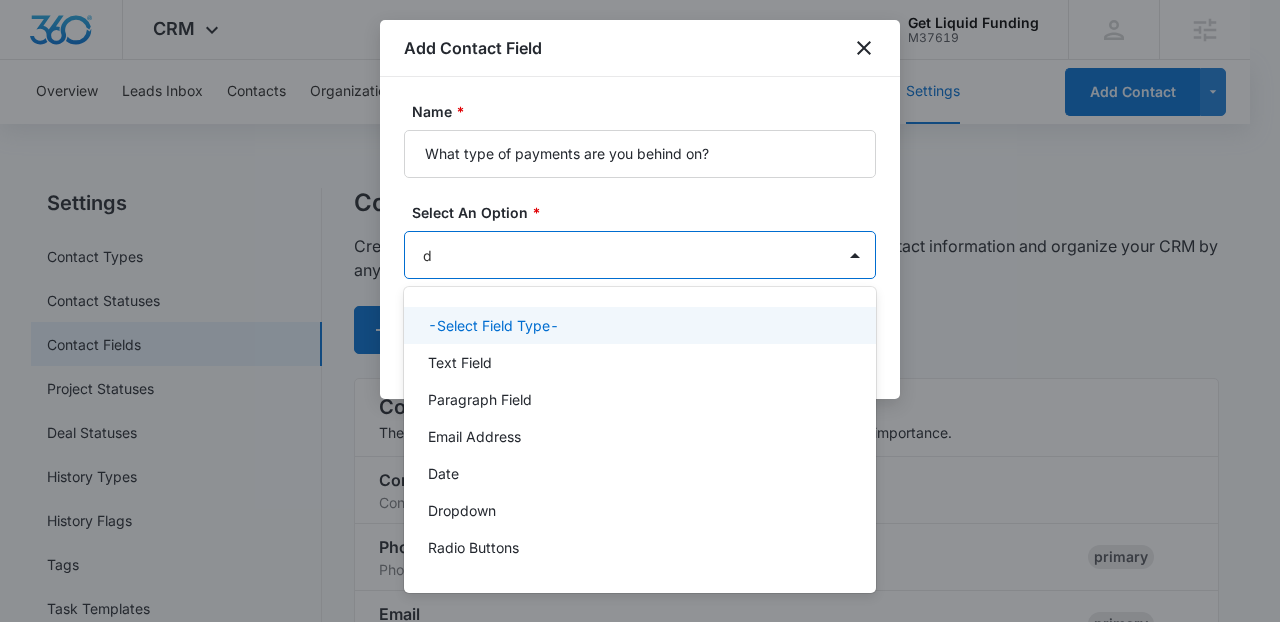 type on "dr" 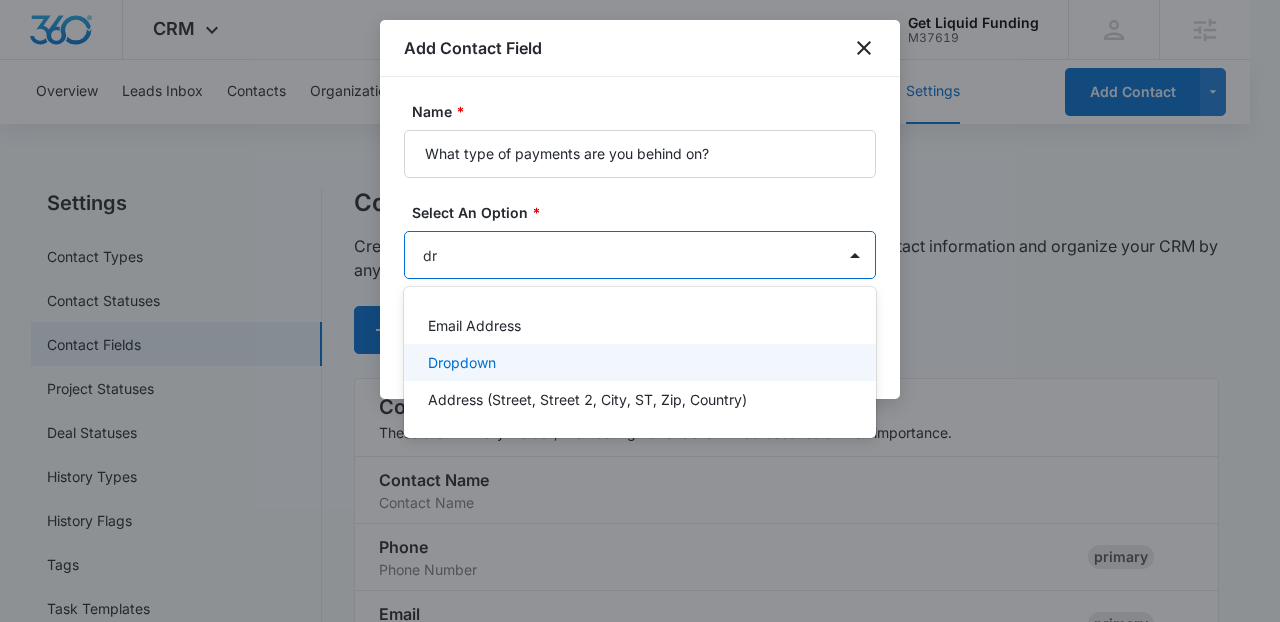 click on "Dropdown" at bounding box center [638, 362] 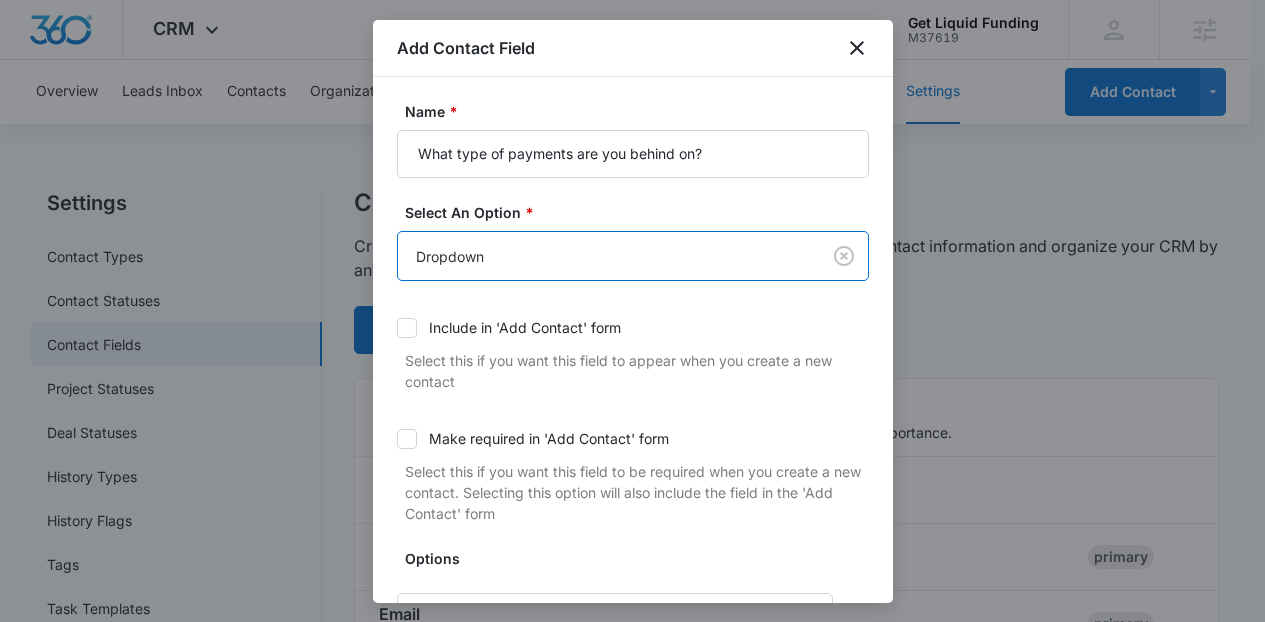 click on "Include in 'Add Contact' form" at bounding box center [525, 327] 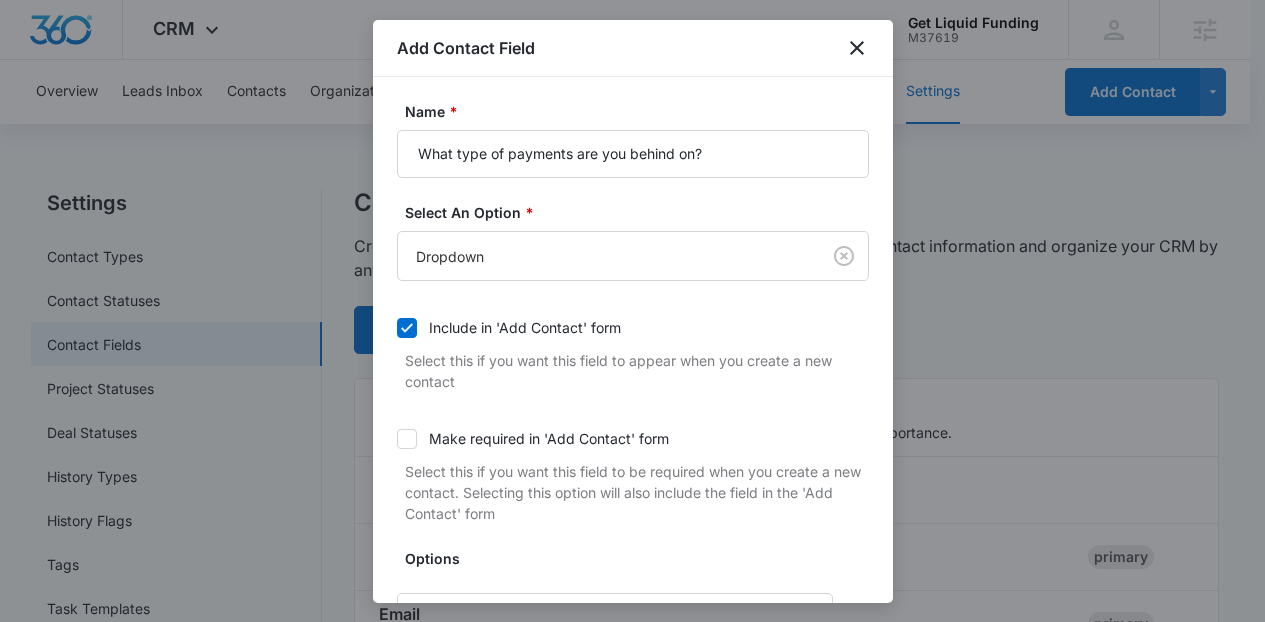 scroll, scrollTop: 198, scrollLeft: 0, axis: vertical 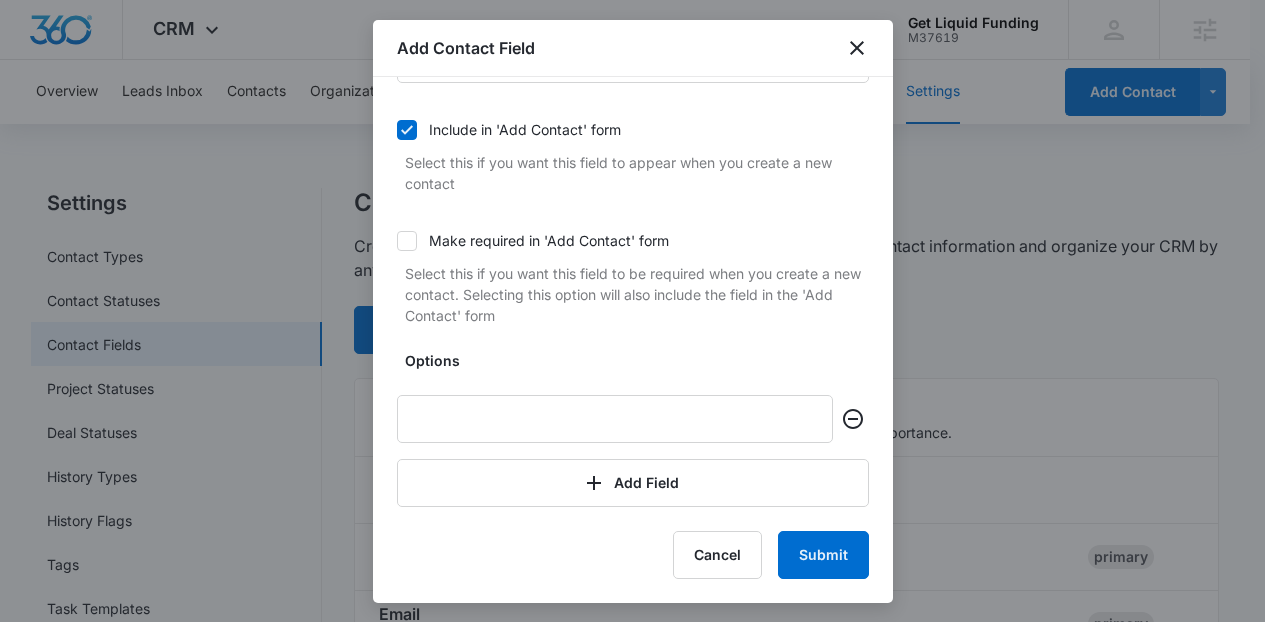 click on "Options Add Field" at bounding box center (633, 428) 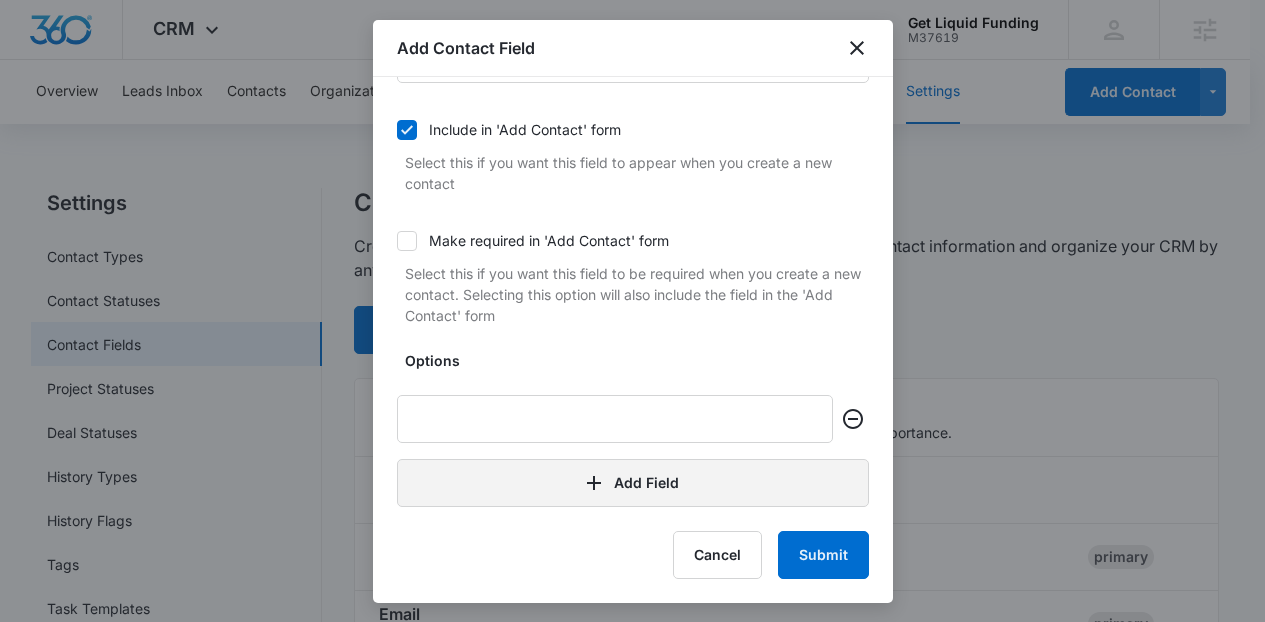 click on "Add Field" at bounding box center (633, 483) 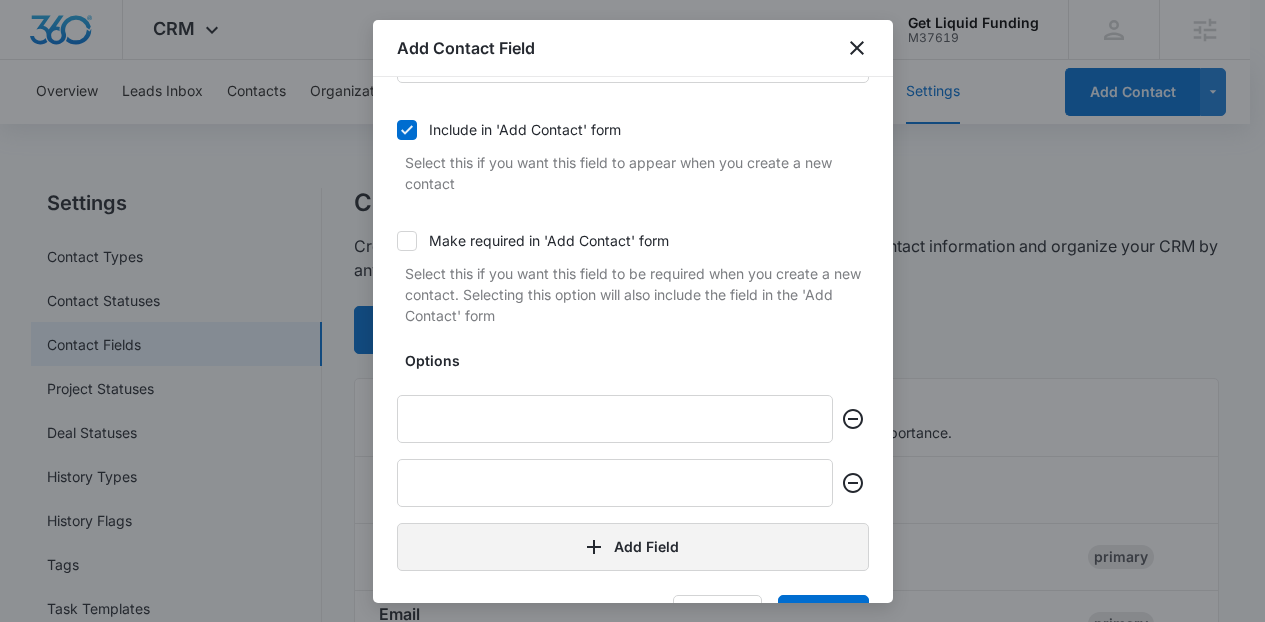 click on "Add Field" at bounding box center (633, 547) 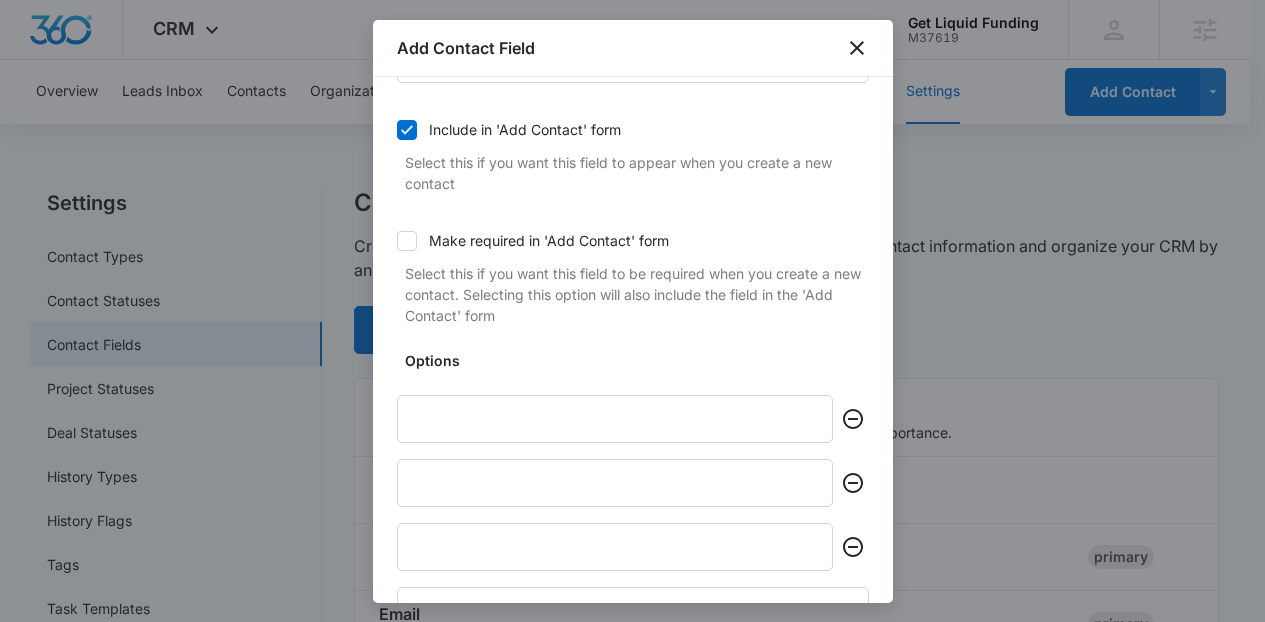 click on "Options Add Field" at bounding box center (633, 492) 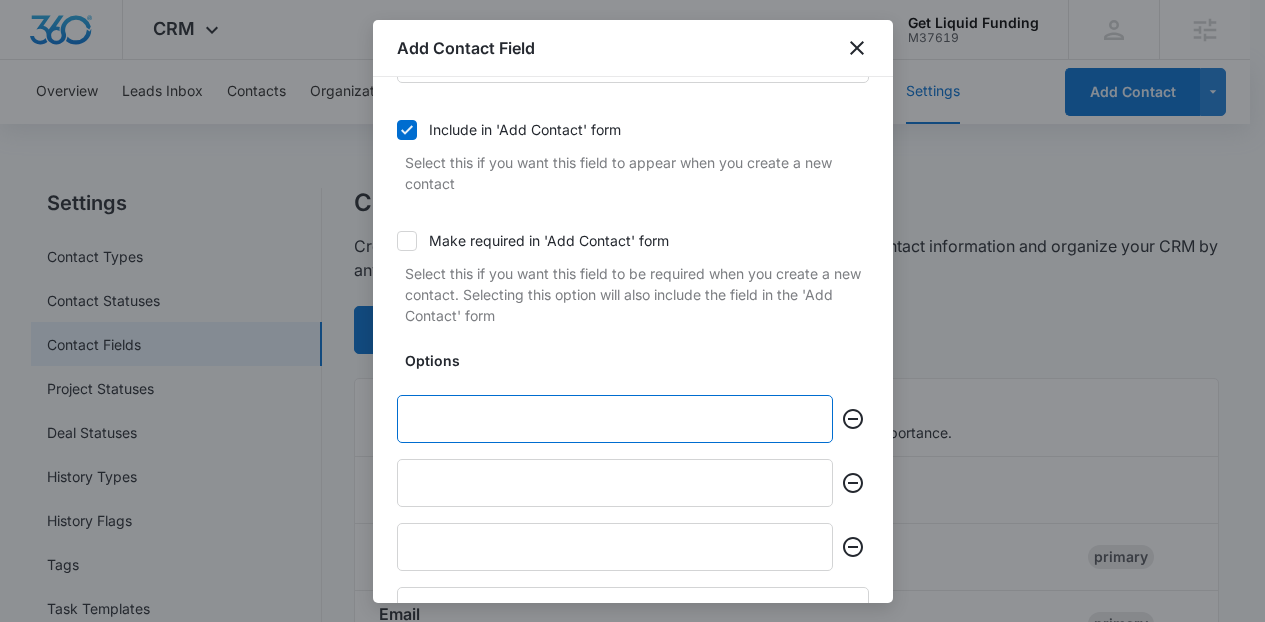 click at bounding box center (615, 419) 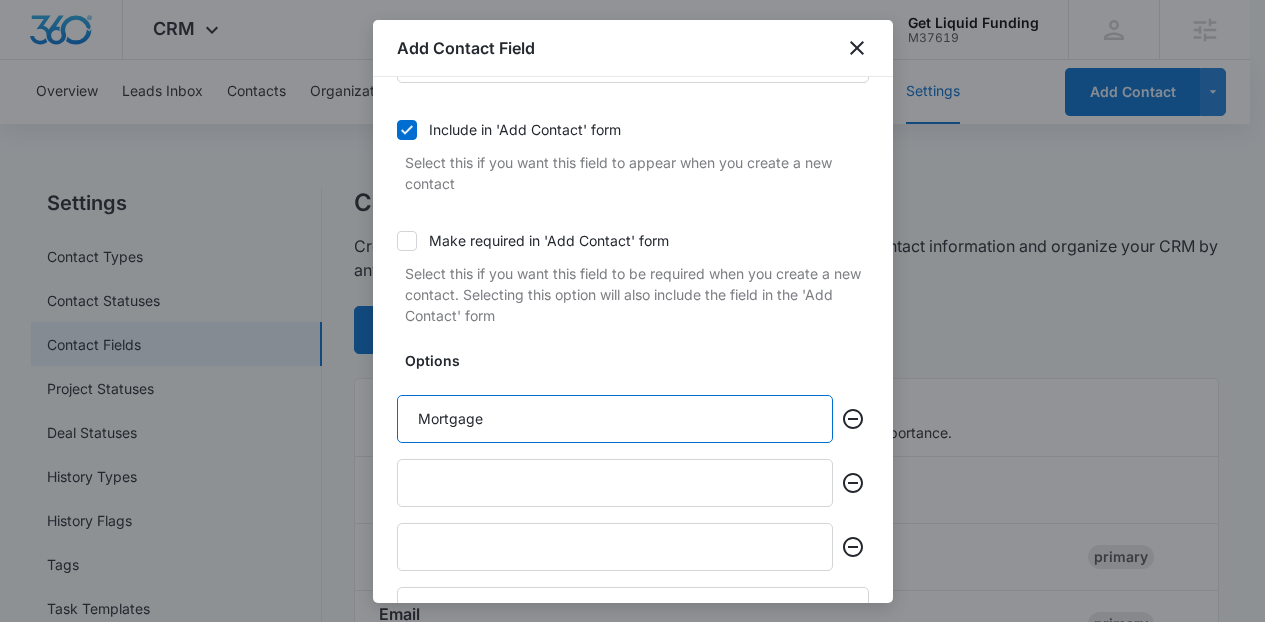 type on "Mortgage" 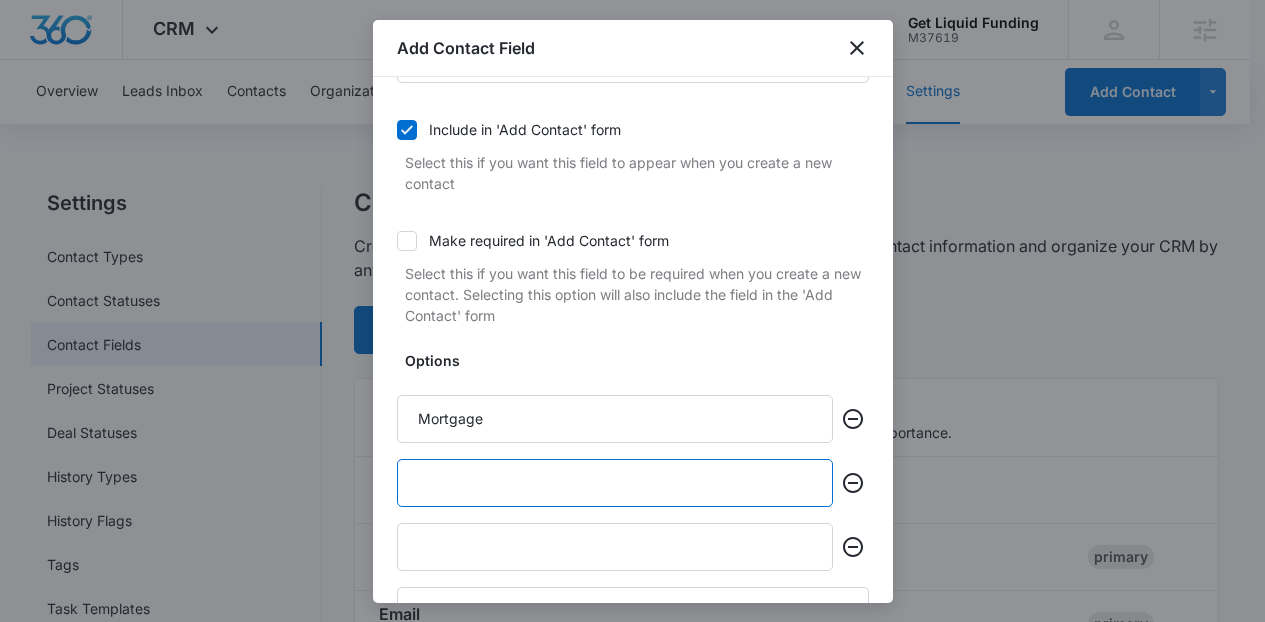 click at bounding box center (615, 483) 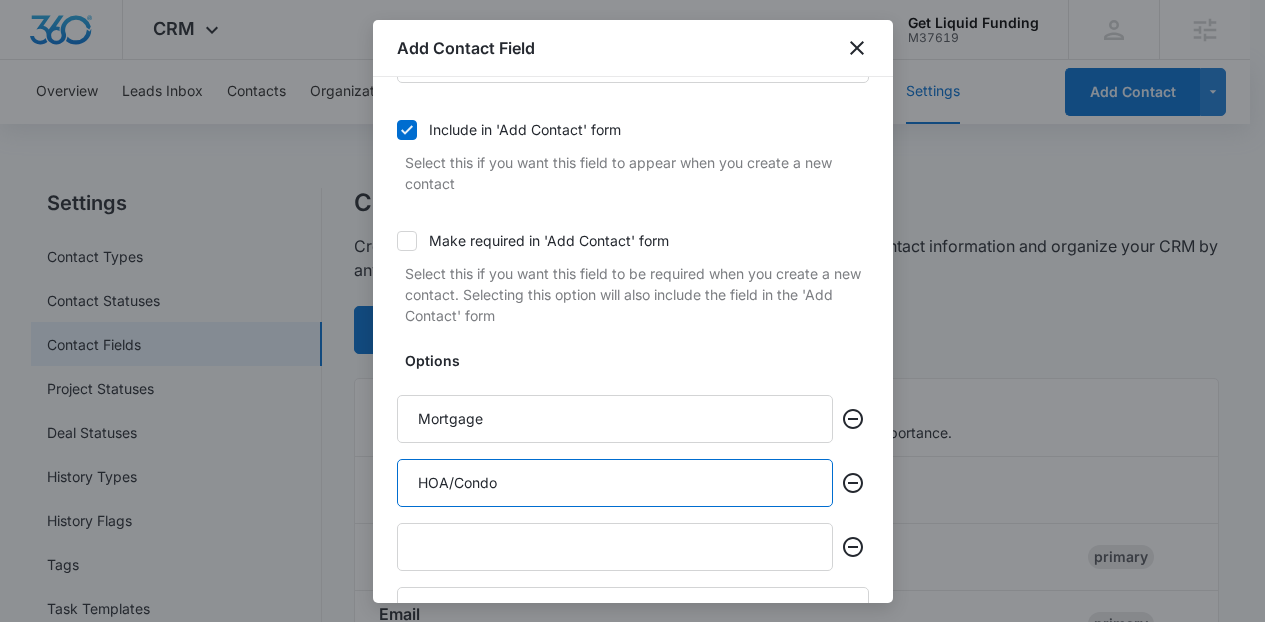 type on "HOA/Condo" 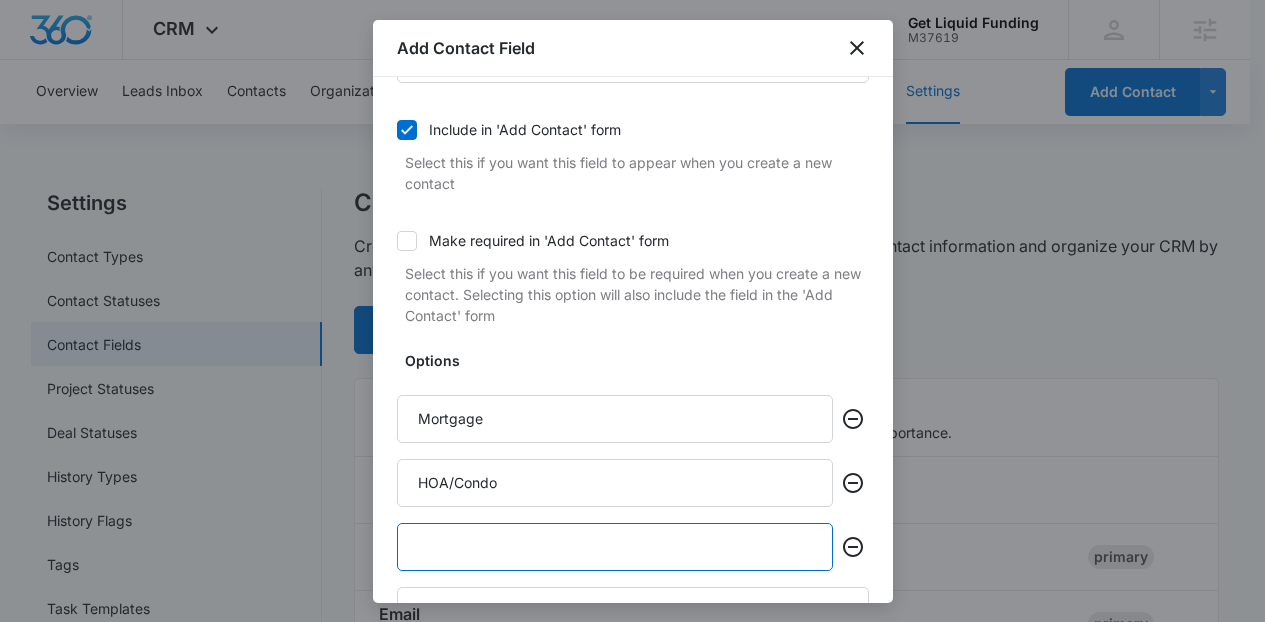 click at bounding box center (615, 547) 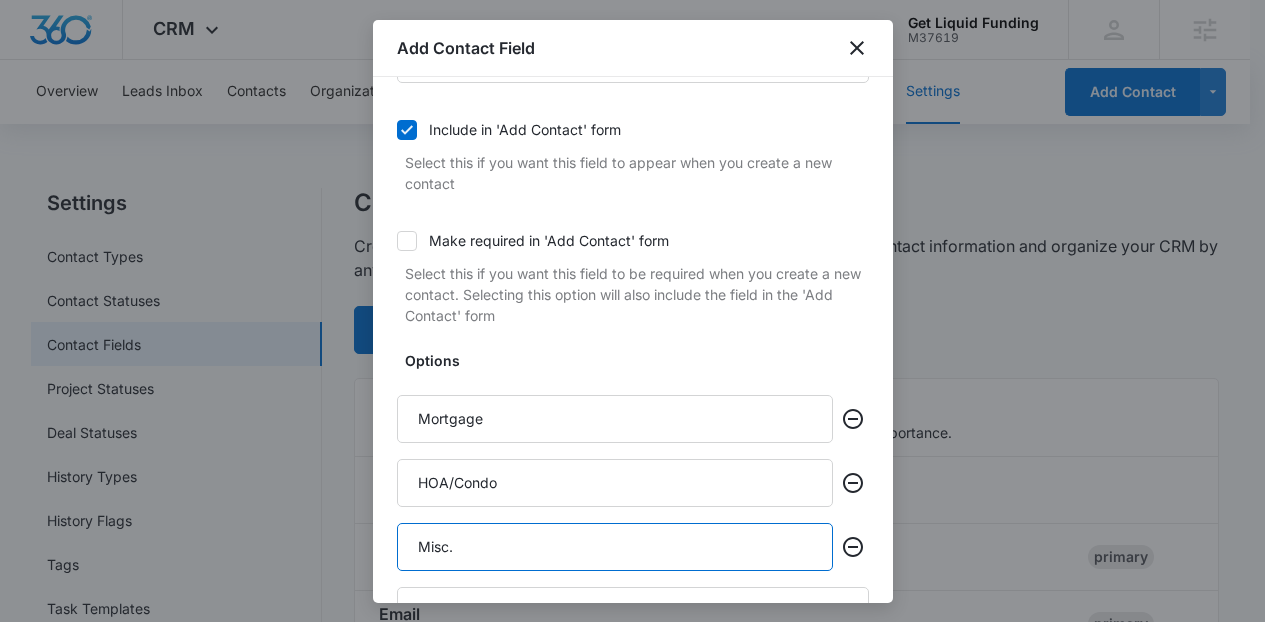 type on "Misc." 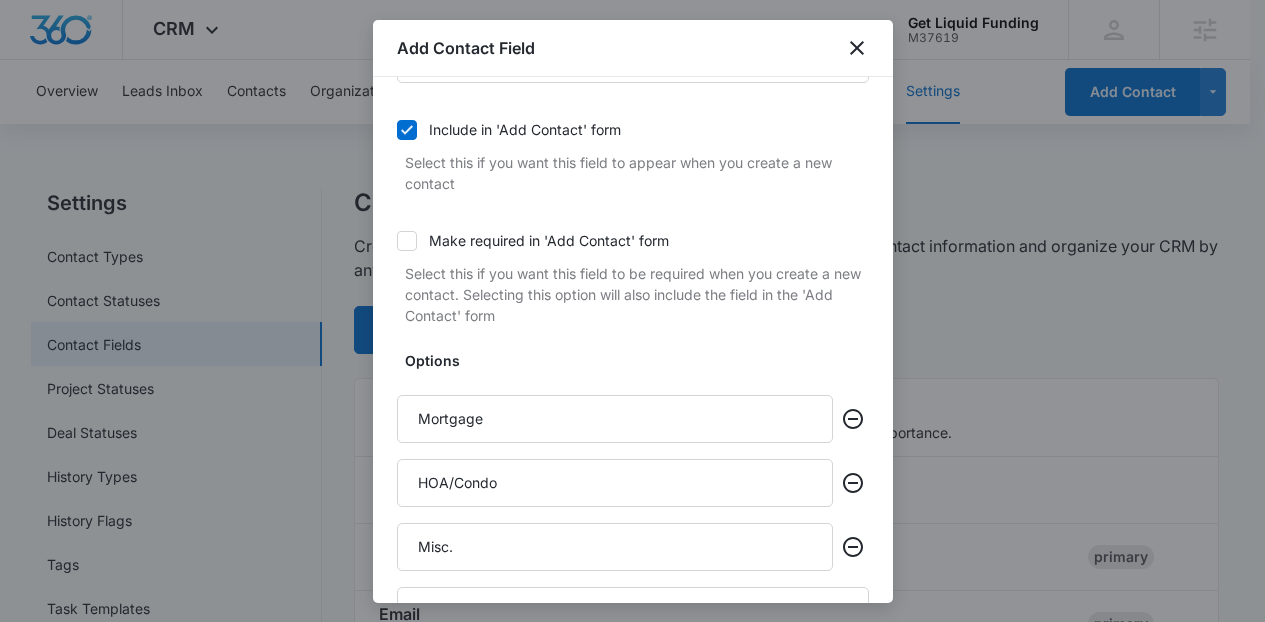 scroll, scrollTop: 326, scrollLeft: 0, axis: vertical 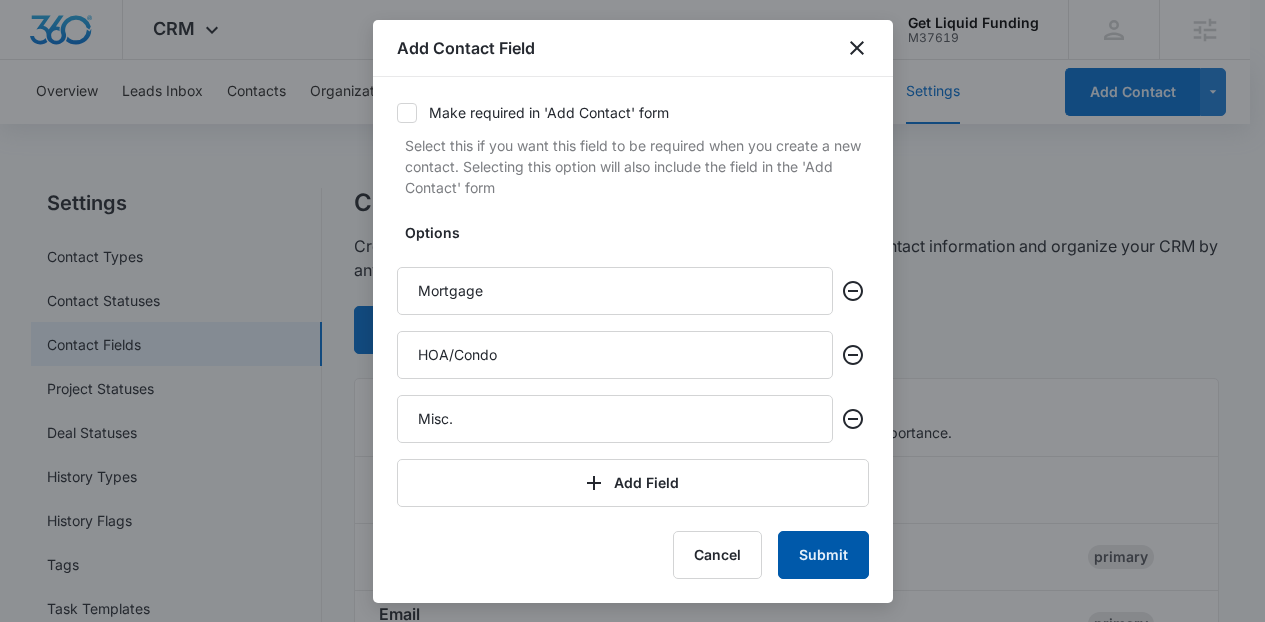 click on "Submit" at bounding box center [823, 555] 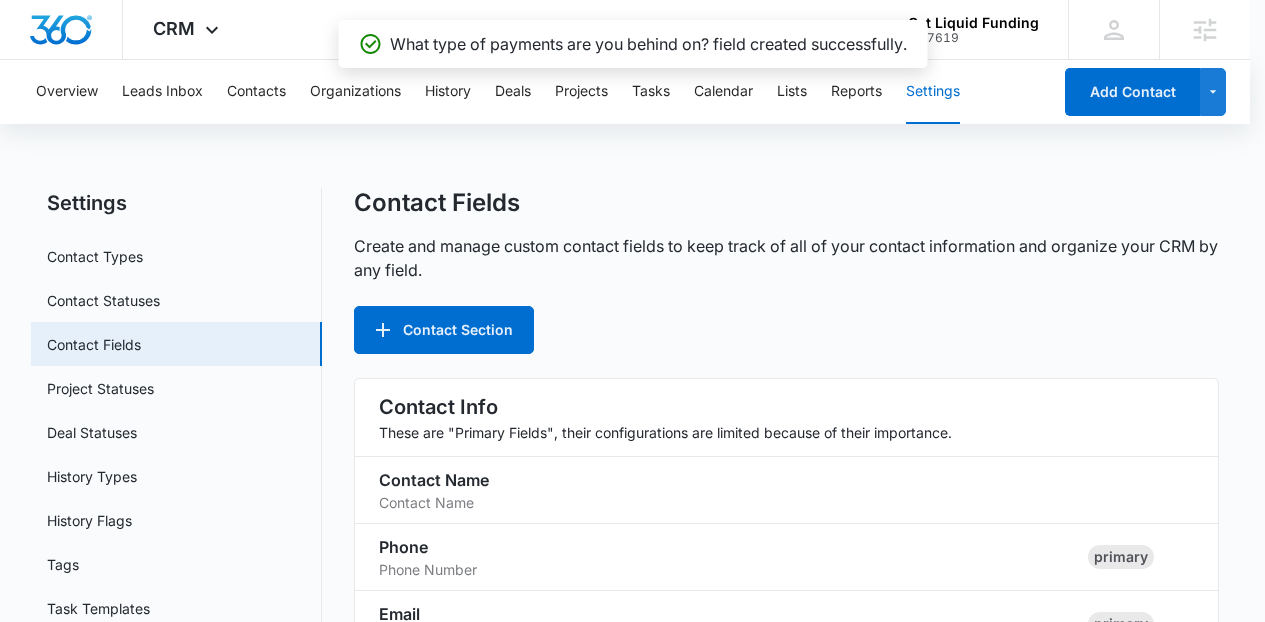 scroll, scrollTop: 1429, scrollLeft: 0, axis: vertical 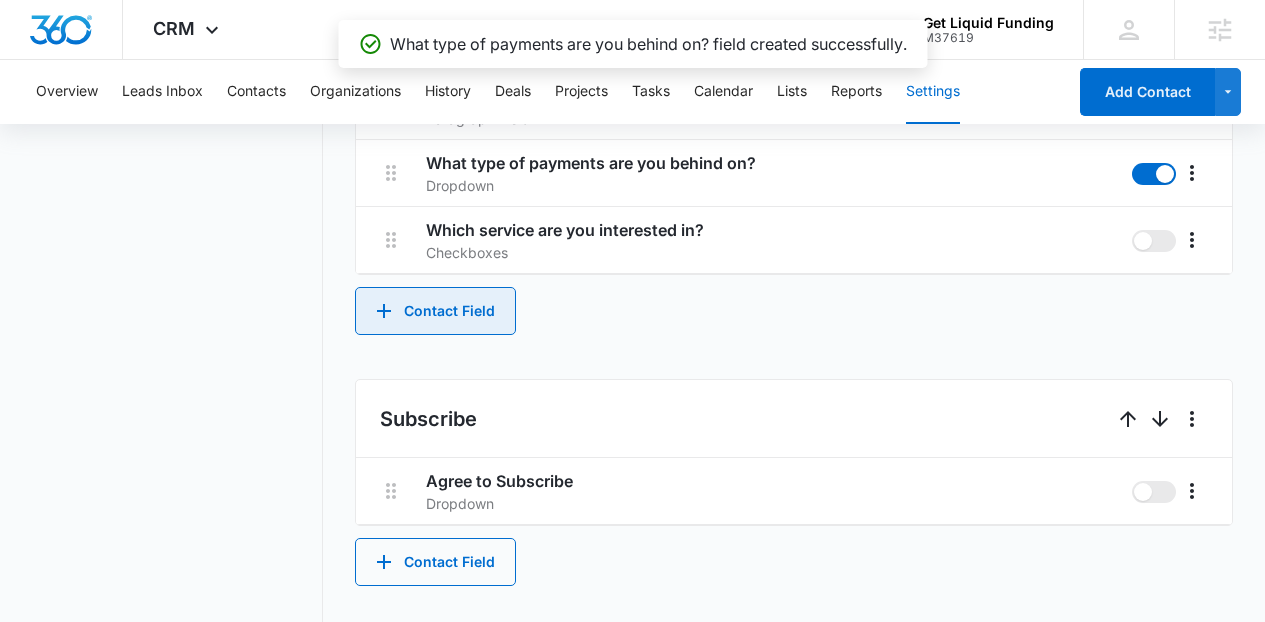 click on "Contact Field" at bounding box center (435, 311) 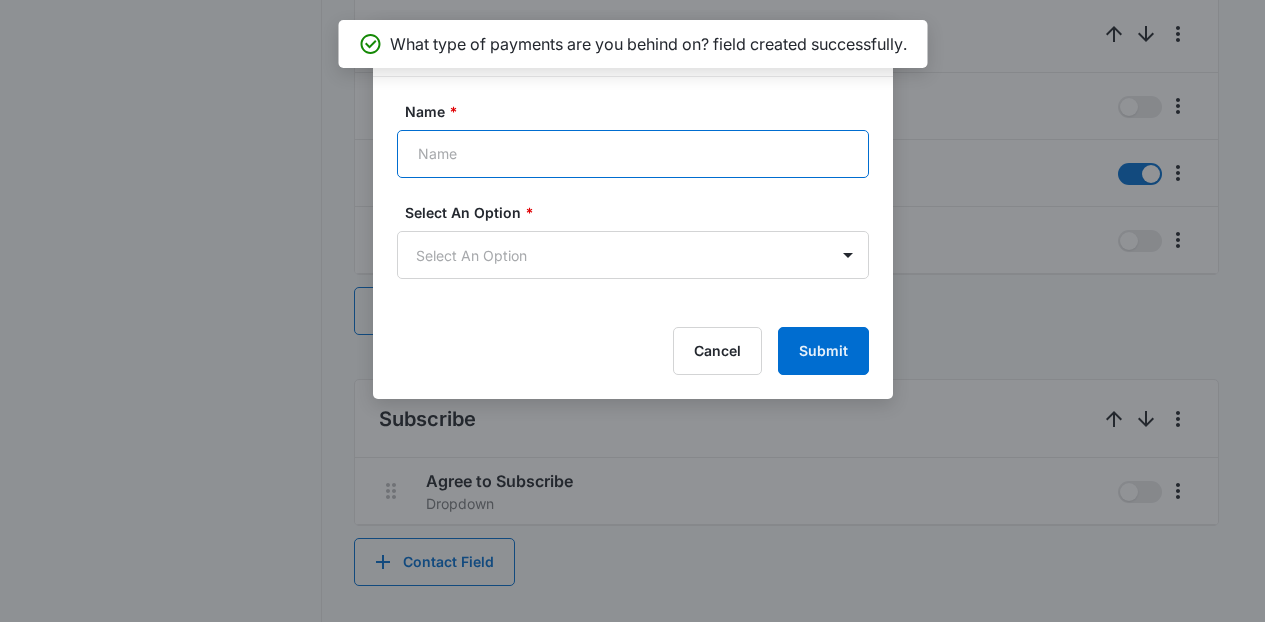 click on "Name *" at bounding box center (633, 154) 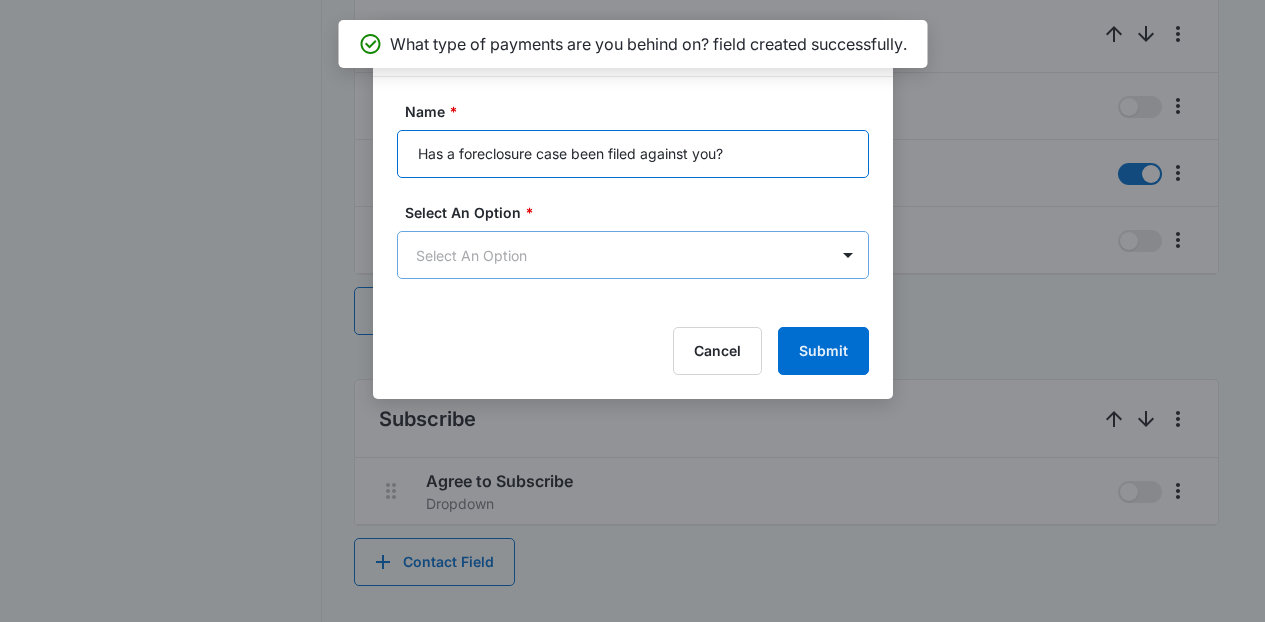 type on "Has a foreclosure case been filed against you?" 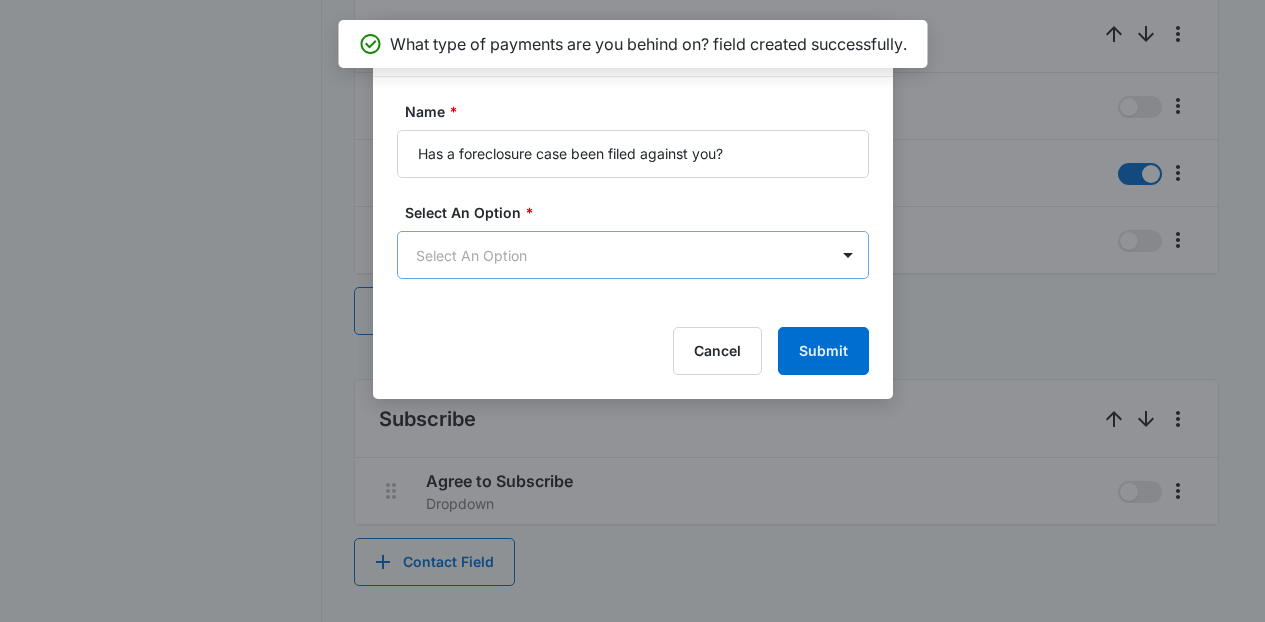 click on "CRM Apps Reputation Forms CRM Email Social Content Ads Intelligence Files Brand Settings Get Liquid Funding M37619 Your Accounts View All LS [FIRST] [LAST] [EMAIL] My Profile Notifications Support Logout Terms & Conditions   •   Privacy Policy Agencies Overview Leads Inbox Contacts Organizations History Deals Projects Tasks Calendar Lists Reports Settings Add Contact Settings Contact Types Contact Statuses Contact Fields Project Statuses Deal Statuses History Types History Flags Tags Task Templates Integrations Contact Fields Create and manage custom contact fields to keep track of all of your contact information and organize your CRM by any field. Contact Section Contact Info These are "Primary Fields", their configurations are limited because of their importance. Contact Name Contact Name Phone Phone Number primary Email Email Address primary Address Address (Street, Street 2, City, ST, Zip, Country) primary Special Notes Paragraph Field Qualifying Status Dropdown Organization Notes" at bounding box center (632, 201) 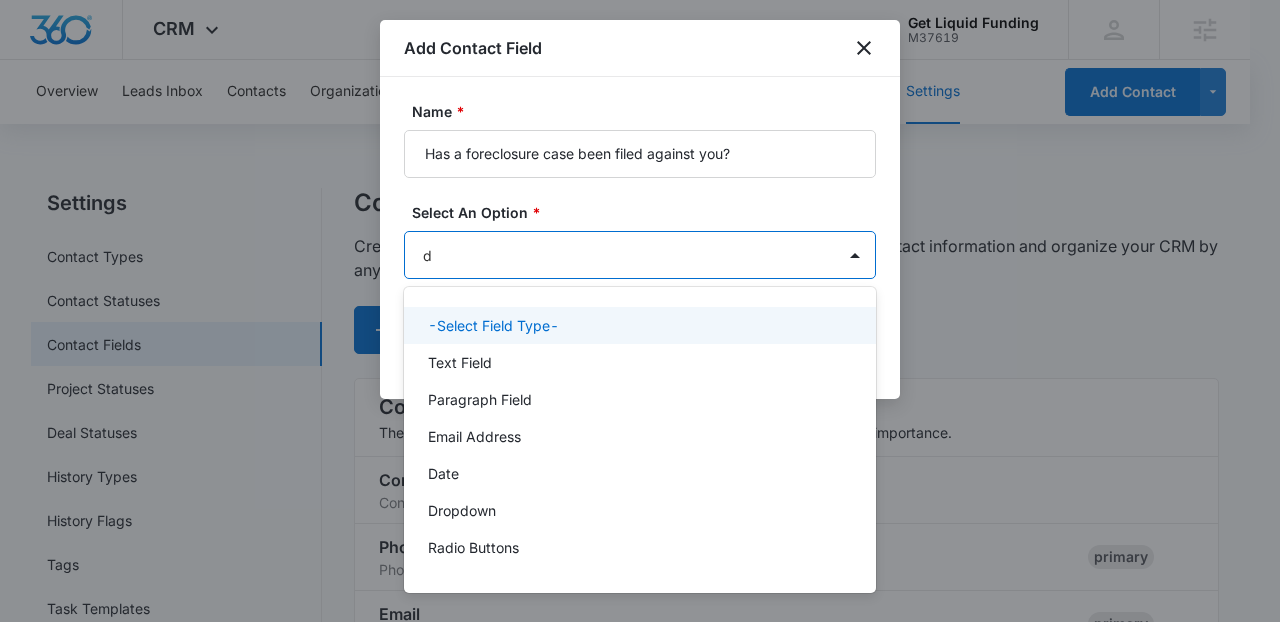 type on "dr" 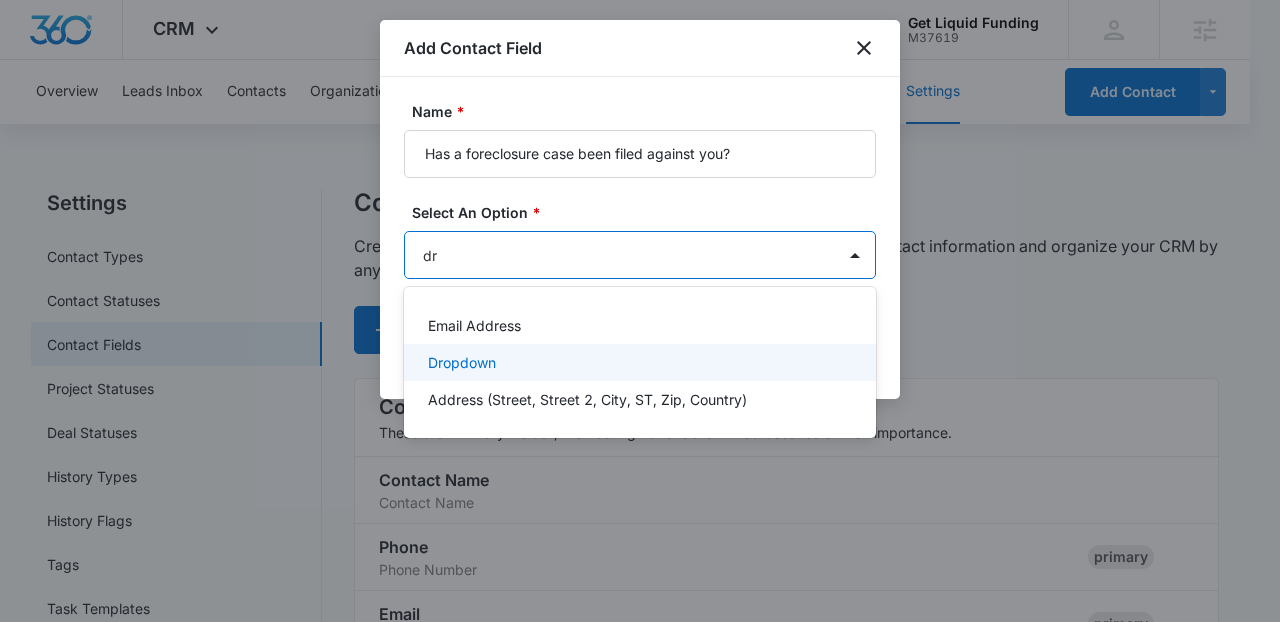 click on "Dropdown" at bounding box center (640, 362) 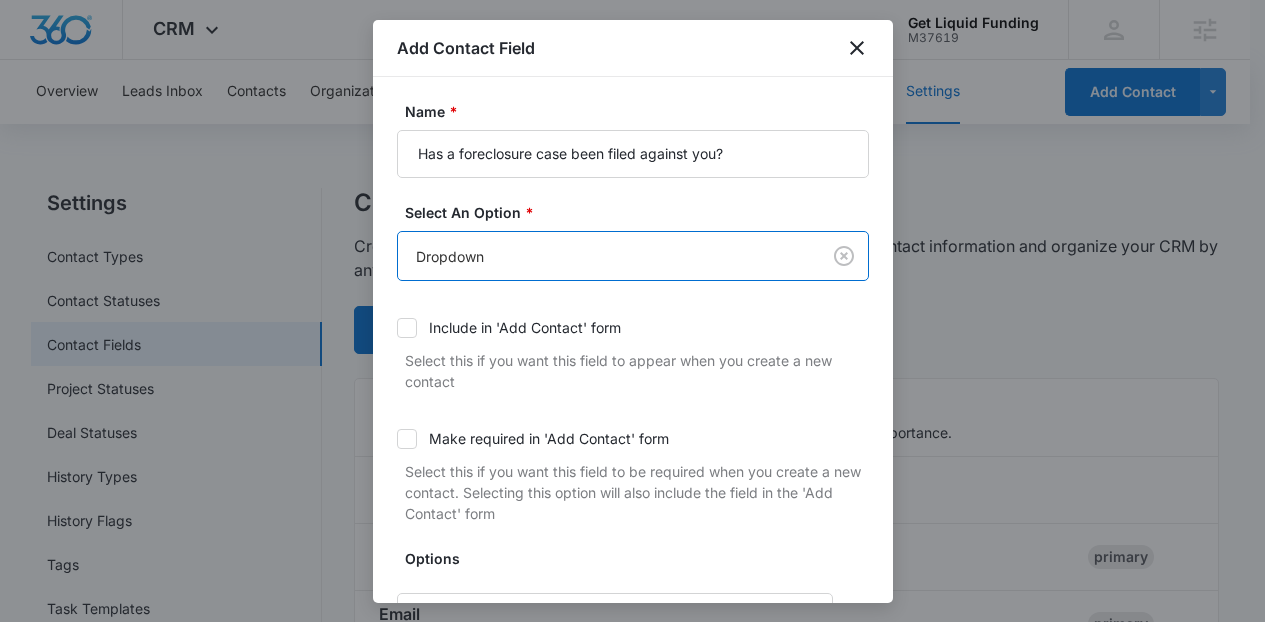 click on "Include in 'Add Contact' form" at bounding box center (525, 327) 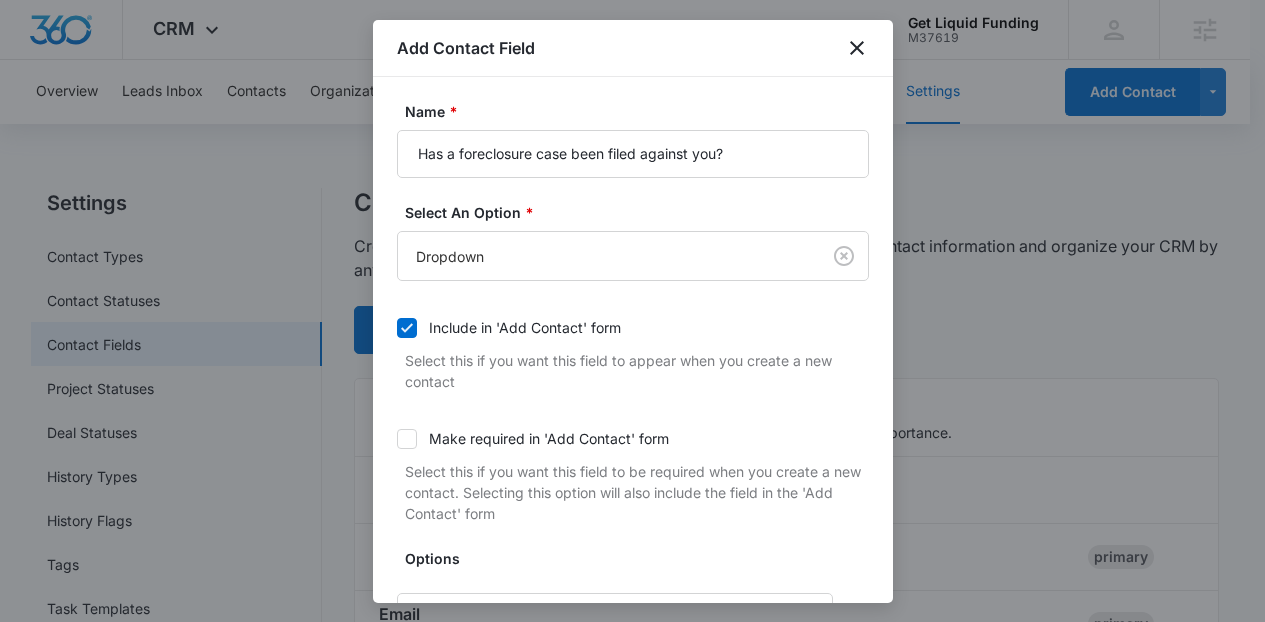 scroll, scrollTop: 198, scrollLeft: 0, axis: vertical 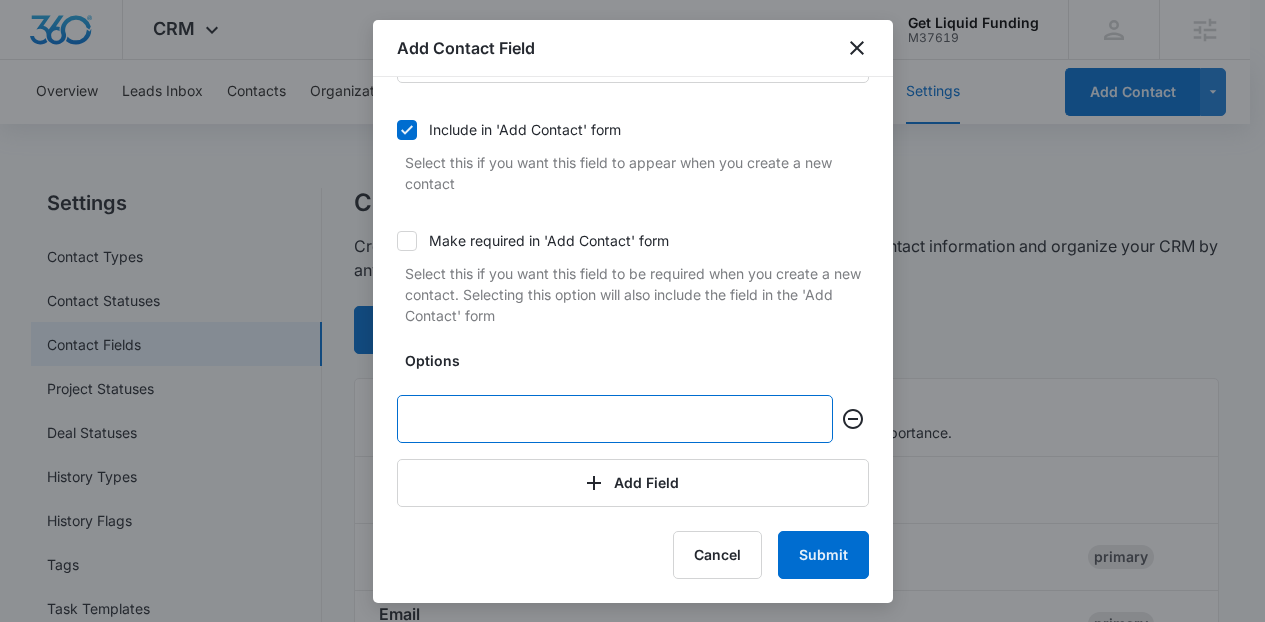 click at bounding box center (615, 419) 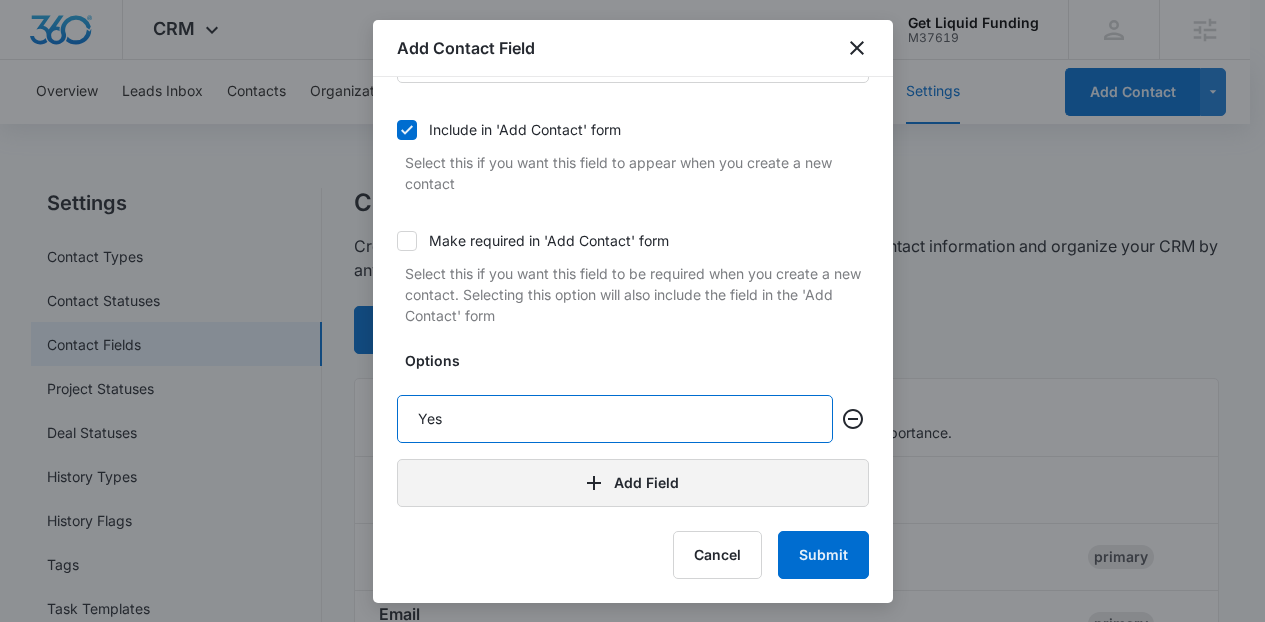 type on "Yes" 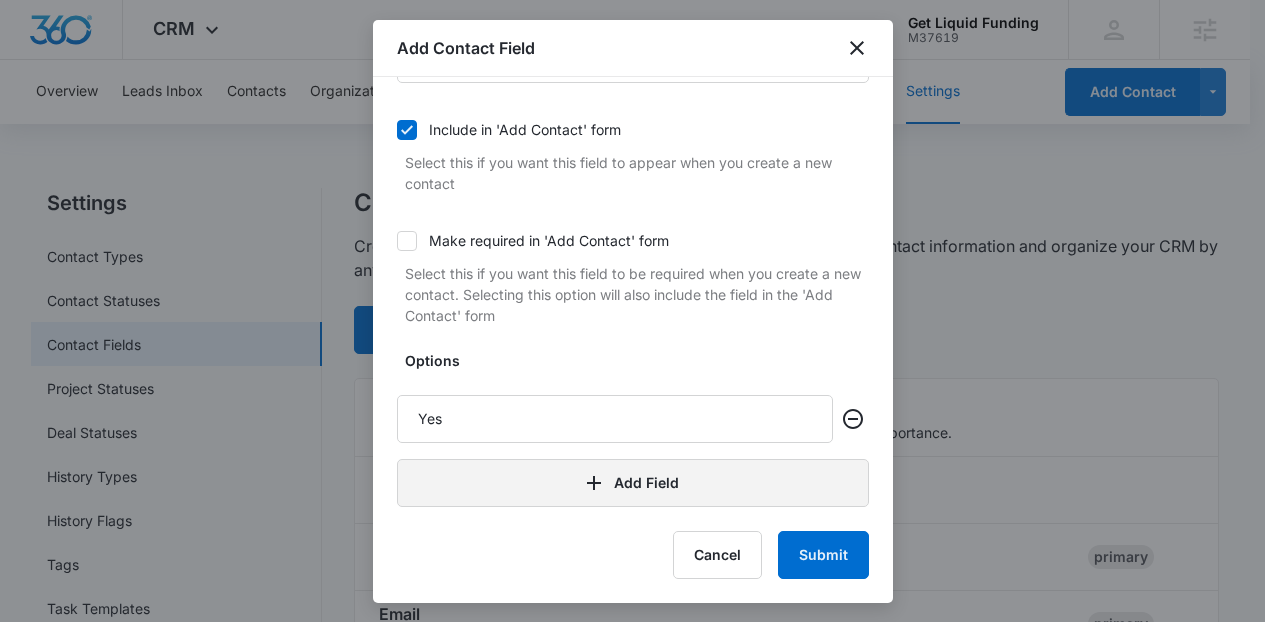 click on "Add Field" at bounding box center (633, 483) 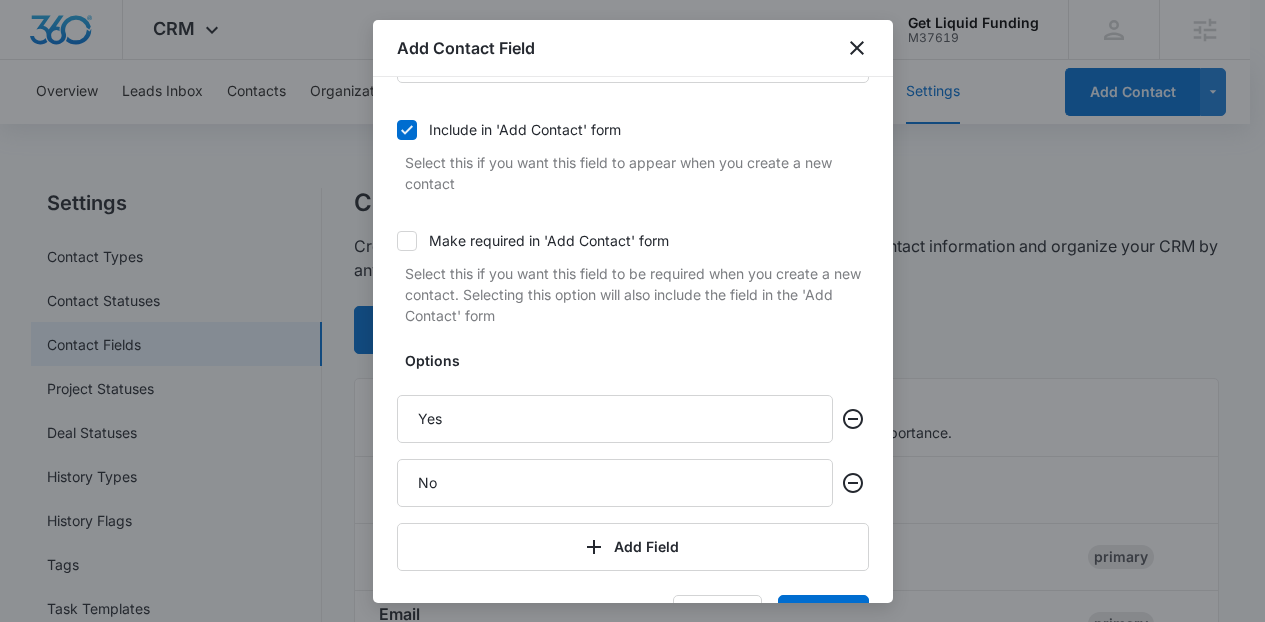 type on "No" 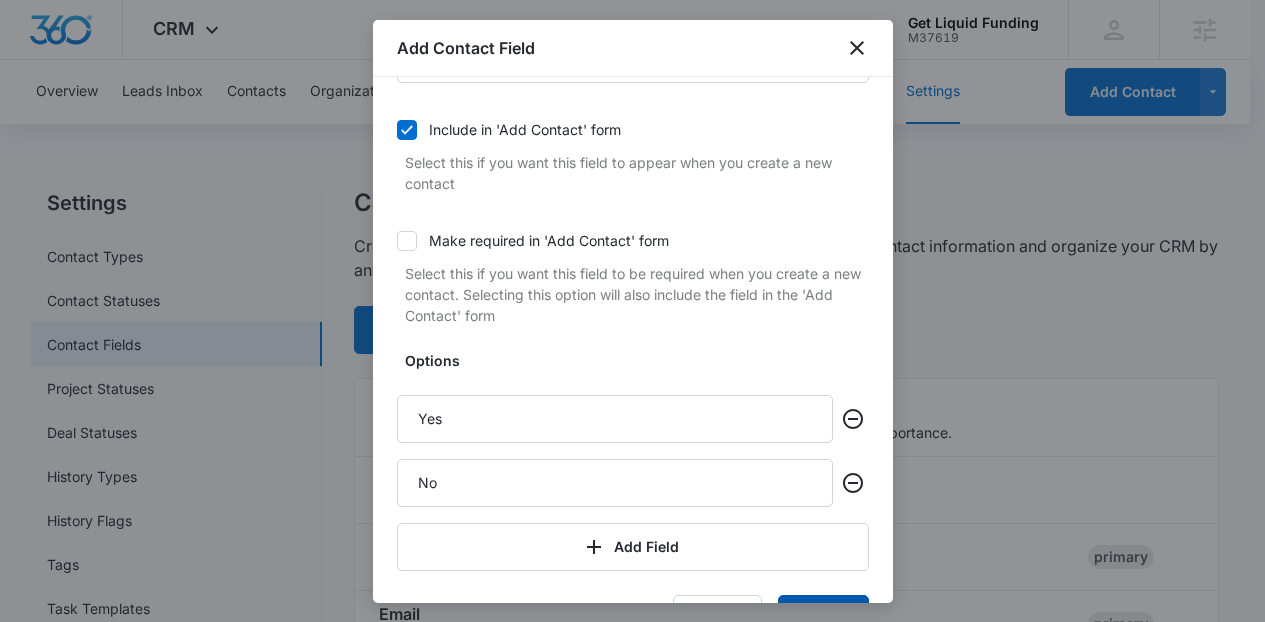click on "Submit" at bounding box center [823, 619] 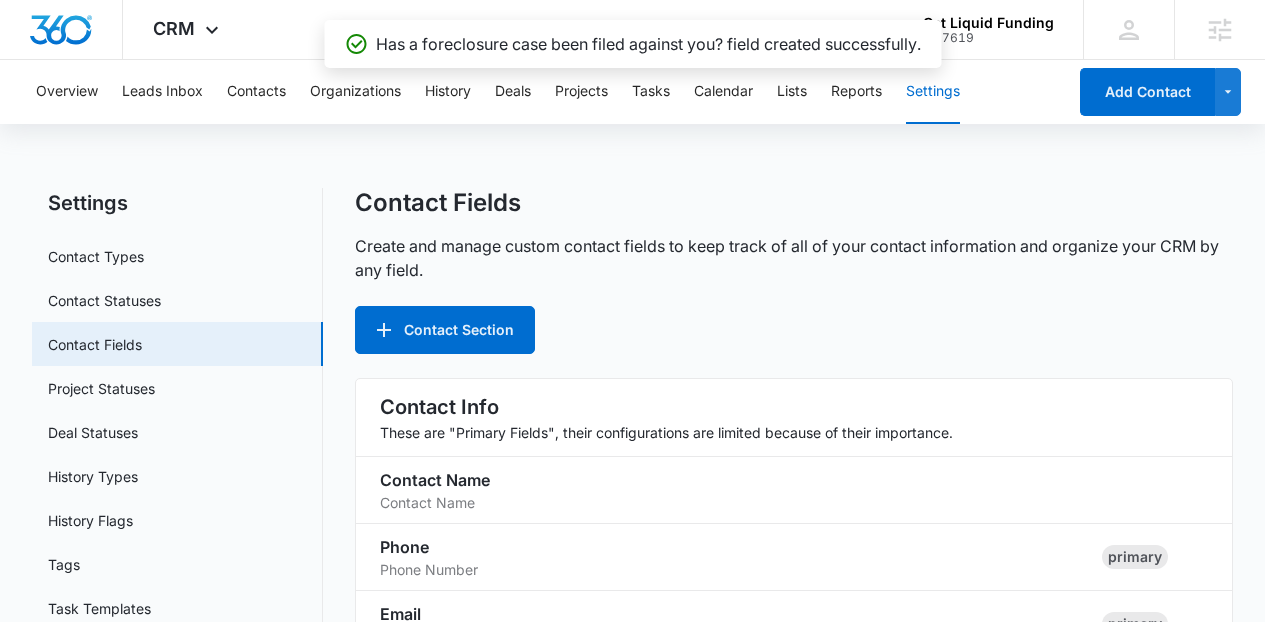 scroll, scrollTop: 1496, scrollLeft: 0, axis: vertical 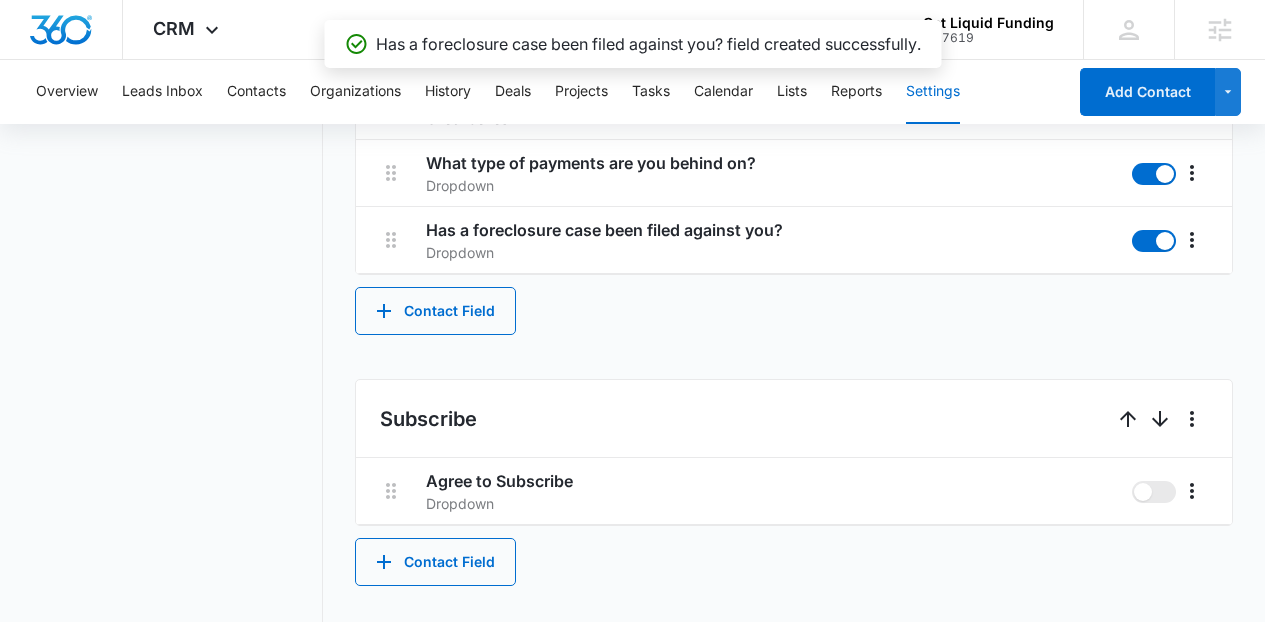 click on "Contact Info These are "Primary Fields", their configurations are limited because of their importance. Contact Name Contact Name Phone [PHONE] primary Email [EMAIL] primary Address [ADDRESS] (Street, Street 2, City, ST, Zip, Country) primary Special Notes Paragraph Field Qualifying Status Dropdown Organization Dropdown primary Additional Contact Info Email 2 [EMAIL] Best Way To Contact Dropdown Other Phone [PHONE] Notes Paragraph Field Contact Field Quick Lead Details How can we help? Paragraph Field Which service are you interested in? Checkboxes What type of payments are you behind on? Dropdown Has a foreclosure case been filed against you? Dropdown Contact Field Subscribe Agree to Subscribe Dropdown Contact Field Feedback Please rate us from 1-5 Radio Buttons Please briefly describe your experience with us Paragraph Field Contact Field Additional Info Billing Address [ADDRESS] (Street, Street 2, City, ST, Zip, Country) UTM Source Text Field Text Consent Text Field Contact Field Date" at bounding box center [794, 345] 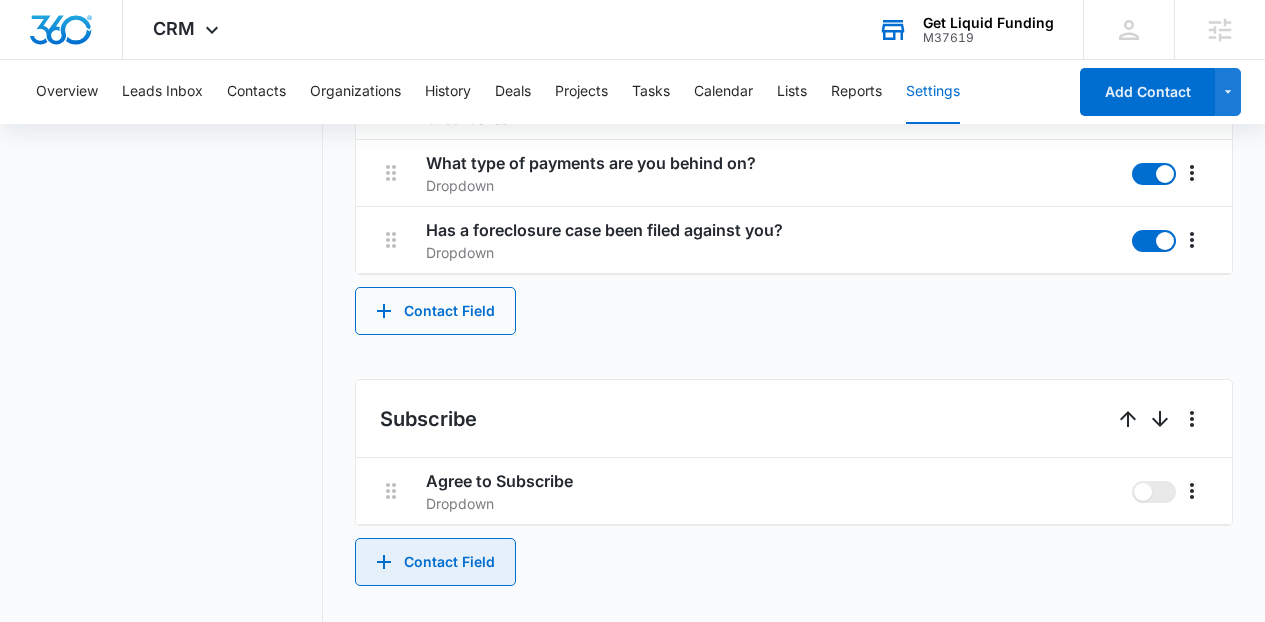 click on "Contact Field" at bounding box center [435, 562] 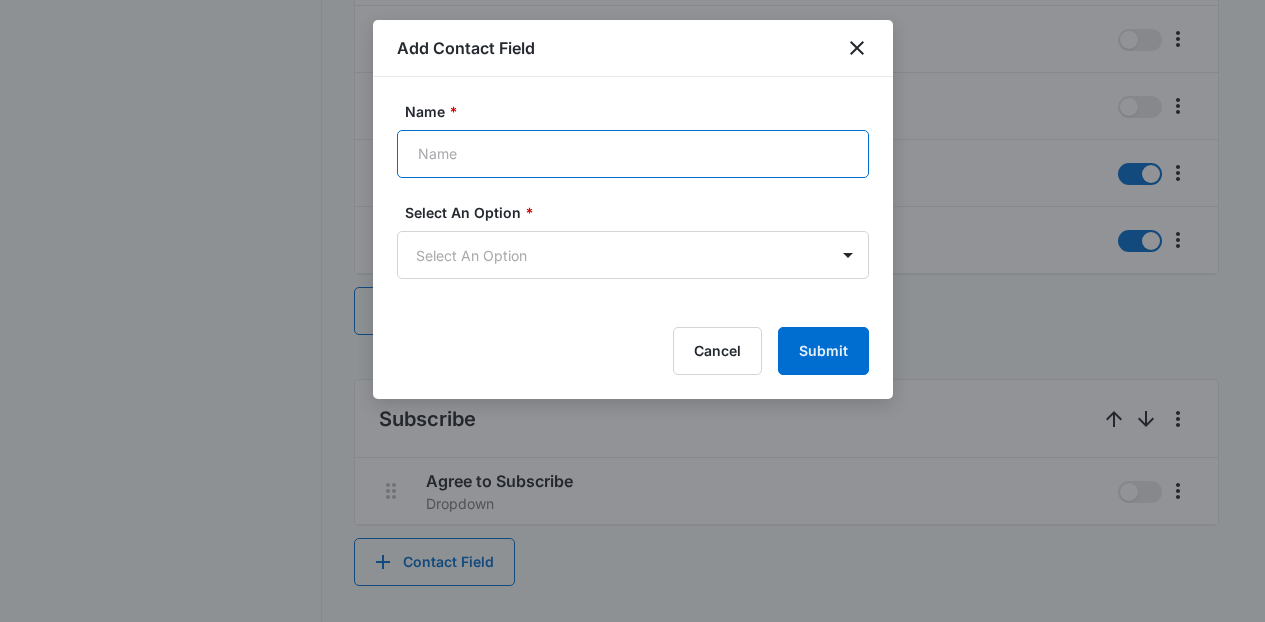 click on "Name *" at bounding box center (633, 154) 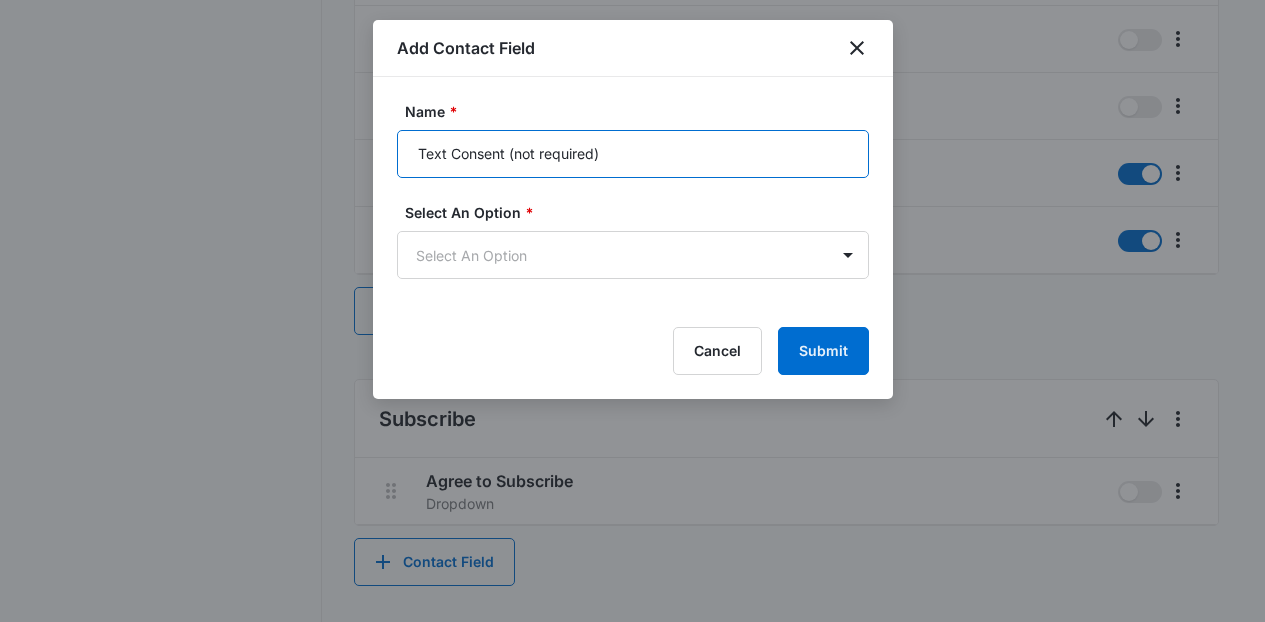drag, startPoint x: 506, startPoint y: 152, endPoint x: 603, endPoint y: 154, distance: 97.020615 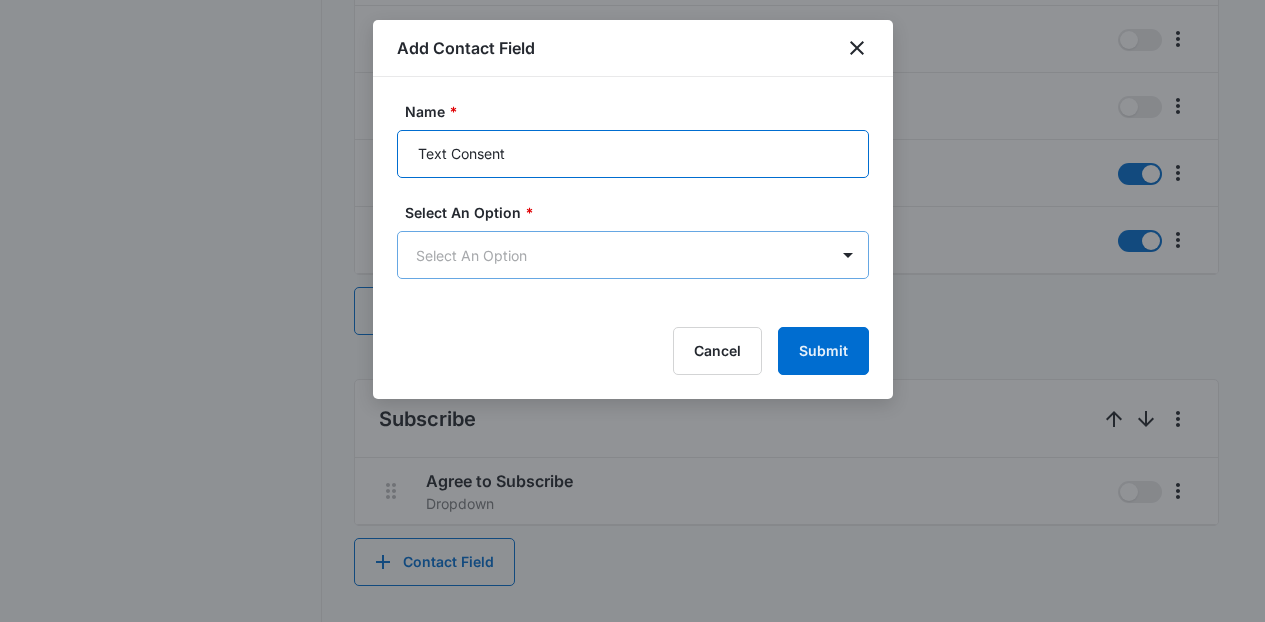 type on "Text Consent" 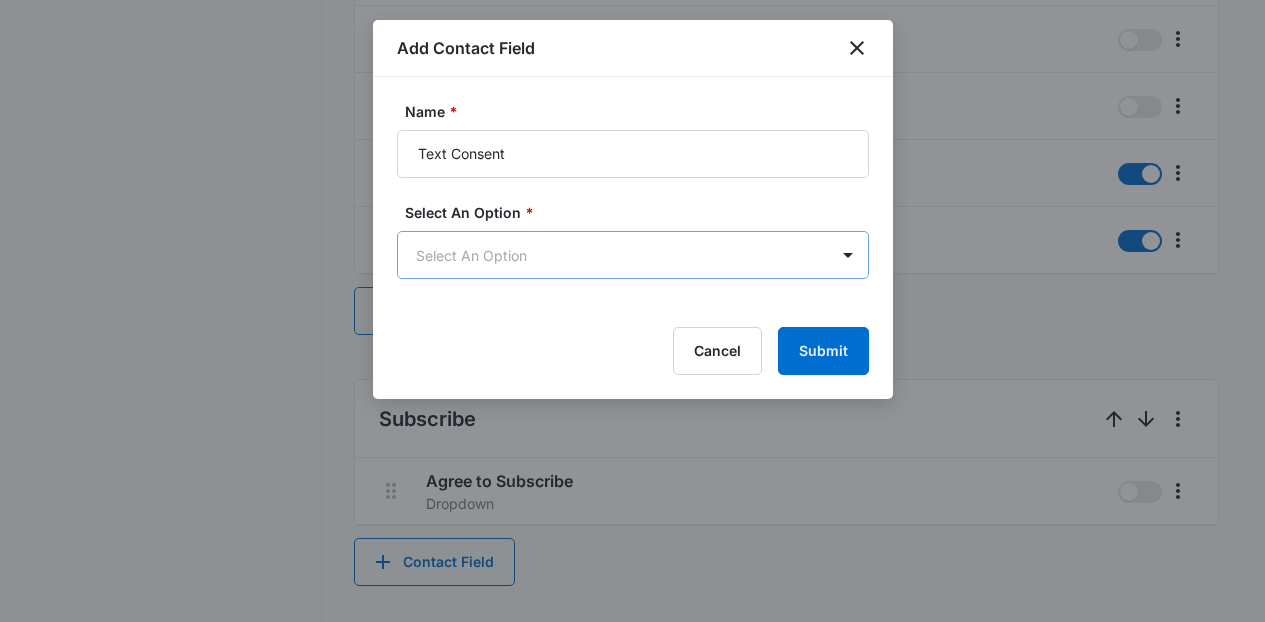 click on "CRM Apps Reputation Forms CRM Email Social Content Ads Intelligence Files Brand Settings Get Liquid Funding M37619 Your Accounts View All LS [FIRST] [LAST] [EMAIL] My Profile Notifications Support Logout Terms & Conditions   •   Privacy Policy Agencies Overview Leads Inbox Contacts Organizations History Deals Projects Tasks Calendar Lists Reports Settings Add Contact Settings Contact Types Contact Statuses Contact Fields Project Statuses Deal Statuses History Types History Flags Tags Task Templates Integrations Contact Fields Create and manage custom contact fields to keep track of all of your contact information and organize your CRM by any field. Contact Section Contact Info These are "Primary Fields", their configurations are limited because of their importance. Contact Name Contact Name Phone Phone Number primary Email Email Address primary Address Address (Street, Street 2, City, ST, Zip, Country) primary Special Notes Paragraph Field Qualifying Status Dropdown Organization Notes" at bounding box center (632, 168) 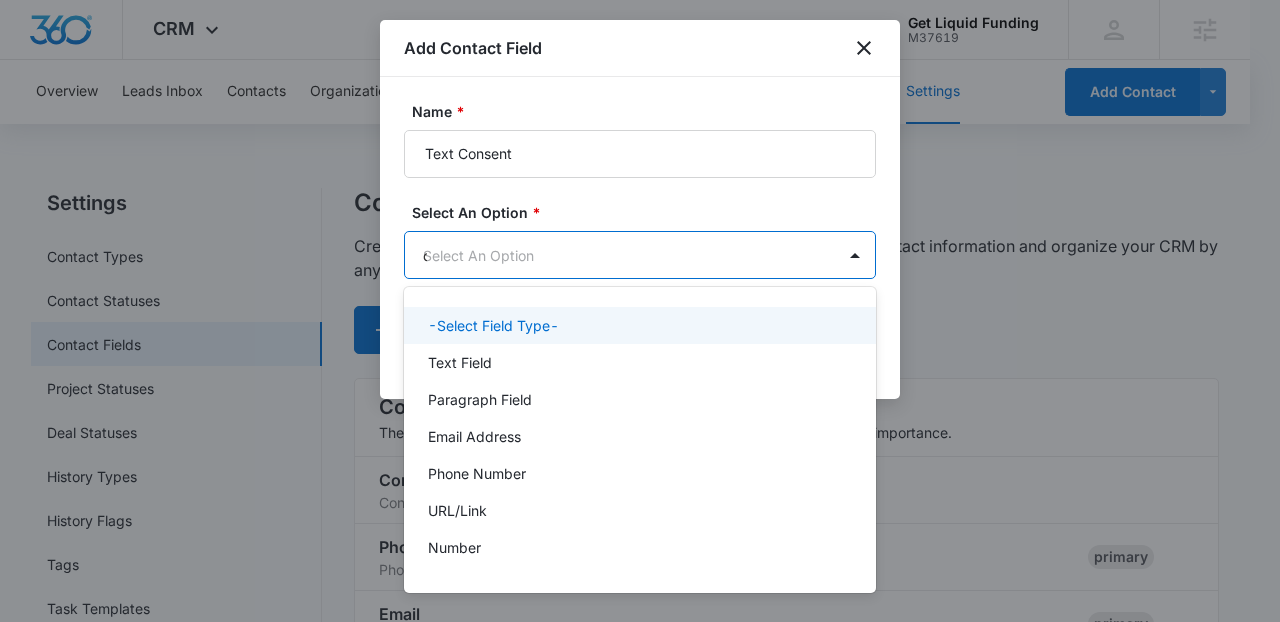 type on "dr" 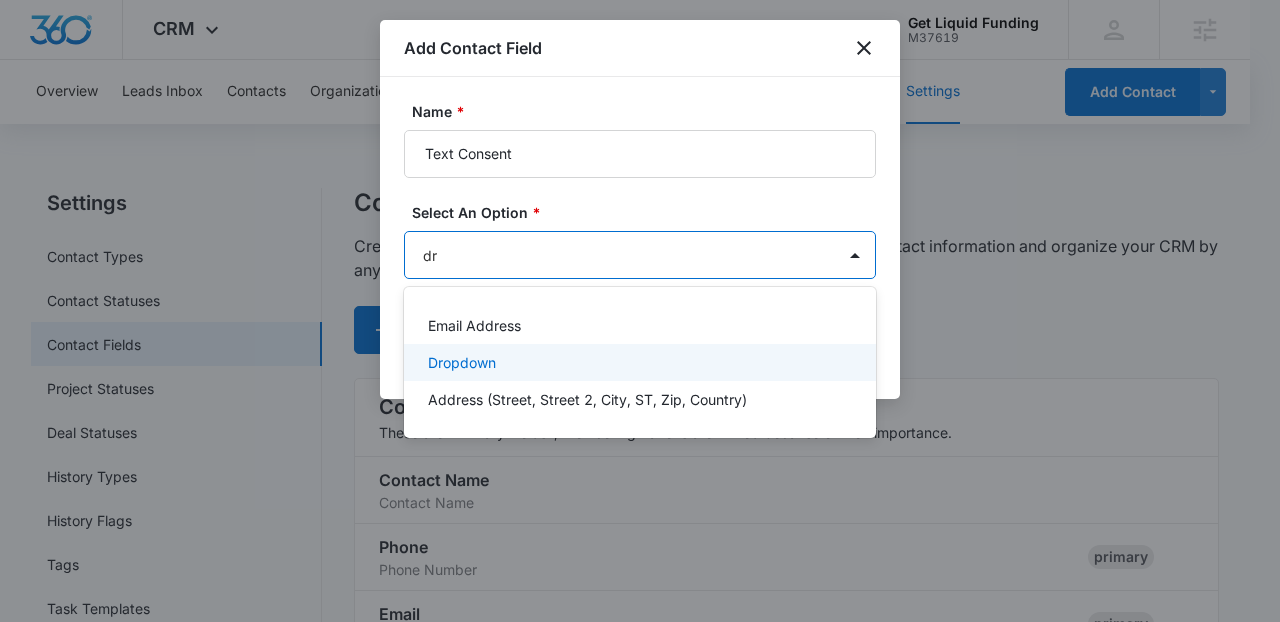 click on "Dropdown" at bounding box center [638, 362] 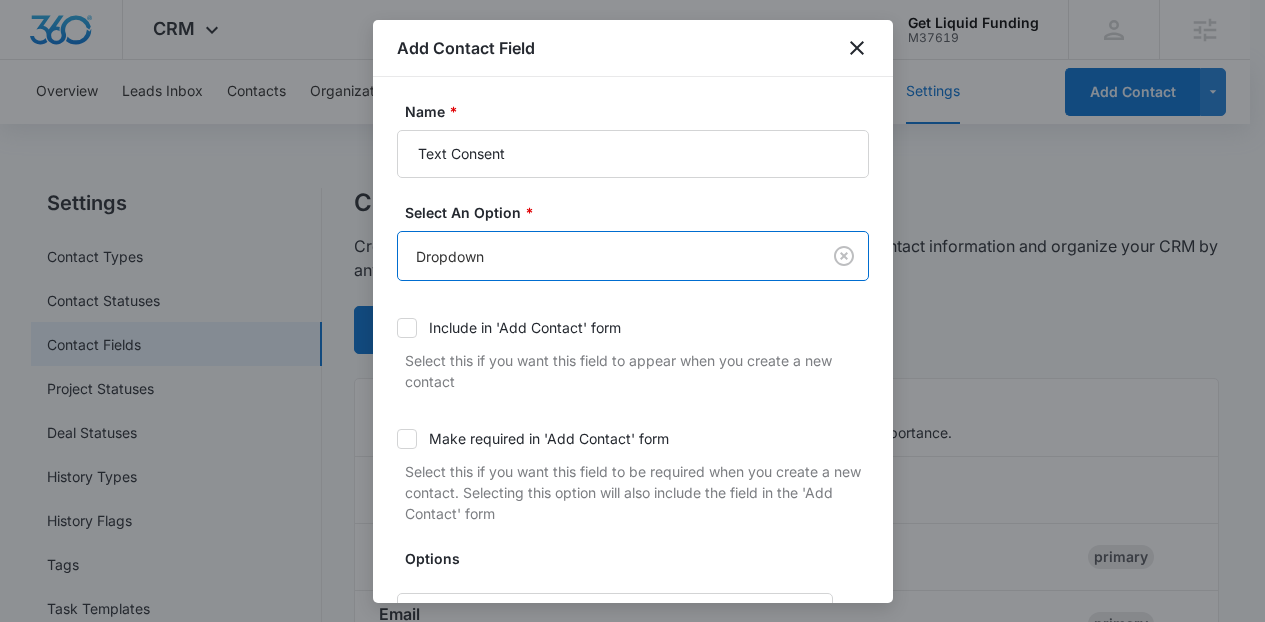 click on "Include in 'Add Contact' form" at bounding box center [525, 327] 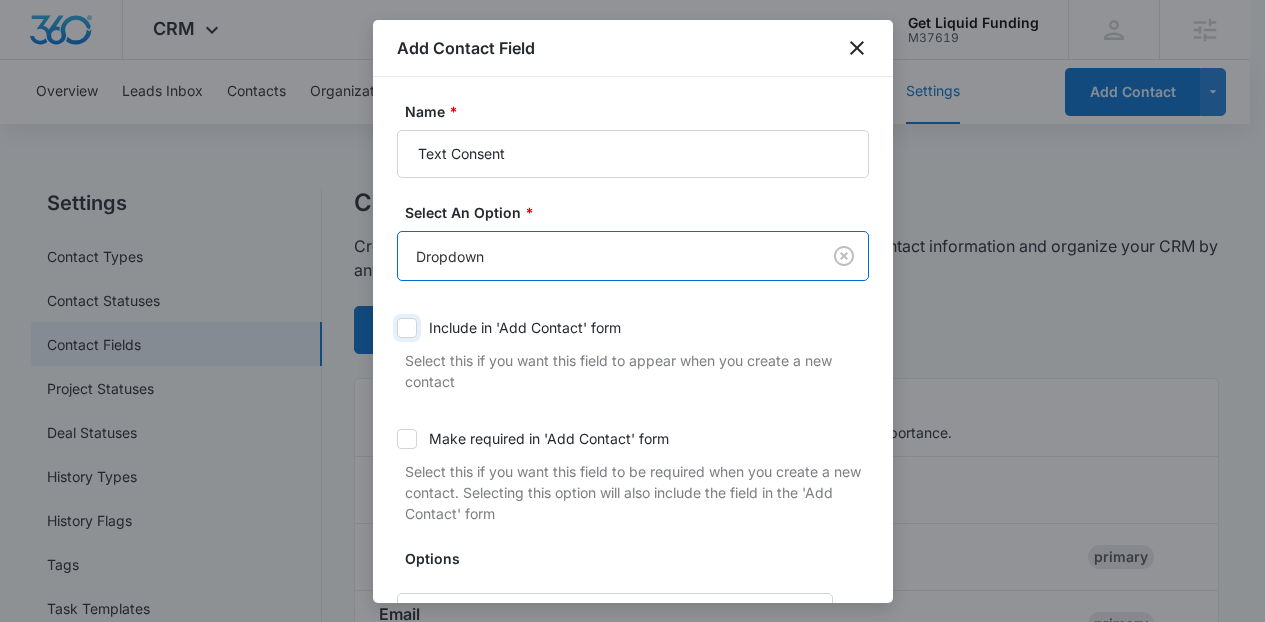 click on "Include in 'Add Contact' form" at bounding box center [397, 328] 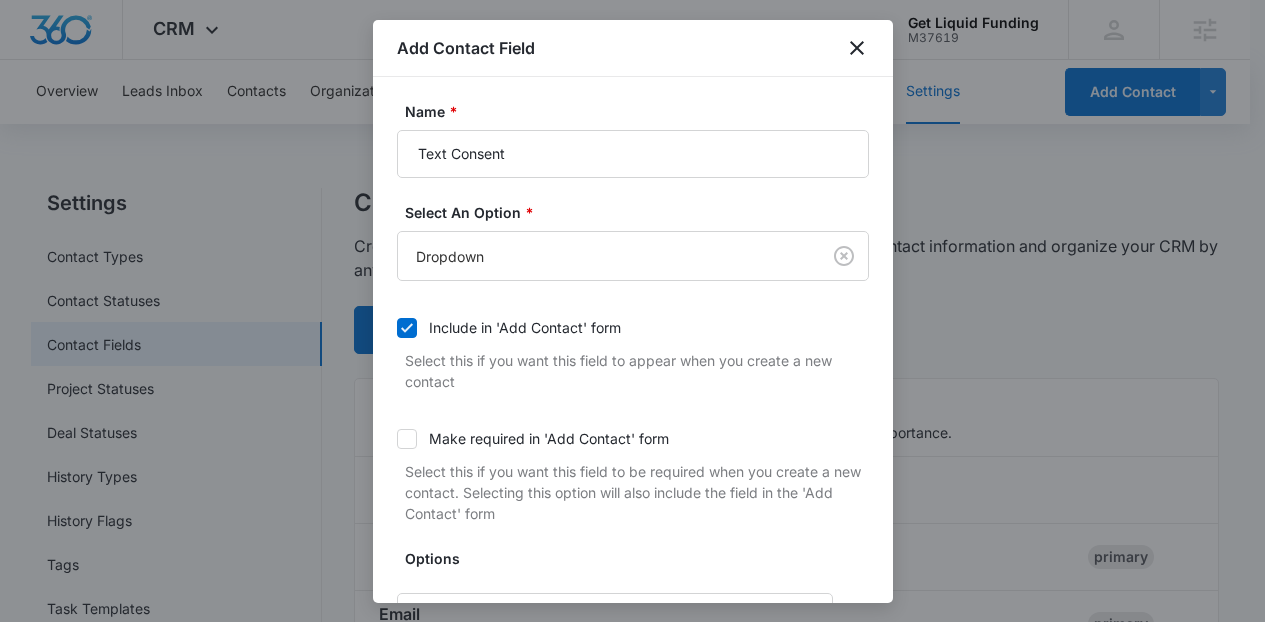 scroll, scrollTop: 198, scrollLeft: 0, axis: vertical 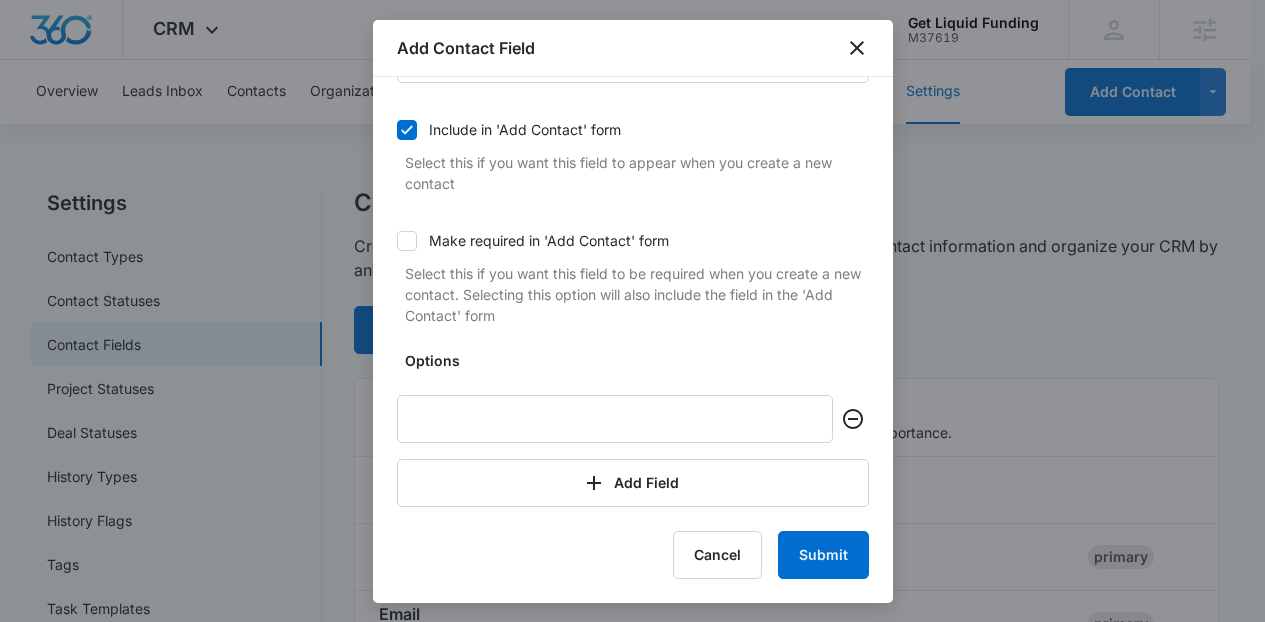 click on "Options Add Field" at bounding box center (633, 428) 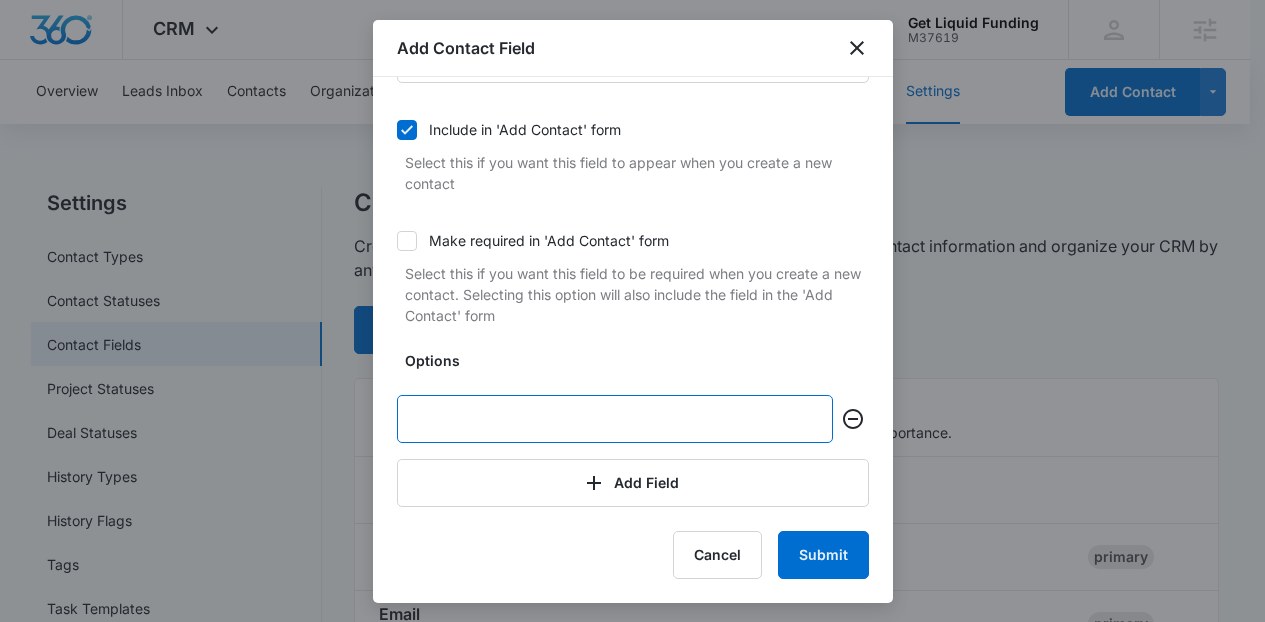 click at bounding box center [615, 419] 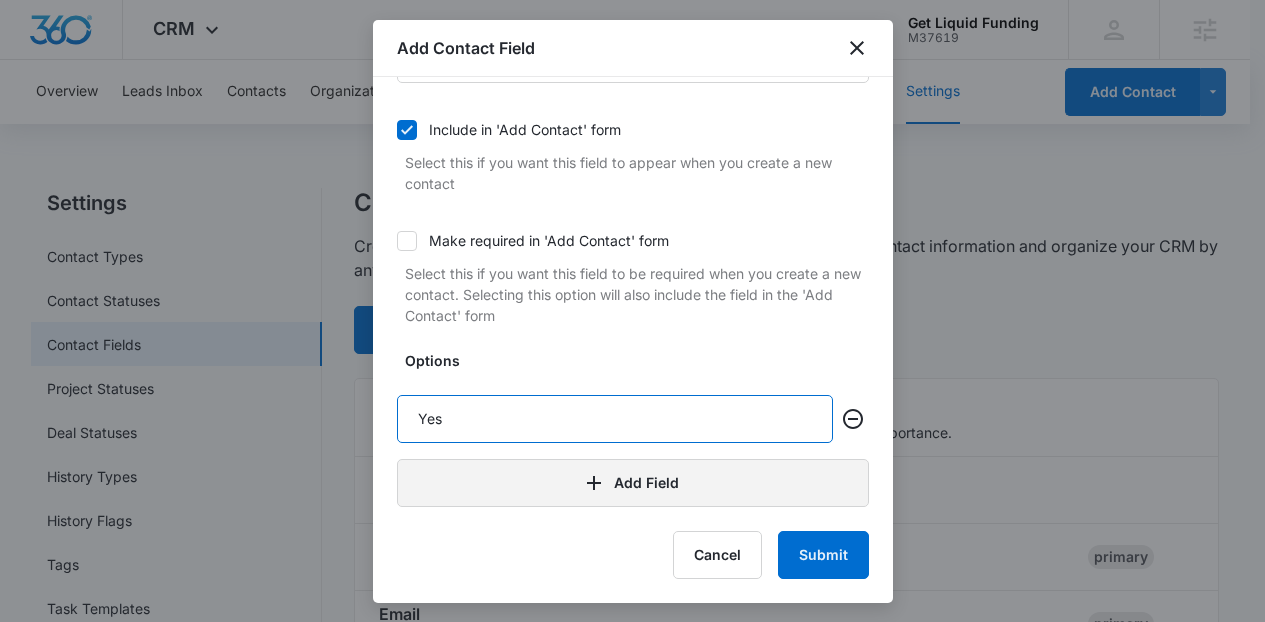 type on "Yes" 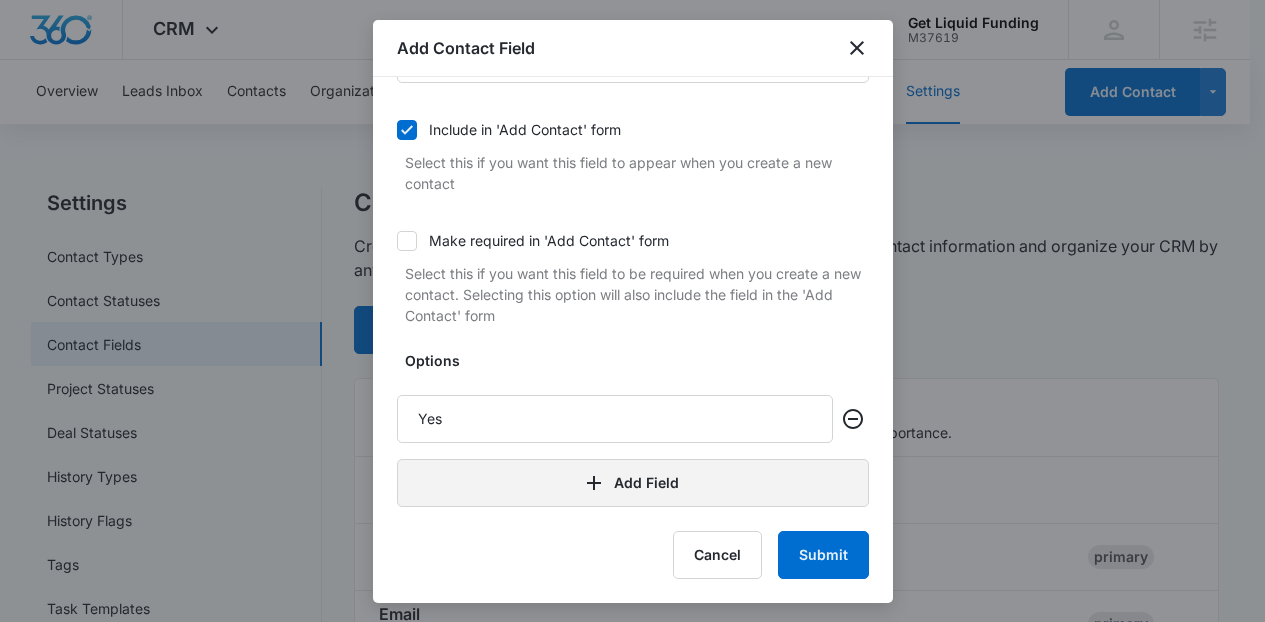 click on "Add Field" at bounding box center [633, 483] 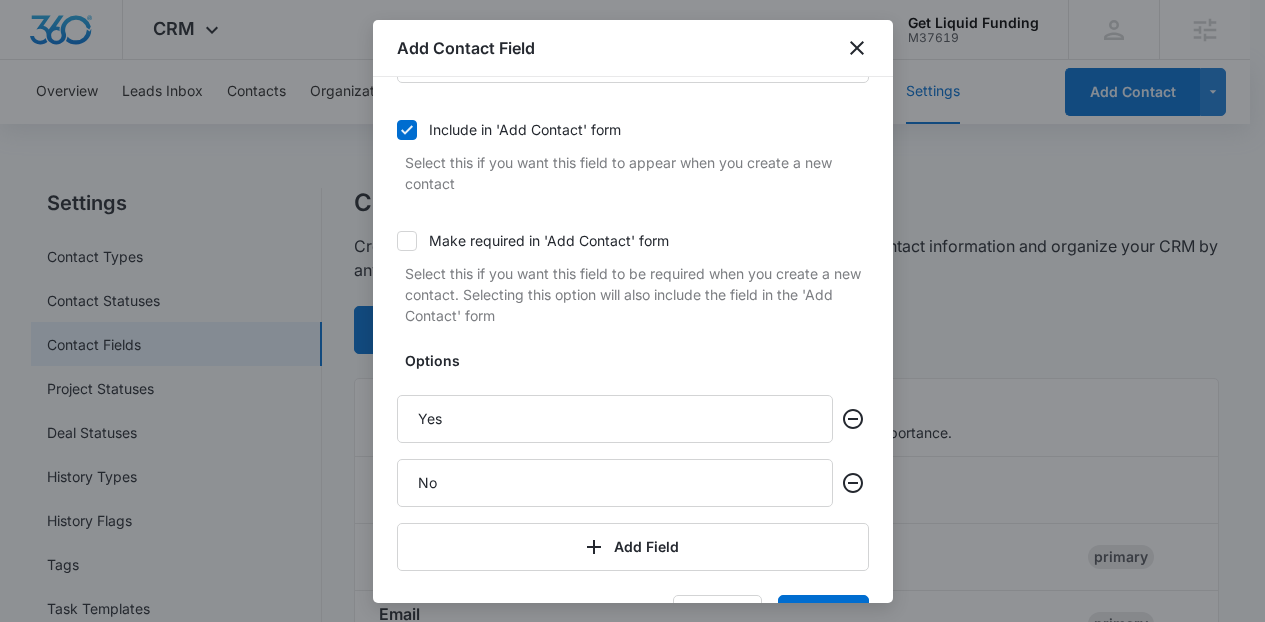 type on "No" 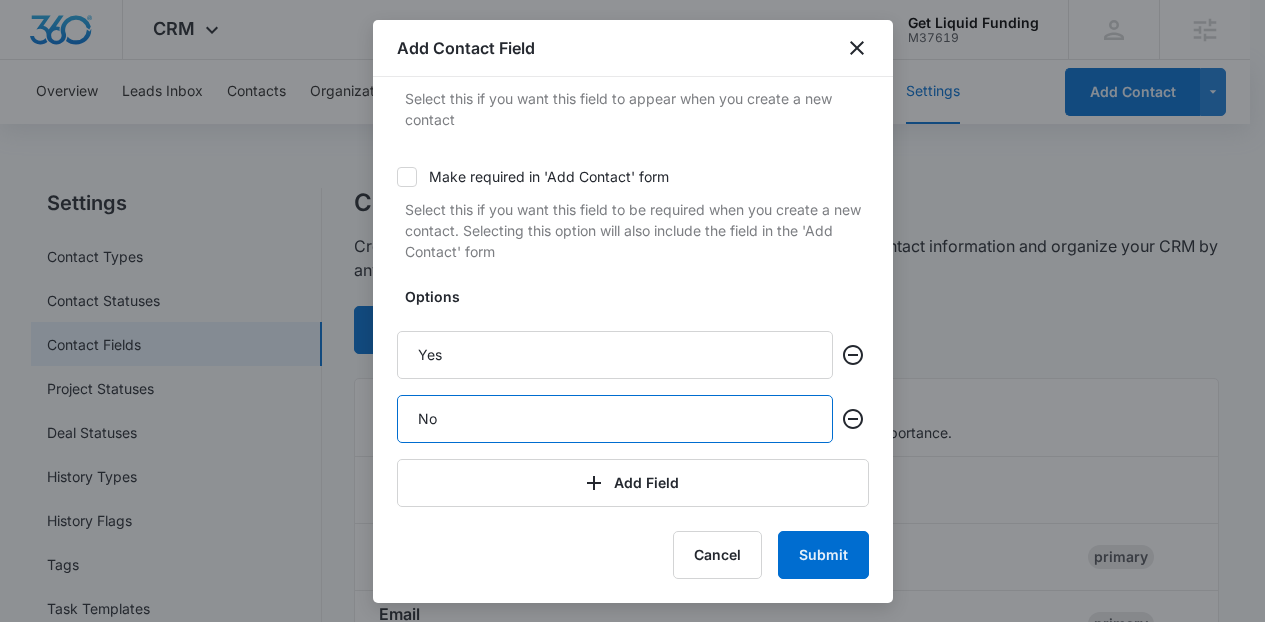 click on "No" at bounding box center (615, 419) 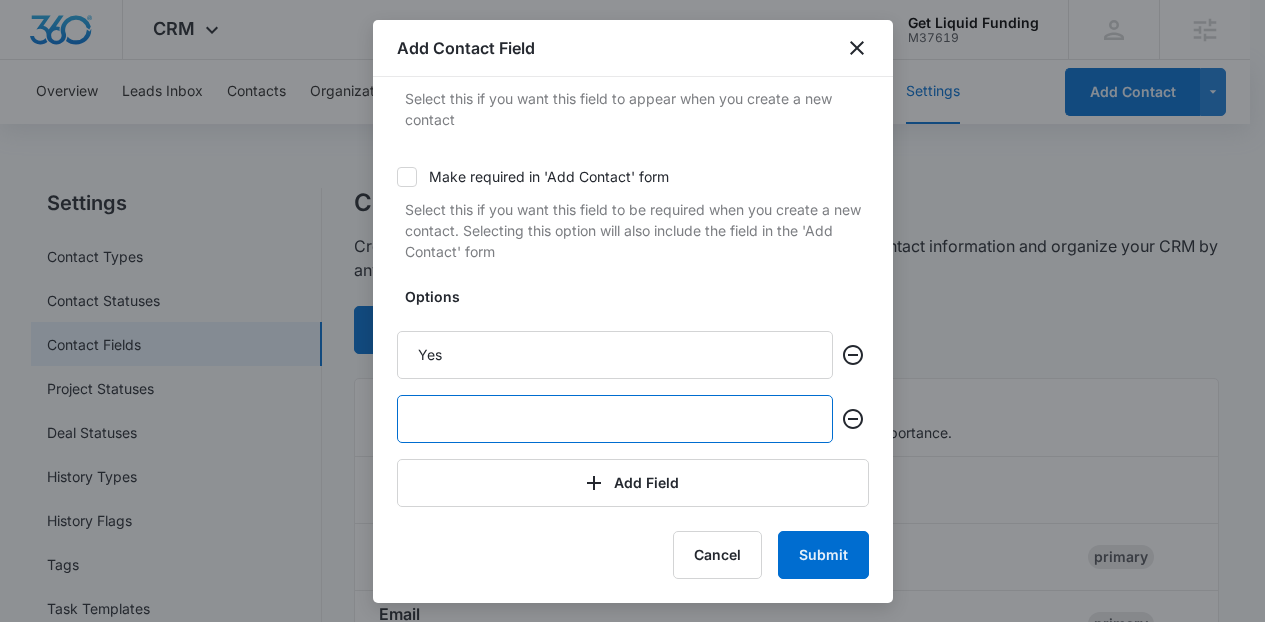 type 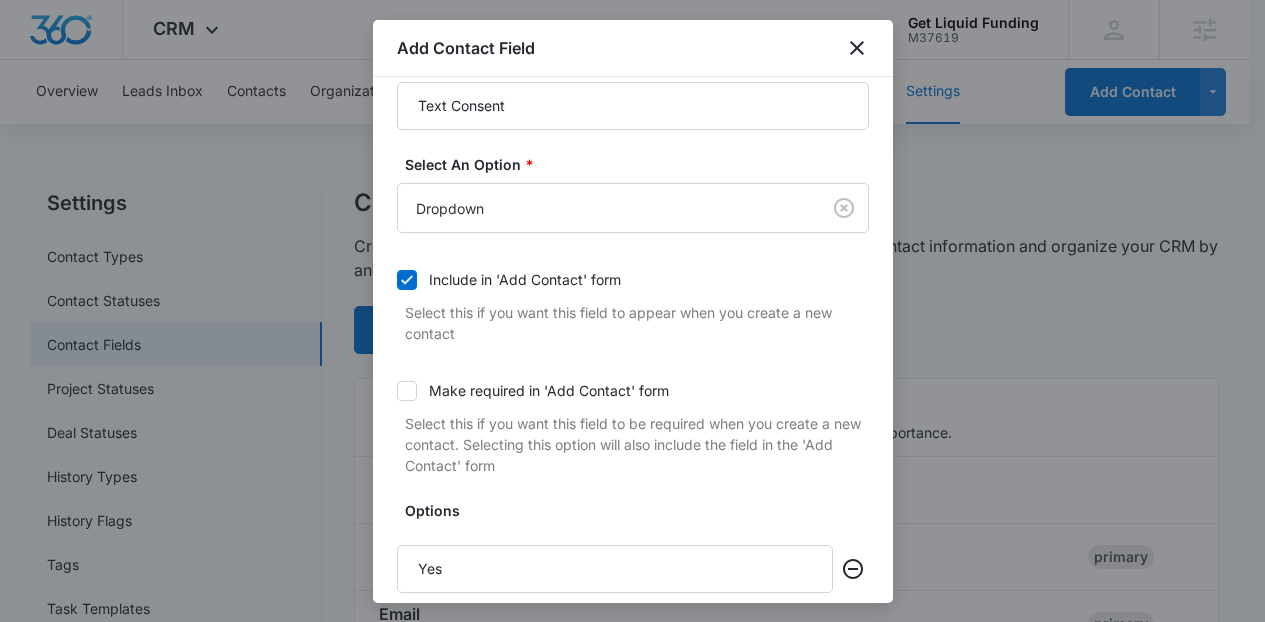 scroll, scrollTop: 45, scrollLeft: 0, axis: vertical 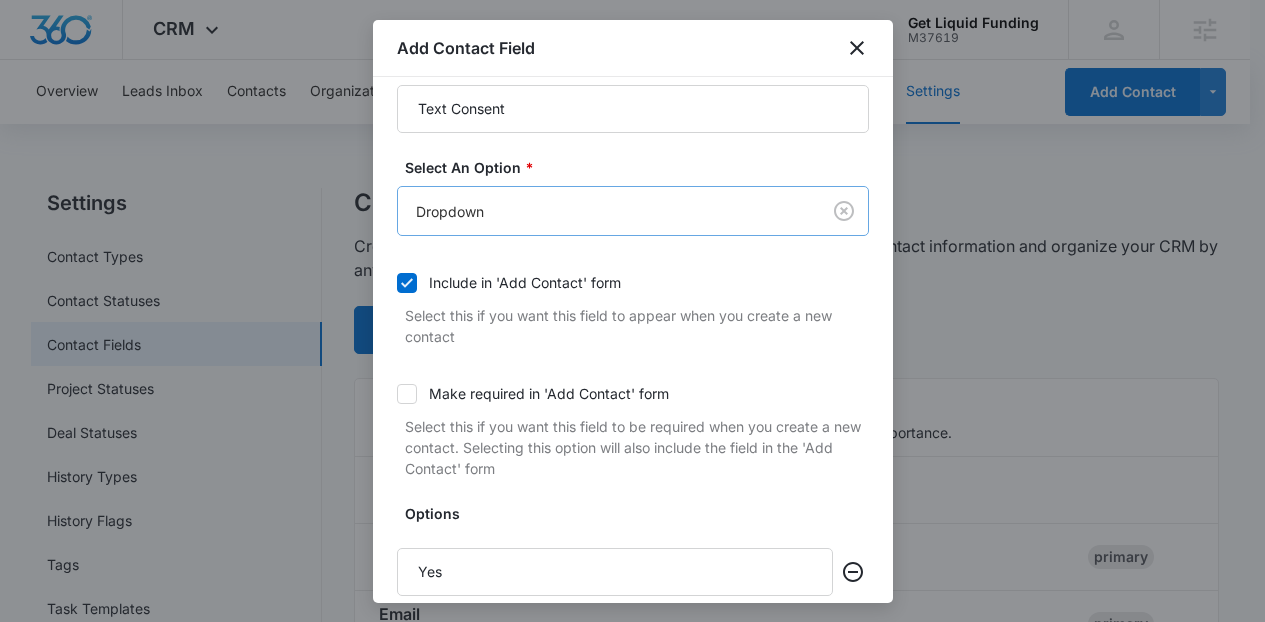 click on "CRM Apps Reputation Forms CRM Email Social Content Ads Intelligence Files Brand Settings Get Liquid Funding M37619 Your Accounts View All LS [FIRST] [LAST] [EMAIL] My Profile Notifications Support Logout Terms & Conditions   •   Privacy Policy Agencies Overview Leads Inbox Contacts Organizations History Deals Projects Tasks Calendar Lists Reports Settings Add Contact Settings Contact Types Contact Statuses Contact Fields Project Statuses Deal Statuses History Types History Flags Tags Task Templates Integrations Contact Fields Create and manage custom contact fields to keep track of all of your contact information and organize your CRM by any field. Contact Section Contact Info These are "Primary Fields", their configurations are limited because of their importance. Contact Name Contact Name Phone Phone Number primary Email Email Address primary Address Address (Street, Street 2, City, ST, Zip, Country) primary Special Notes Paragraph Field Qualifying Status Dropdown Organization Notes" at bounding box center [632, 1664] 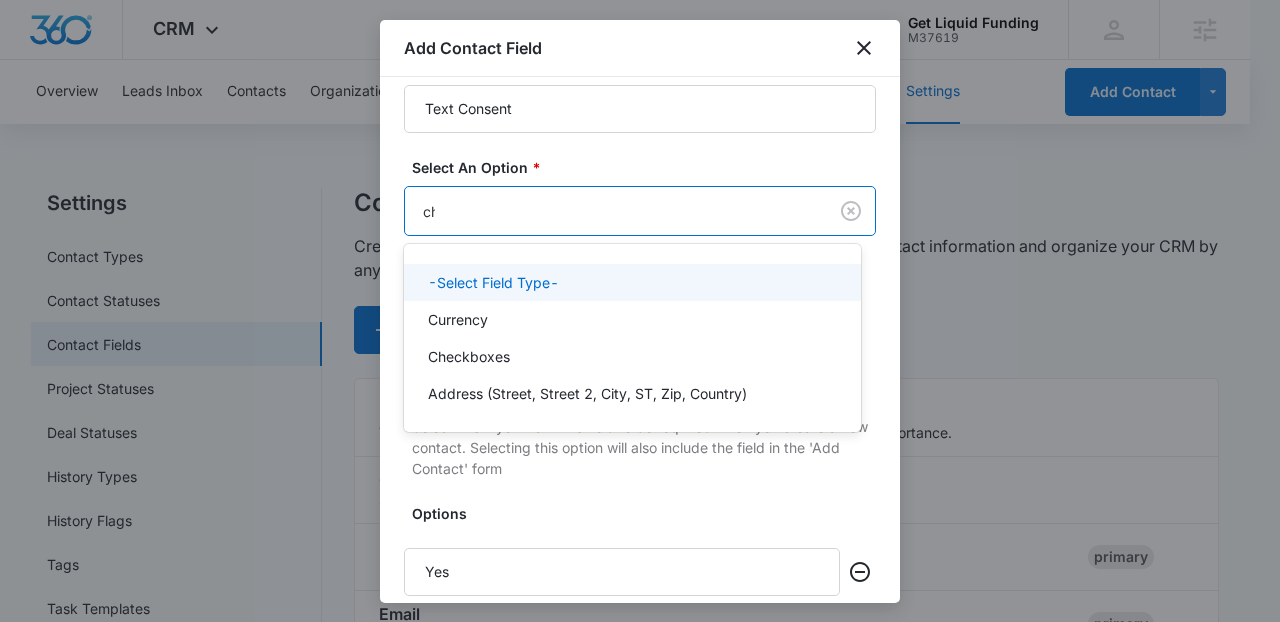 type on "che" 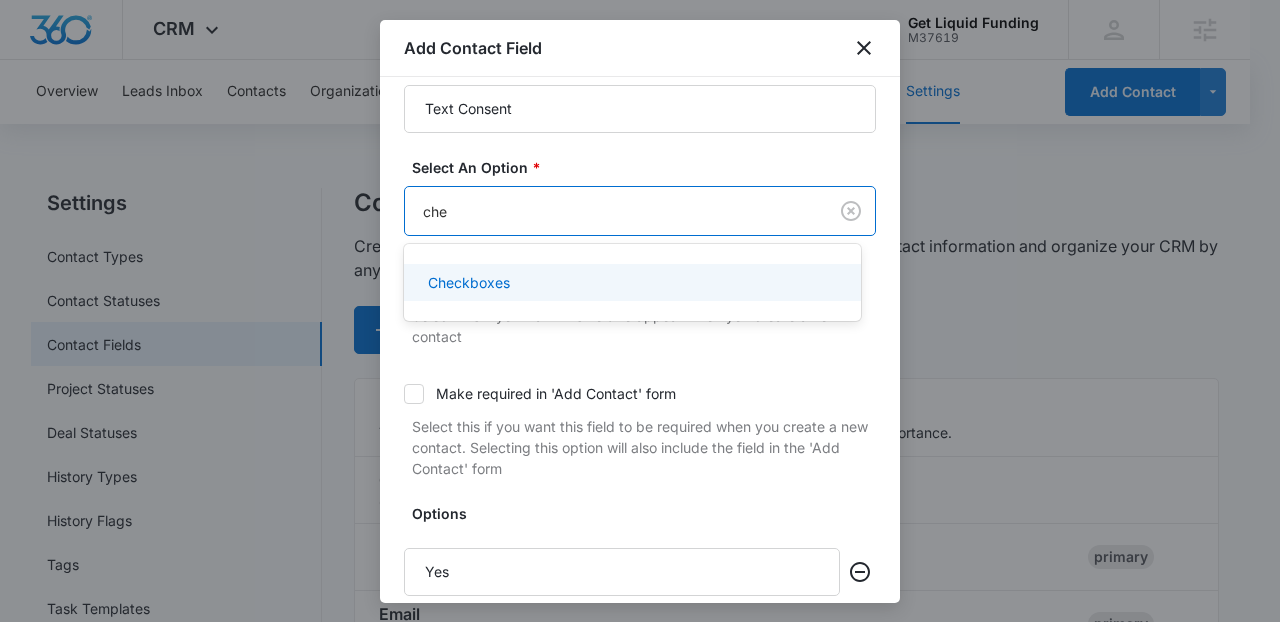 click on "Checkboxes" at bounding box center (630, 282) 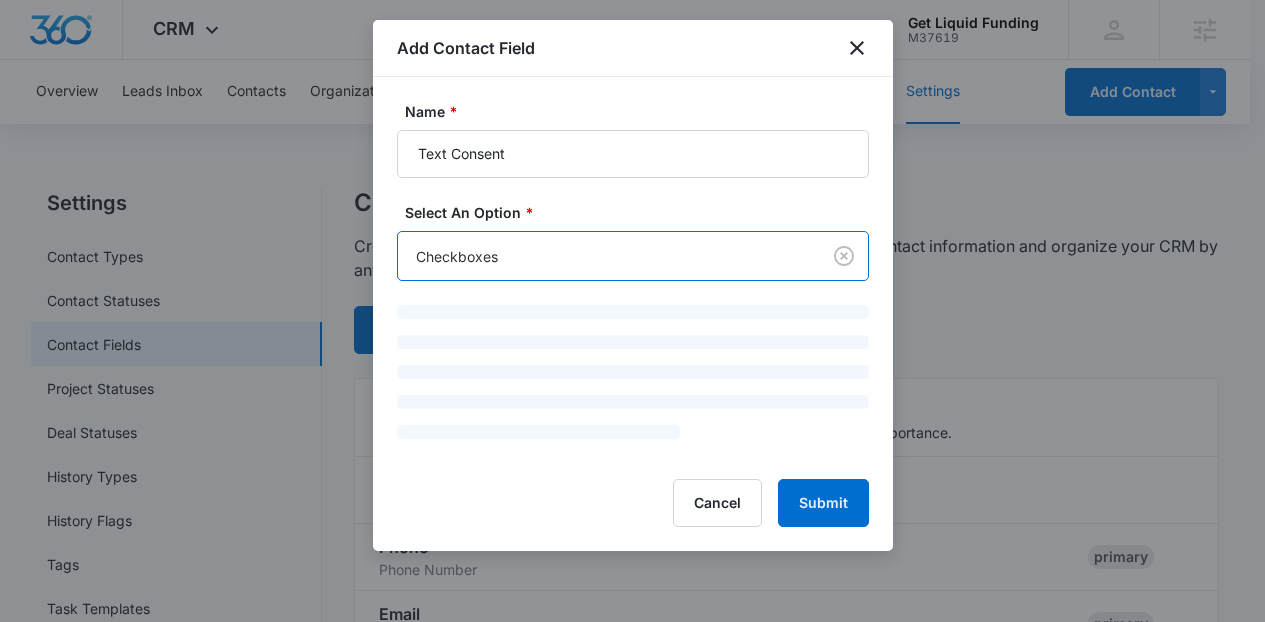 scroll, scrollTop: 0, scrollLeft: 0, axis: both 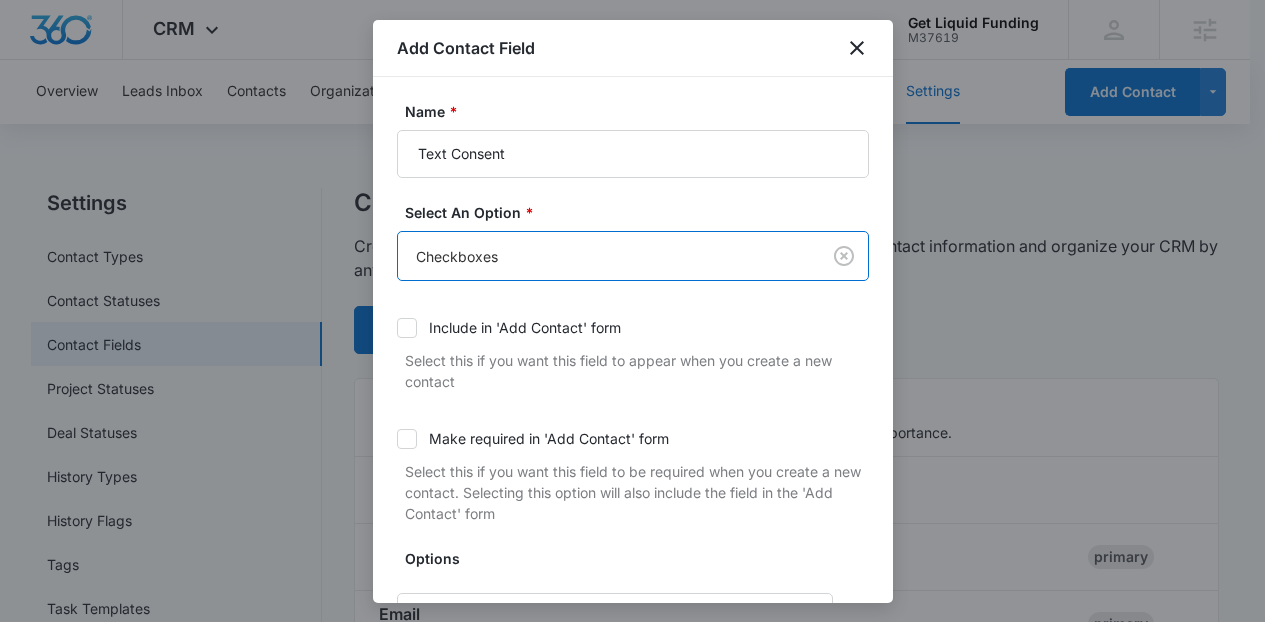 click on "Include in 'Add Contact' form" at bounding box center (525, 327) 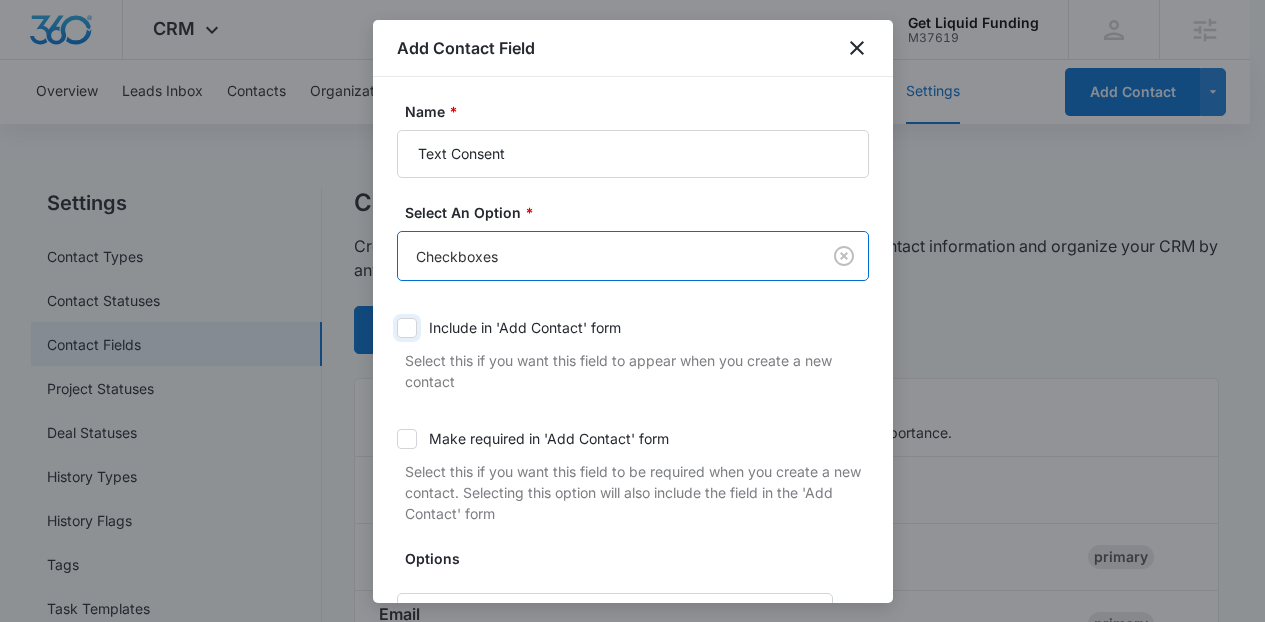 click on "Include in 'Add Contact' form" at bounding box center (397, 328) 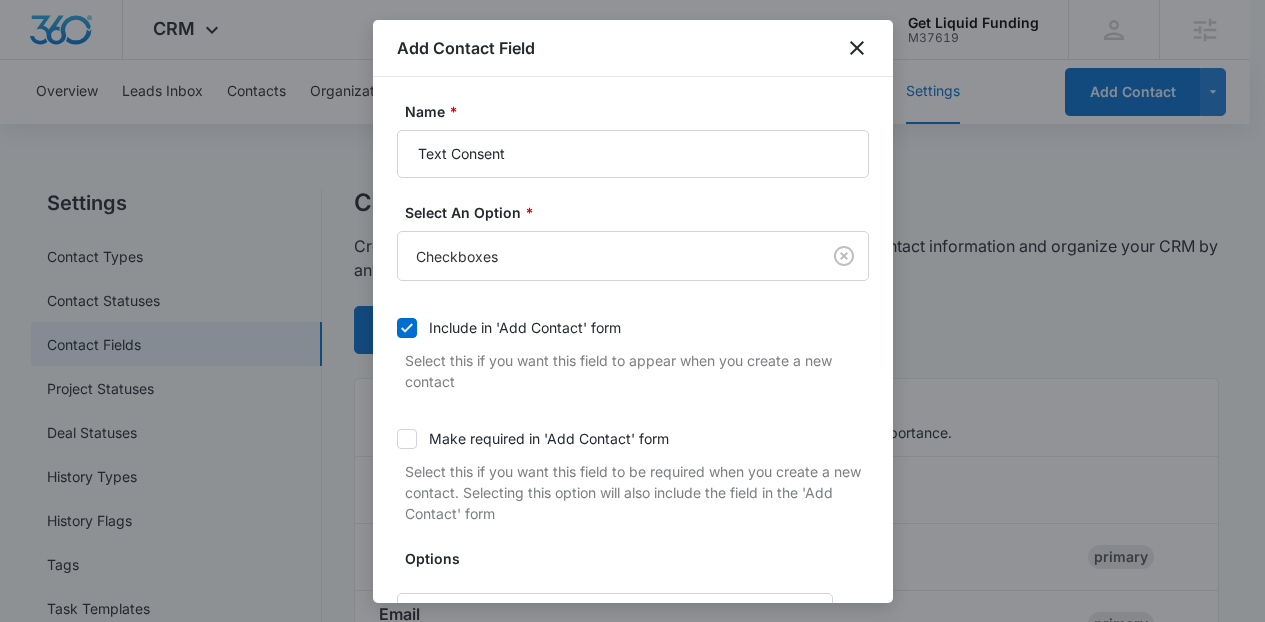 scroll, scrollTop: 198, scrollLeft: 0, axis: vertical 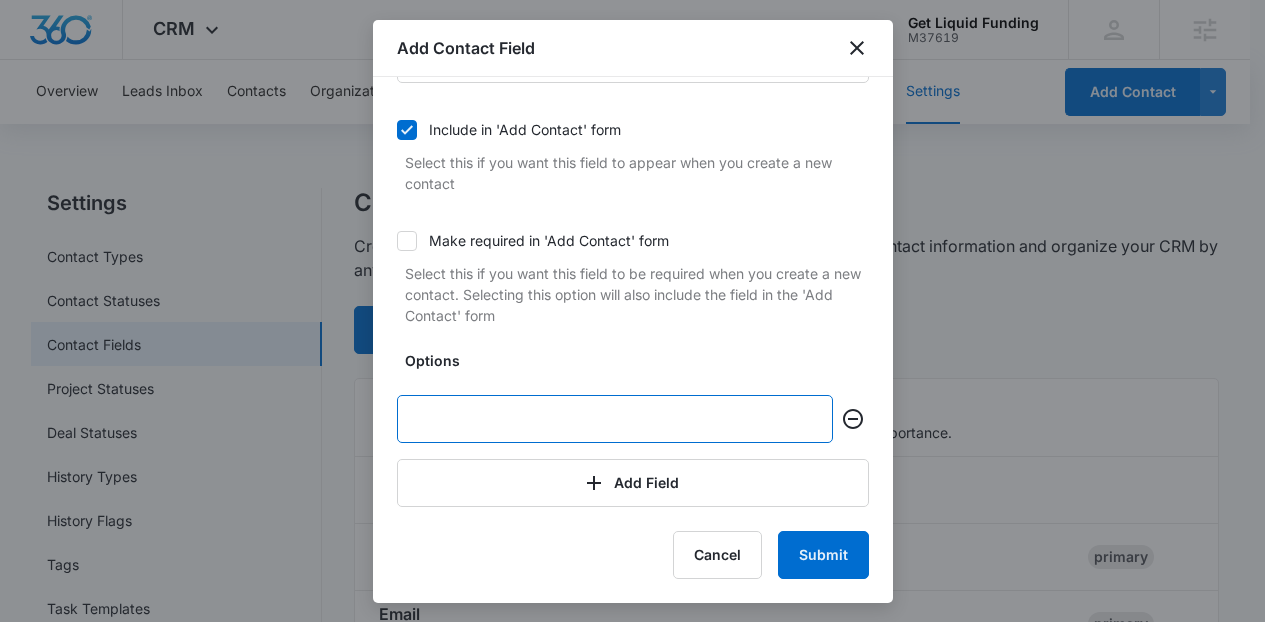 click at bounding box center (615, 419) 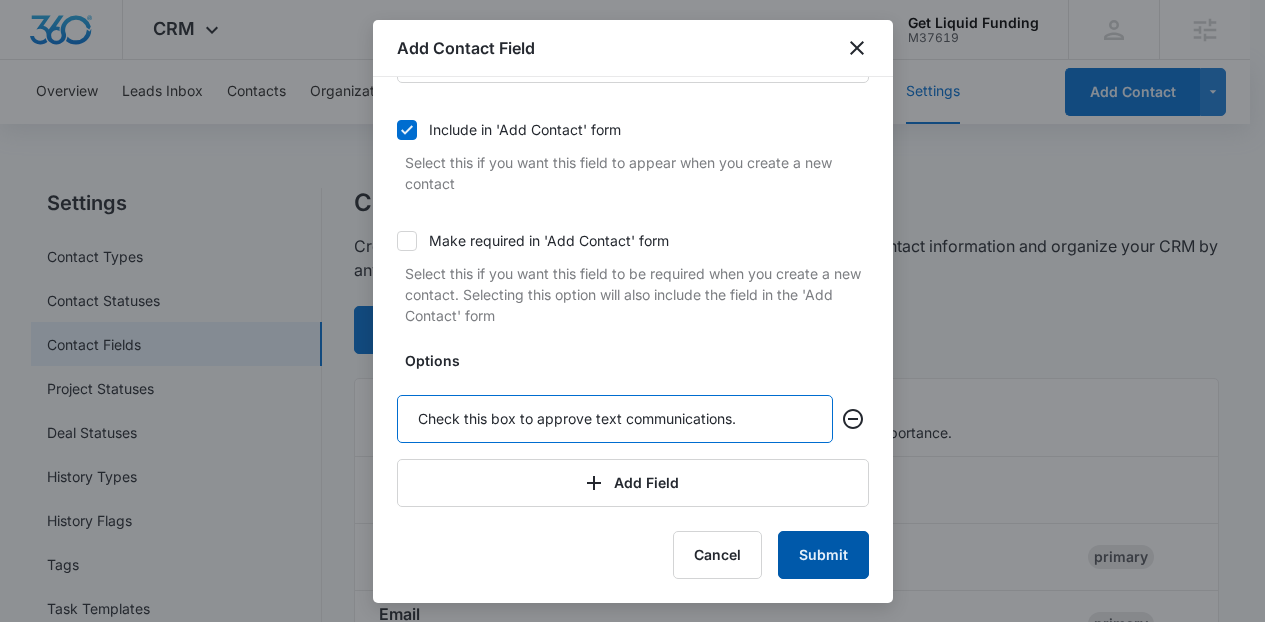 type on "Check this box to approve text communications." 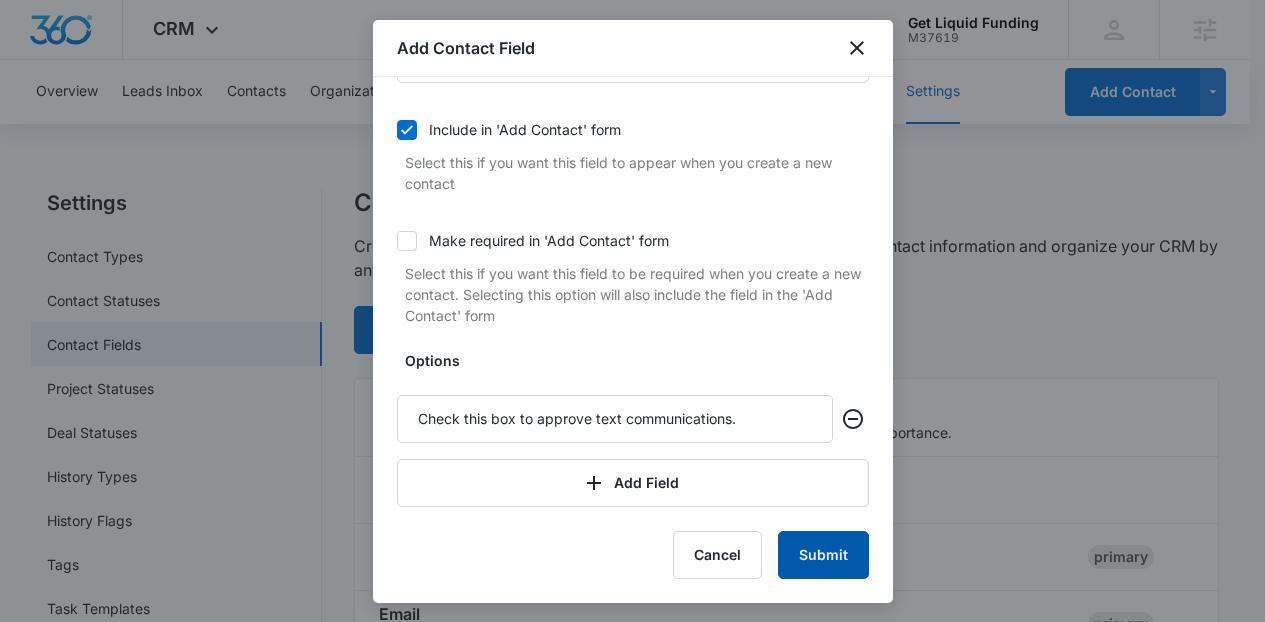 click on "Submit" at bounding box center (823, 555) 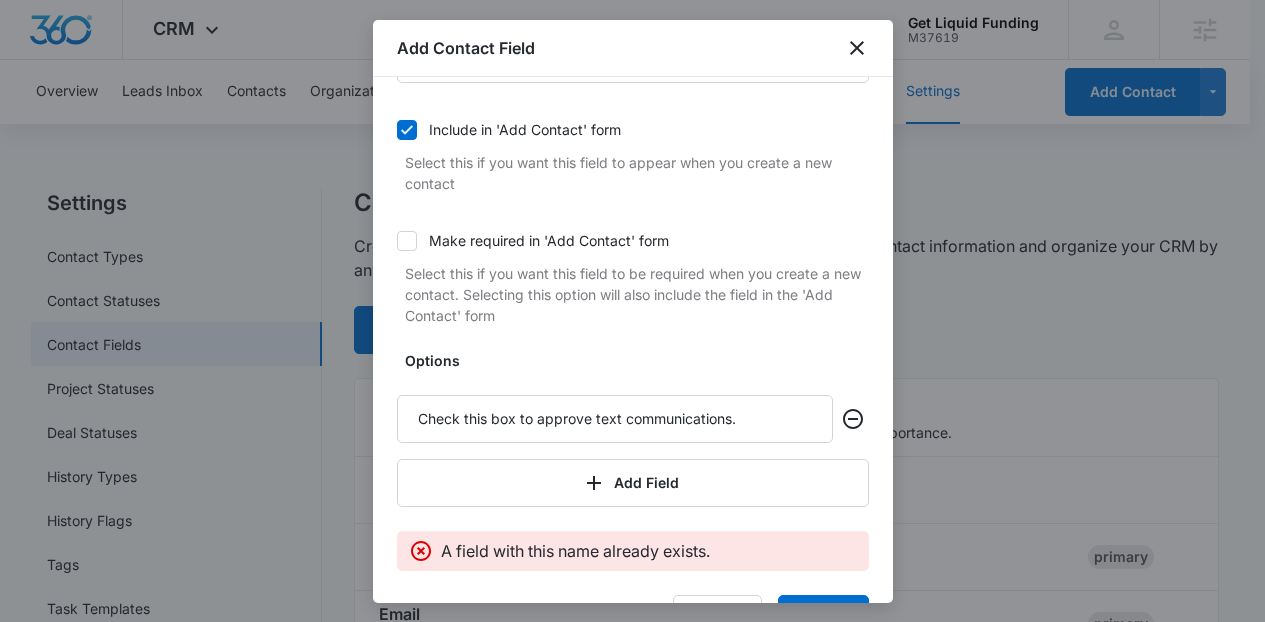 scroll, scrollTop: 0, scrollLeft: 0, axis: both 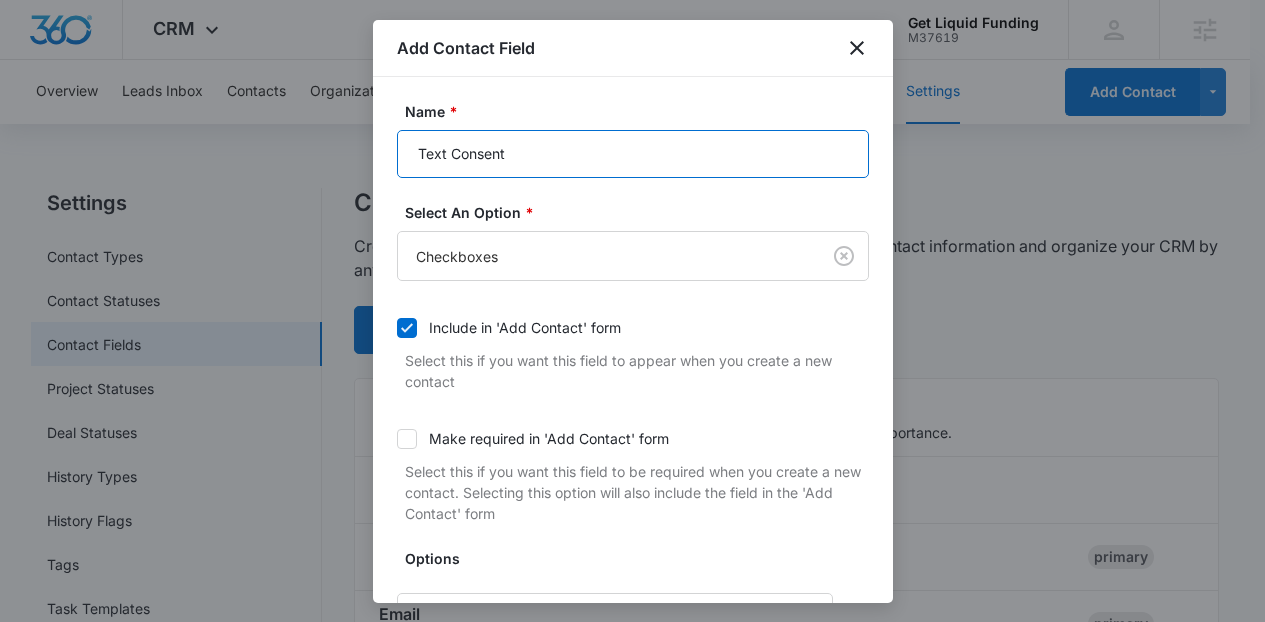 click on "Text Consent" at bounding box center (633, 154) 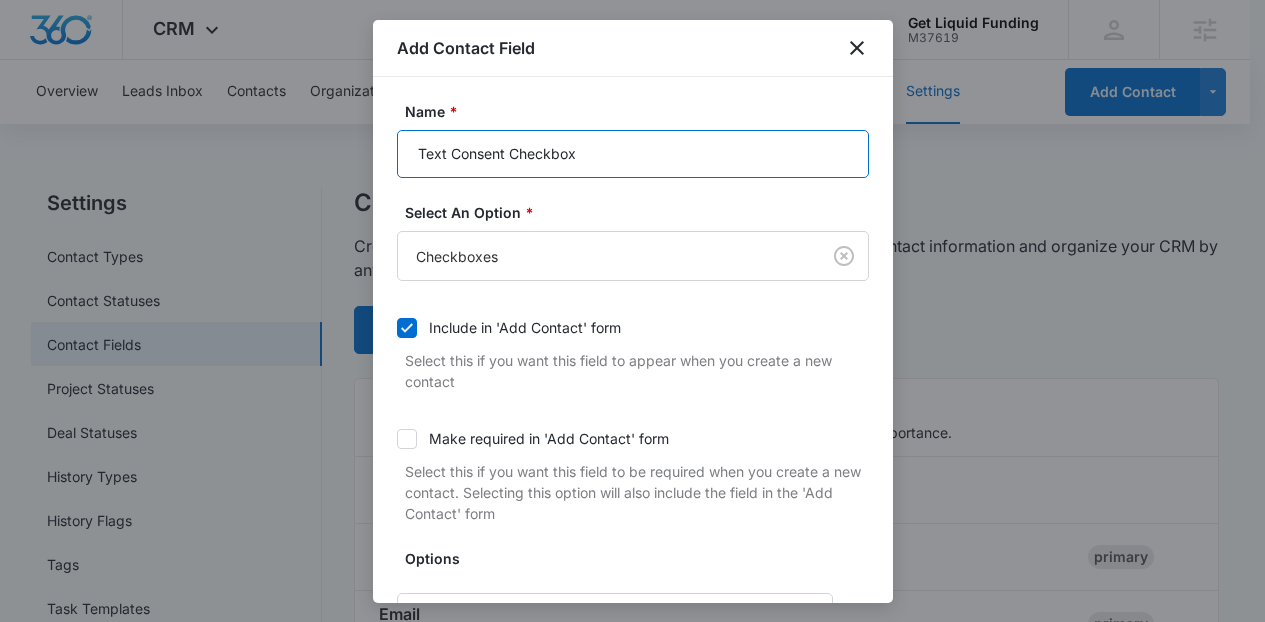 type on "Text Consent Checkbox" 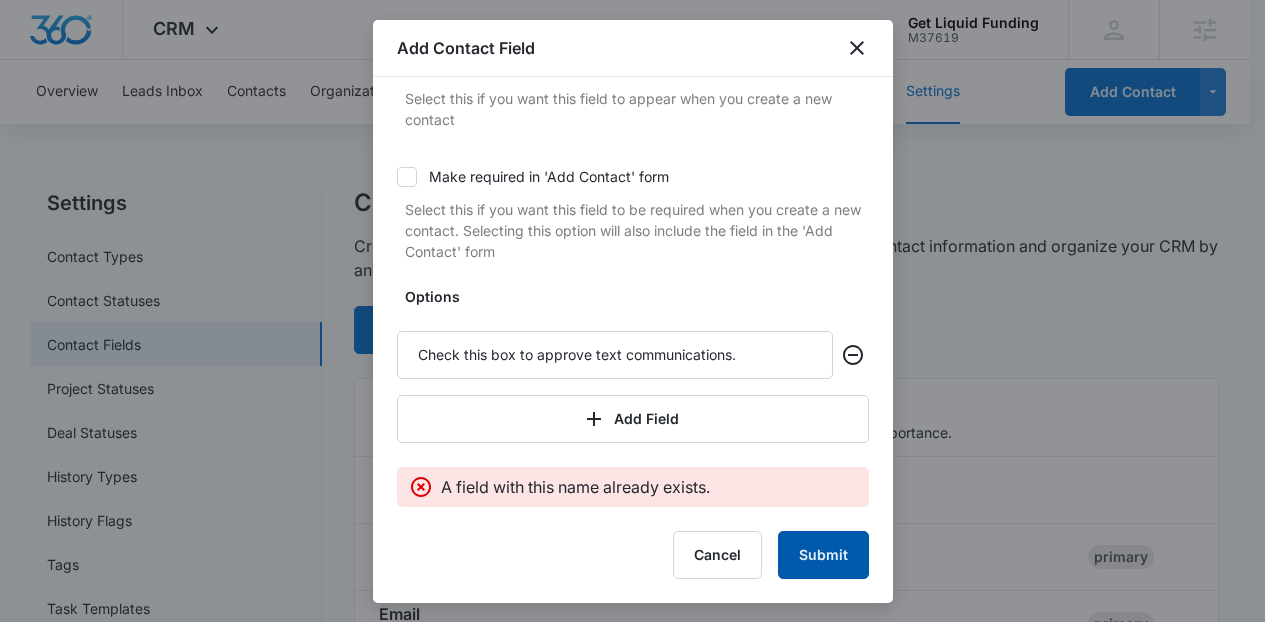 click on "Submit" at bounding box center (823, 555) 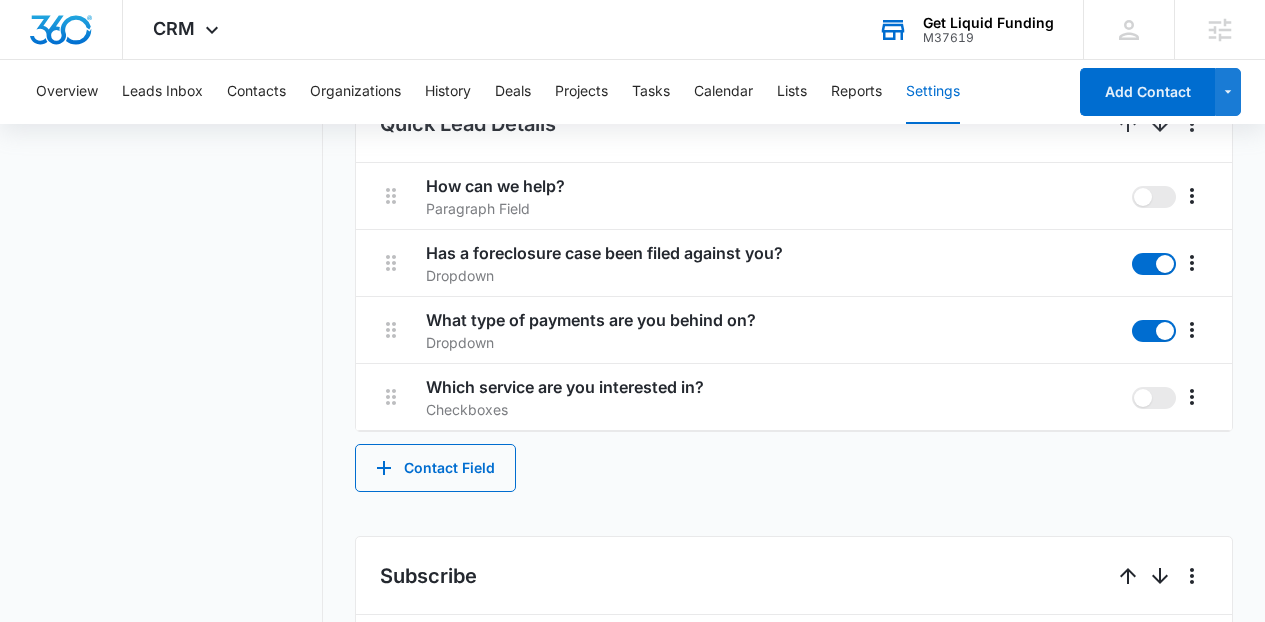 scroll, scrollTop: 1309, scrollLeft: 0, axis: vertical 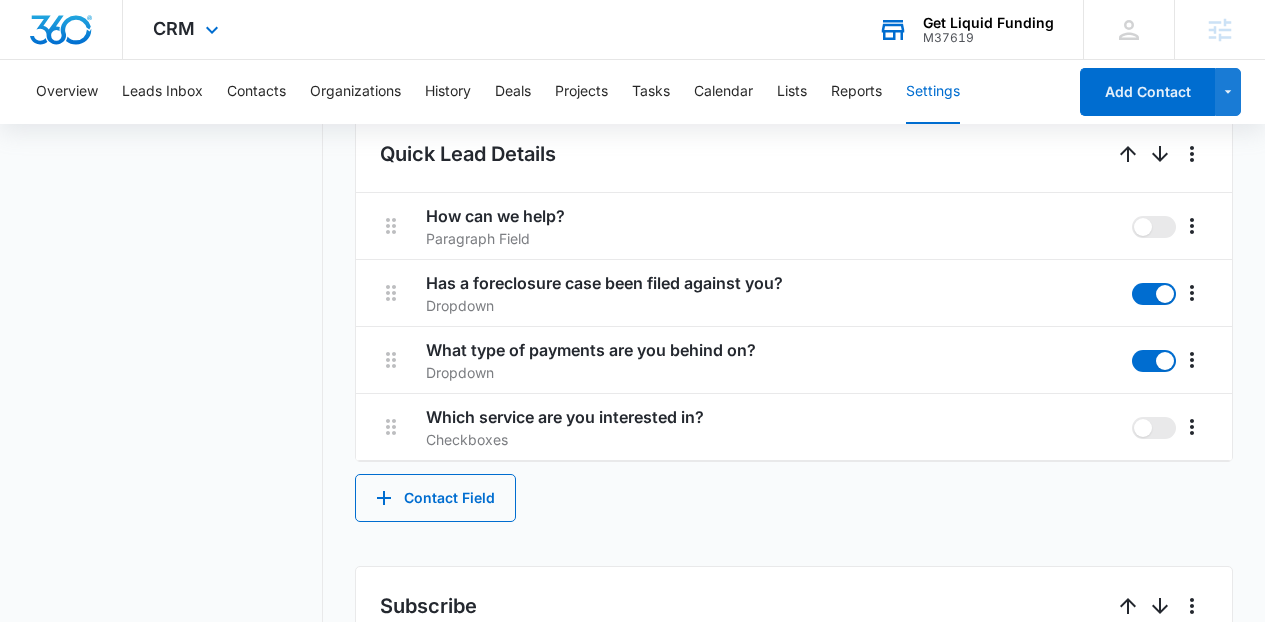 click on "CRM Apps Reputation Forms CRM Email Social Content Ads Intelligence Files Brand Settings" at bounding box center (188, 29) 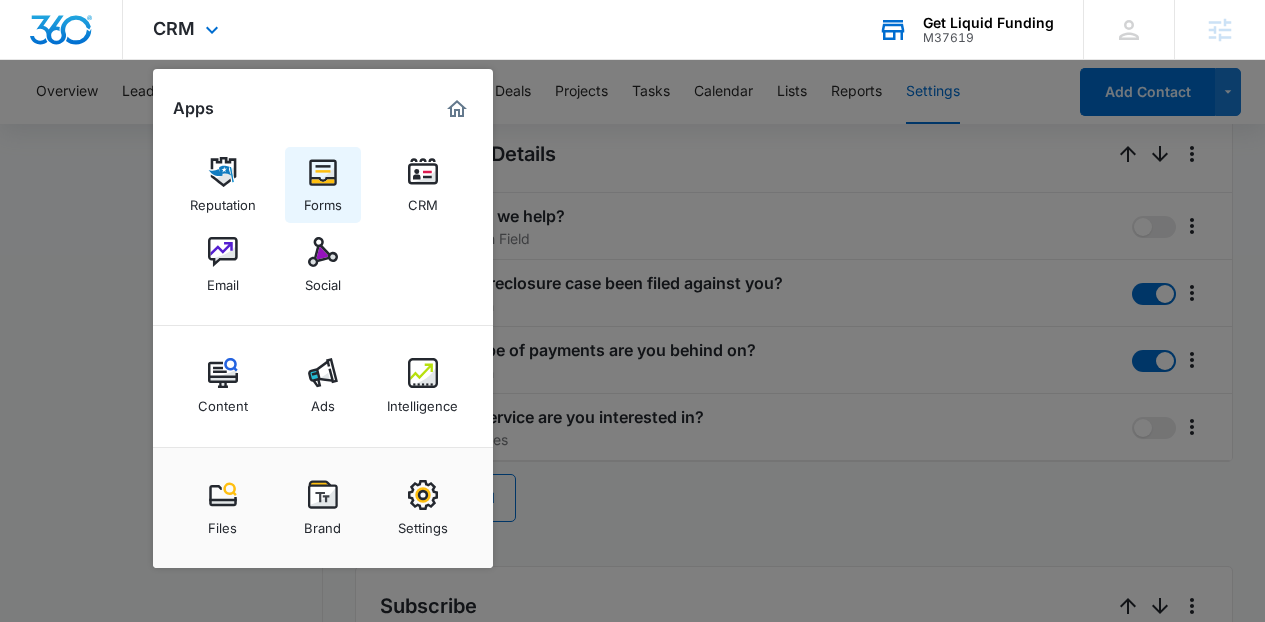 click on "Forms" at bounding box center [323, 185] 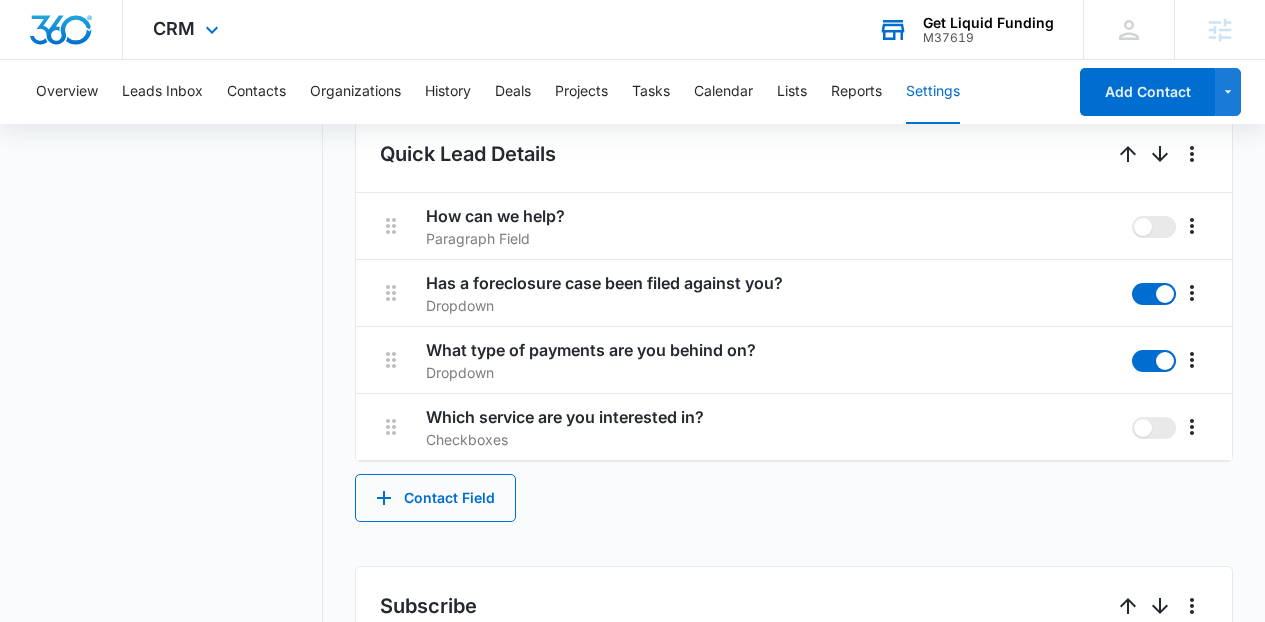 scroll, scrollTop: 0, scrollLeft: 0, axis: both 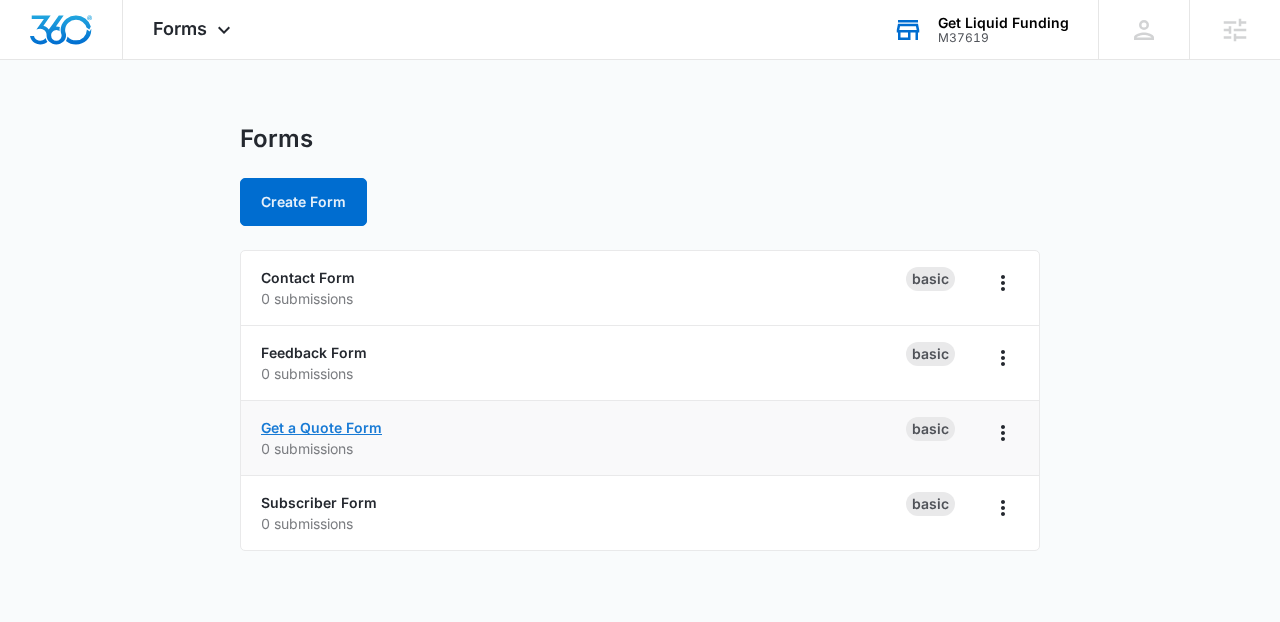 click on "Get a Quote Form" at bounding box center [321, 427] 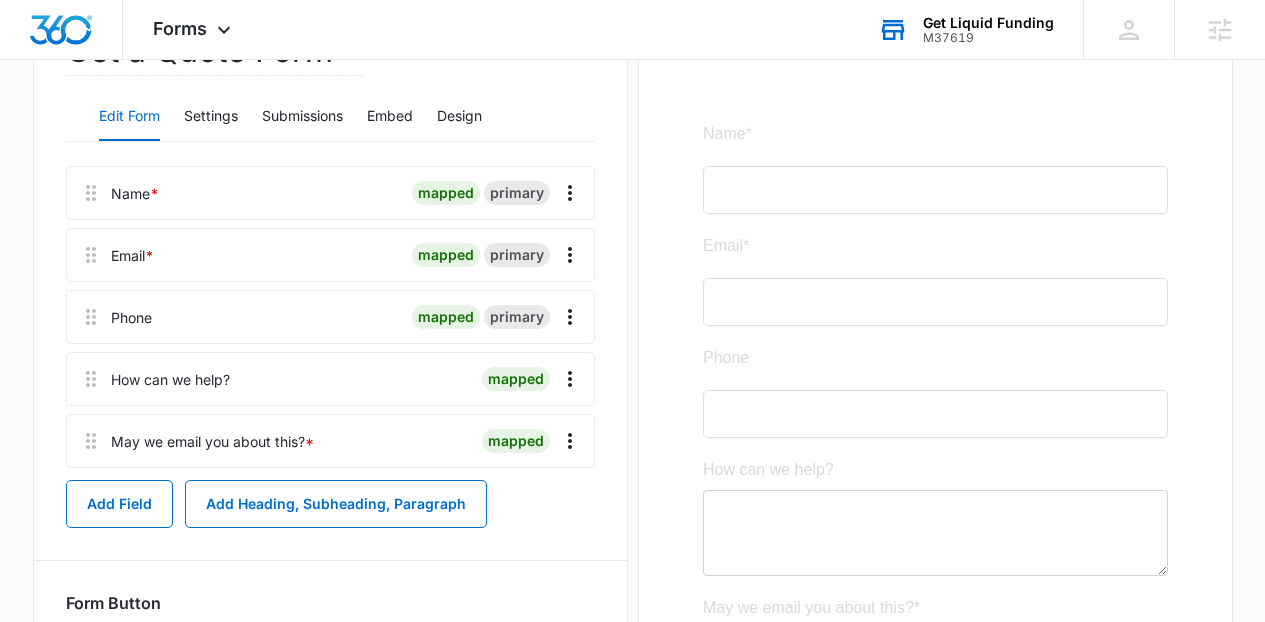 scroll, scrollTop: 246, scrollLeft: 0, axis: vertical 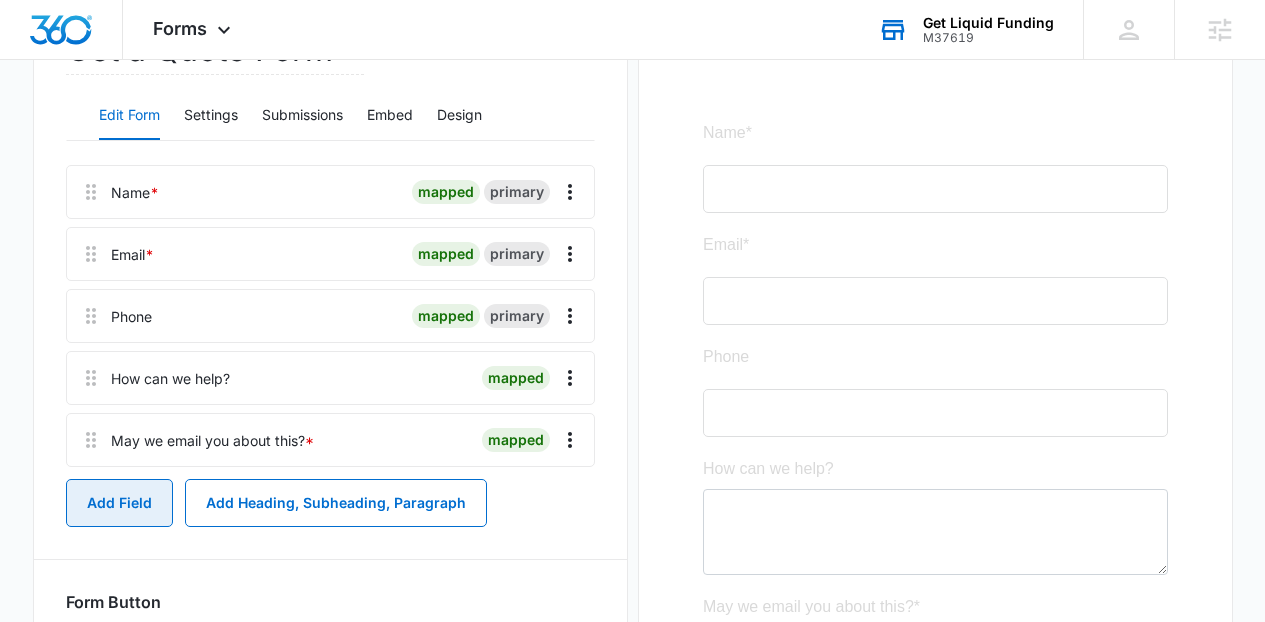 click on "Add Field" at bounding box center [119, 503] 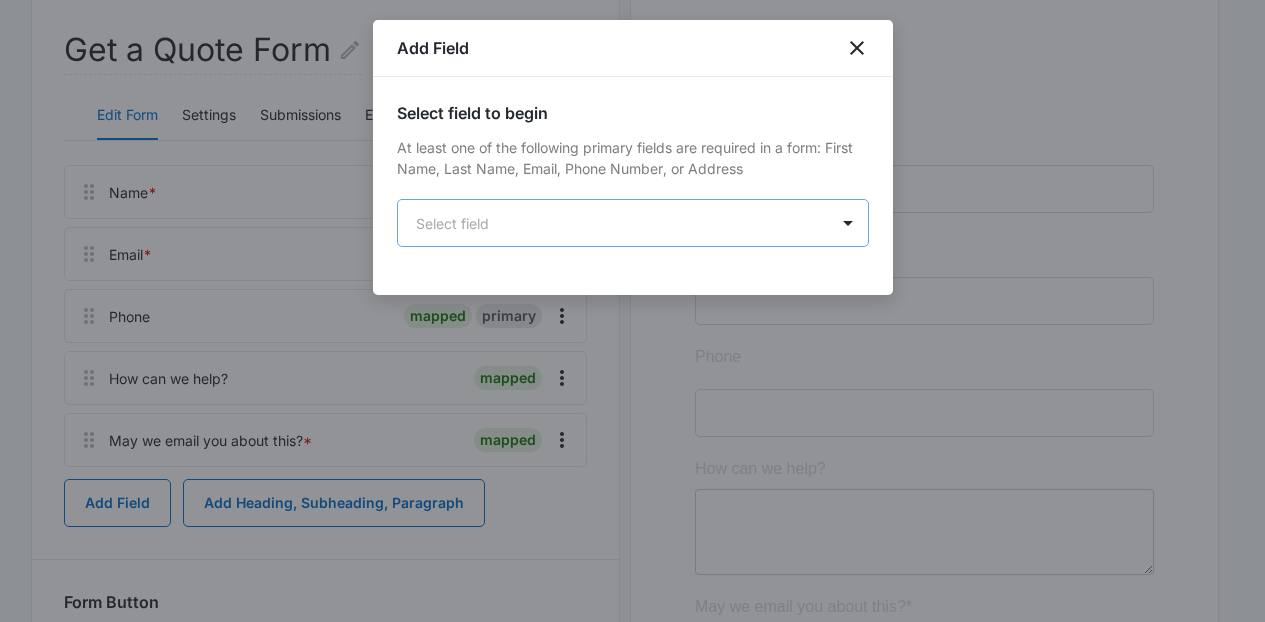 click on "Forms Apps Reputation Forms CRM Email Social Content Ads Intelligence Files Brand Settings Get Liquid Funding M37619 Your Accounts View All LS [FIRST] [LAST] [EMAIL] My Profile Notifications Support Logout Terms & Conditions   •   Privacy Policy Agencies Edit Form Get a Quote Form Edit Form Settings Submissions Embed Design Name * mapped primary Email * mapped primary Phone mapped primary How can we help? mapped May we email you about this? * mapped Add Field Add Heading, Subheading, Paragraph Form Button Button Text Submit Save Preview Get Liquid Funding - Forms - Marketing 360®
Press space bar to start a drag.
When dragging you can use the arrow keys to move the item around and escape to cancel.
Some screen readers may require you to be in focus mode or to use your pass through key
Add Field Select field to begin At least one of the following primary fields are required in a form: First Name, Last Name, Email, Phone Number, or Address Select field" at bounding box center (632, 315) 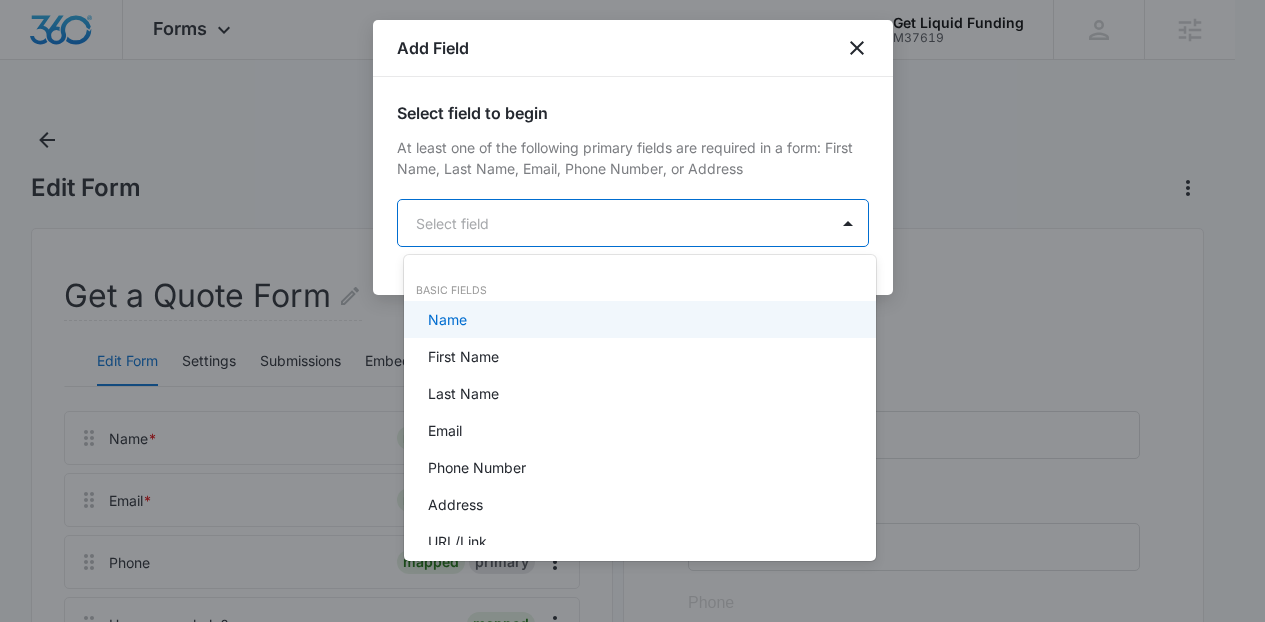 scroll, scrollTop: 0, scrollLeft: 0, axis: both 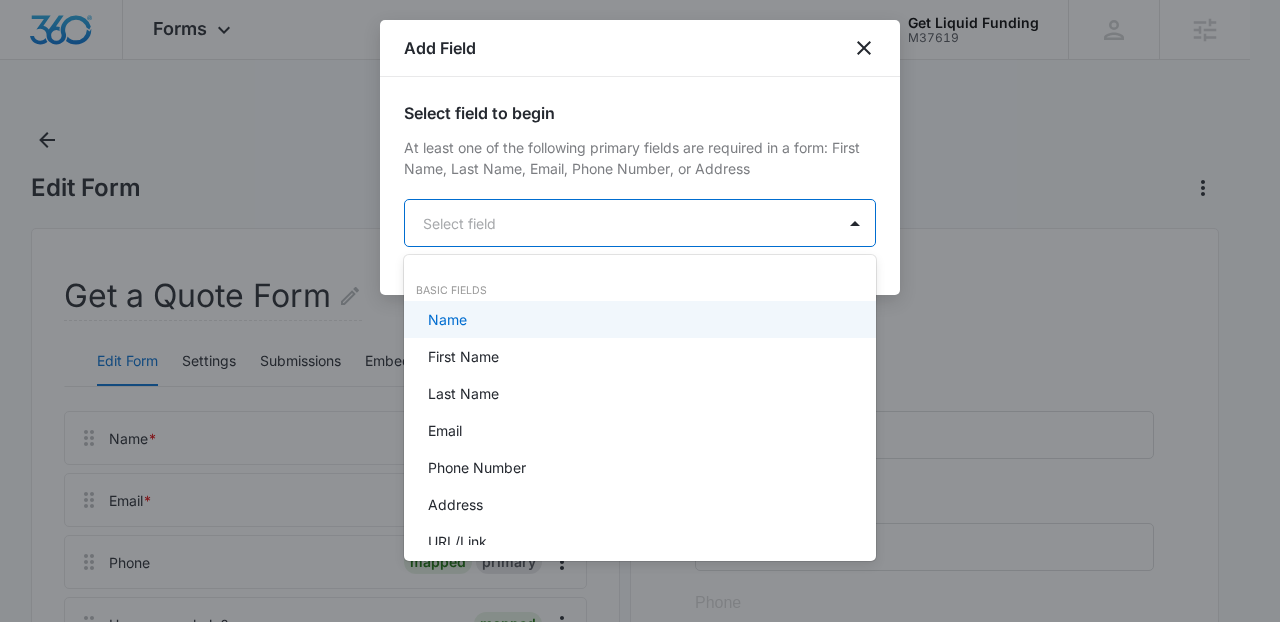 type on "t" 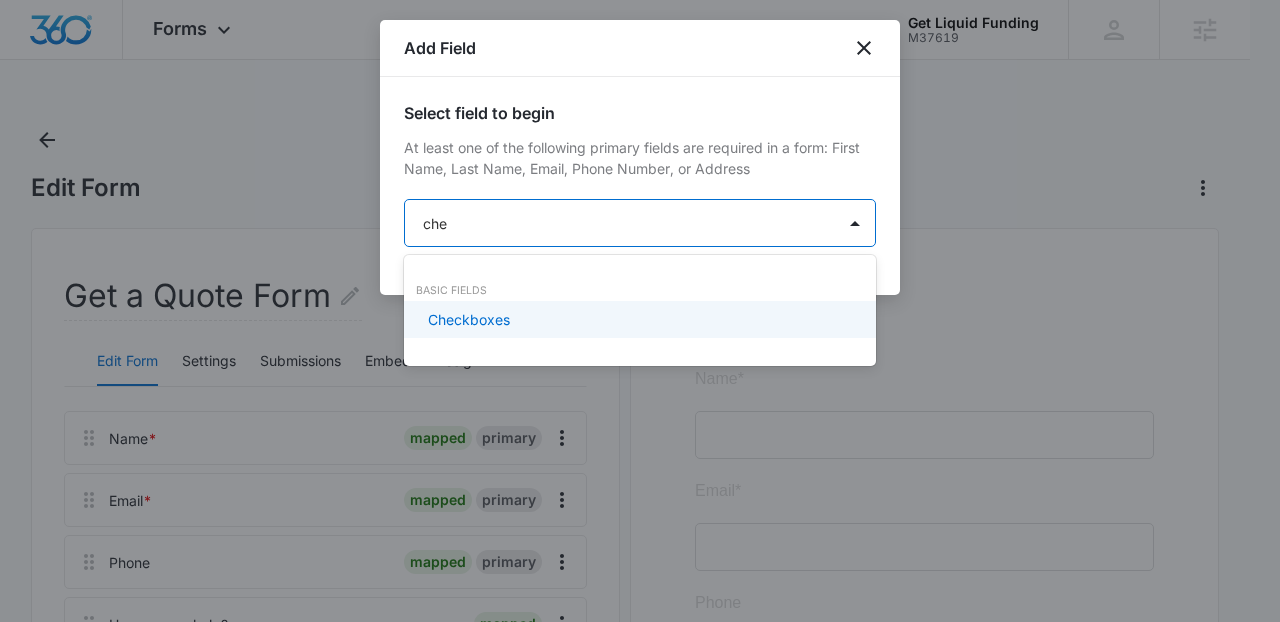 type on "chec" 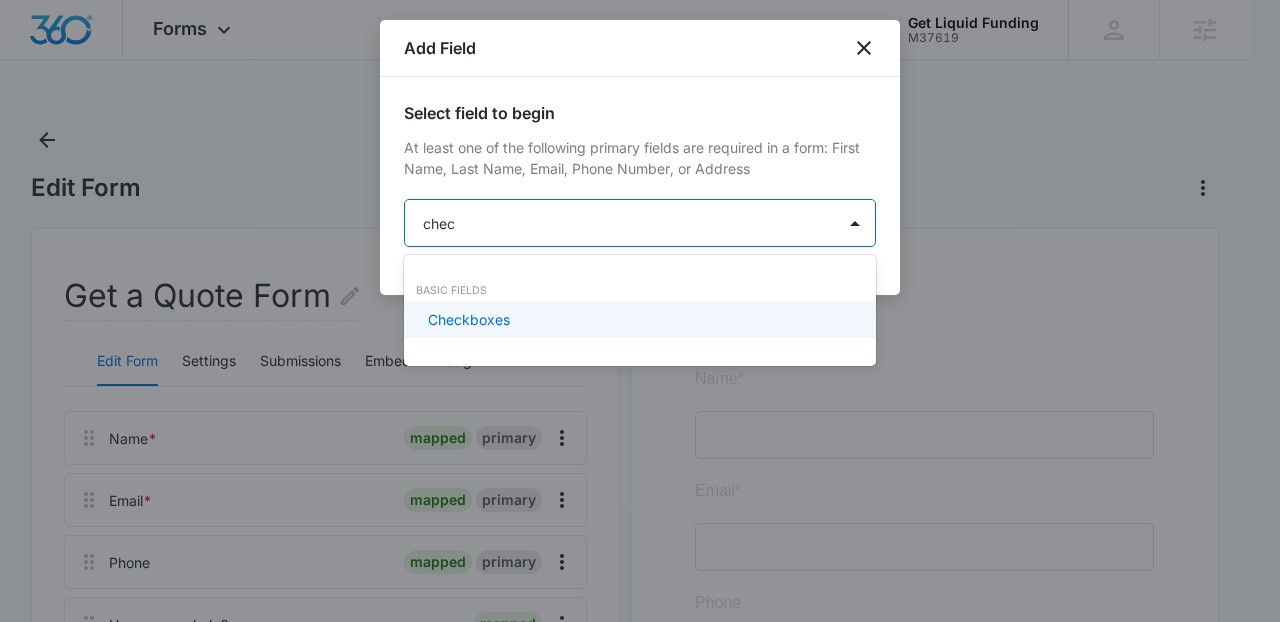 click on "Checkboxes" at bounding box center [469, 319] 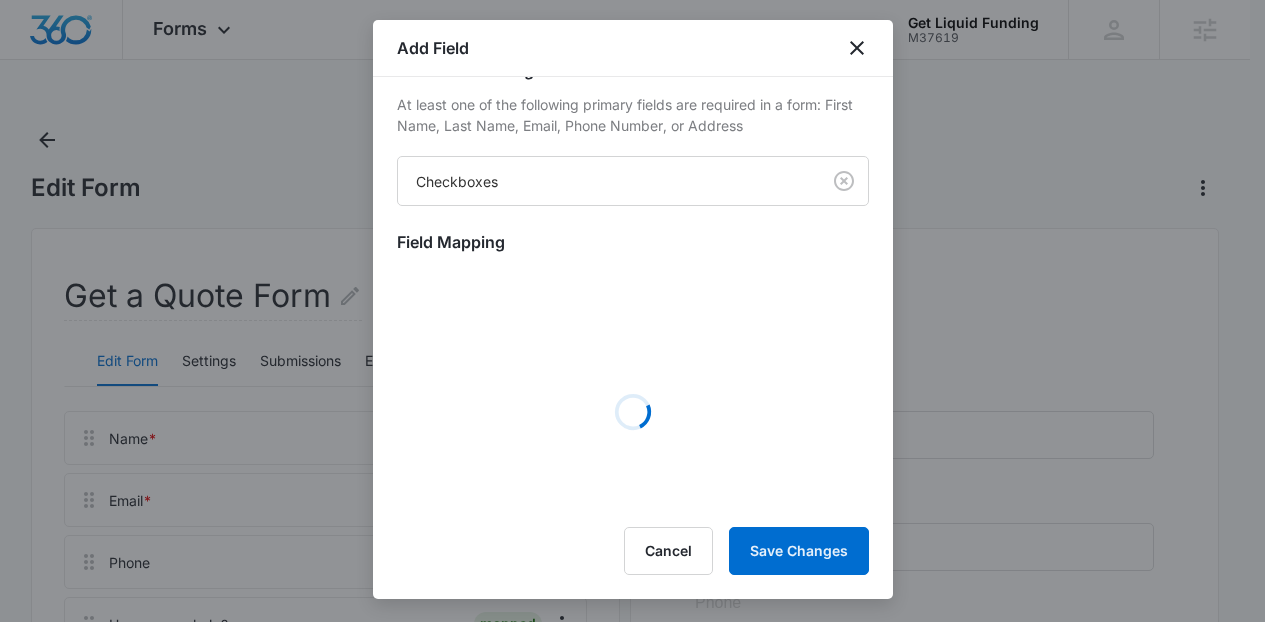 scroll, scrollTop: 47, scrollLeft: 0, axis: vertical 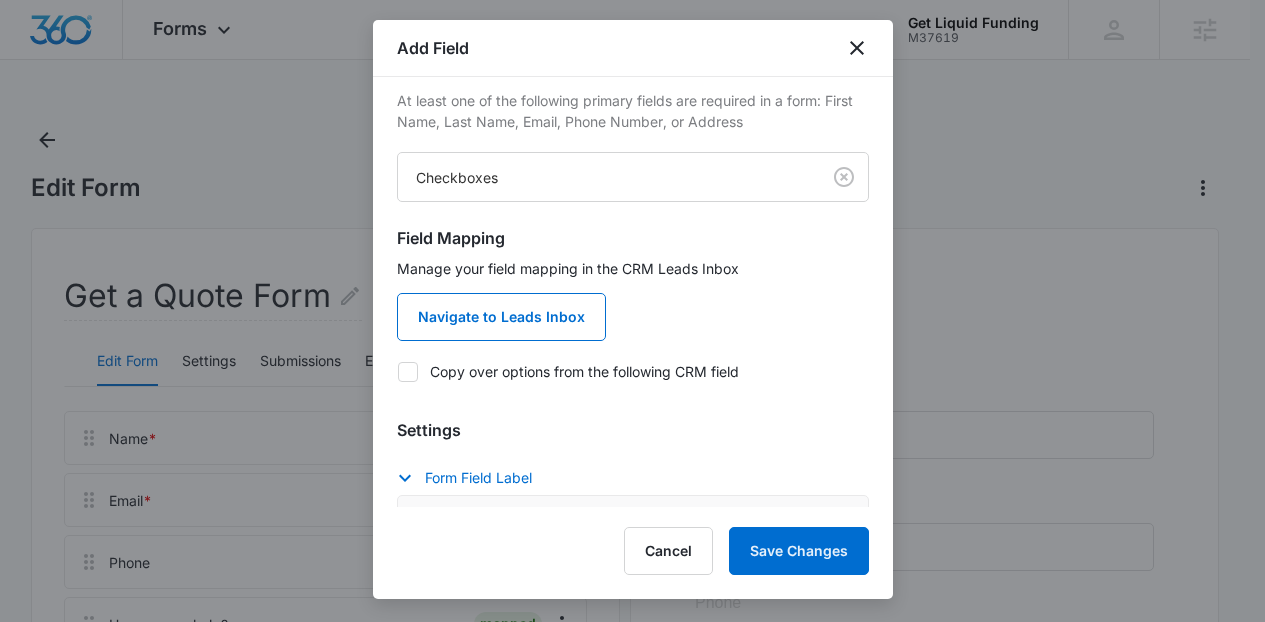 click on "Copy over options from the following CRM field" at bounding box center (633, 371) 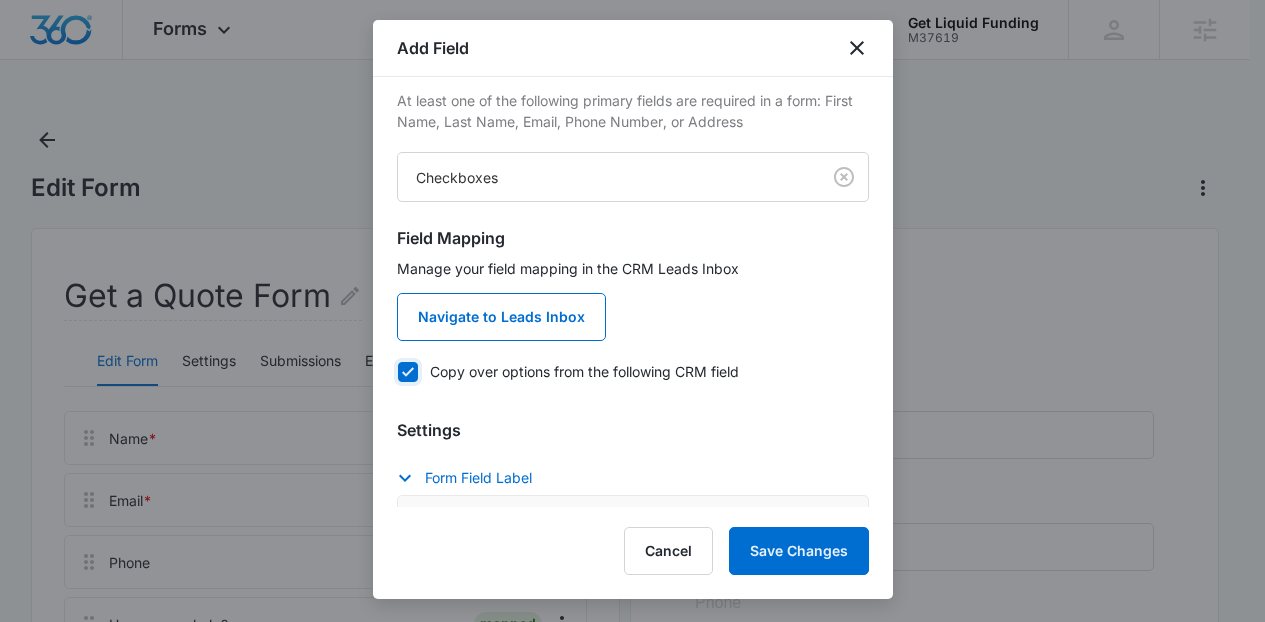 checkbox on "true" 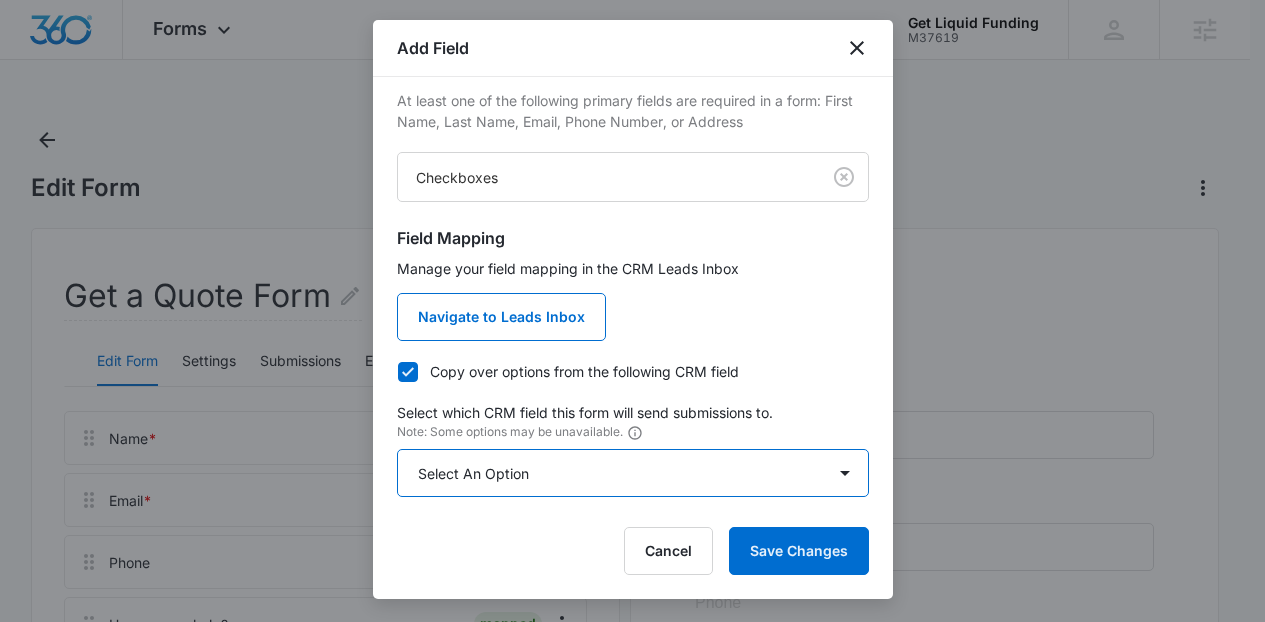 click on "Select An Option Select An Option Text Consent Checkbox Which service are you interested in?" at bounding box center (633, 473) 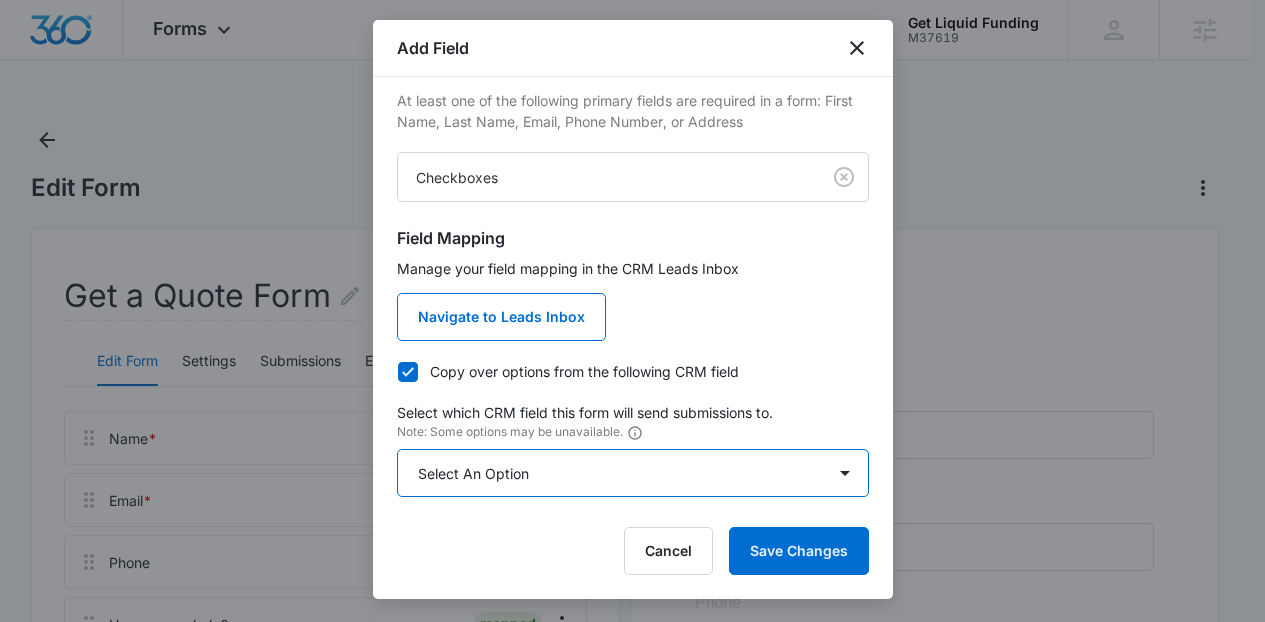select on "386" 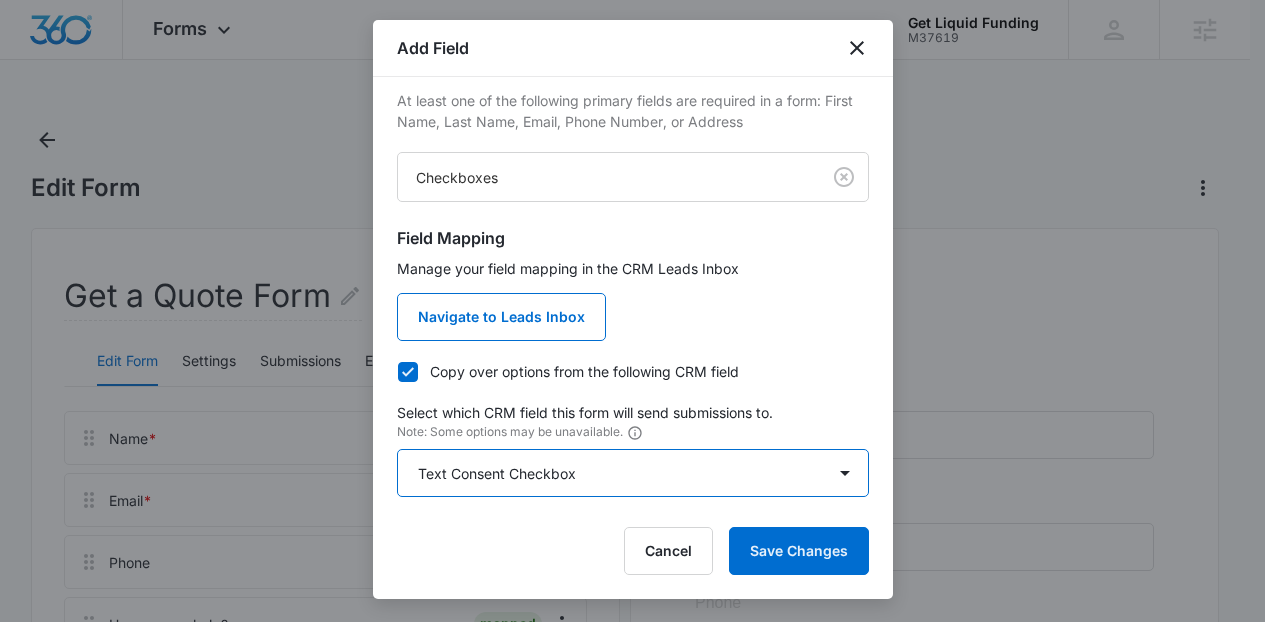 click on "Select An Option Select An Option Text Consent Checkbox Which service are you interested in?" at bounding box center (633, 473) 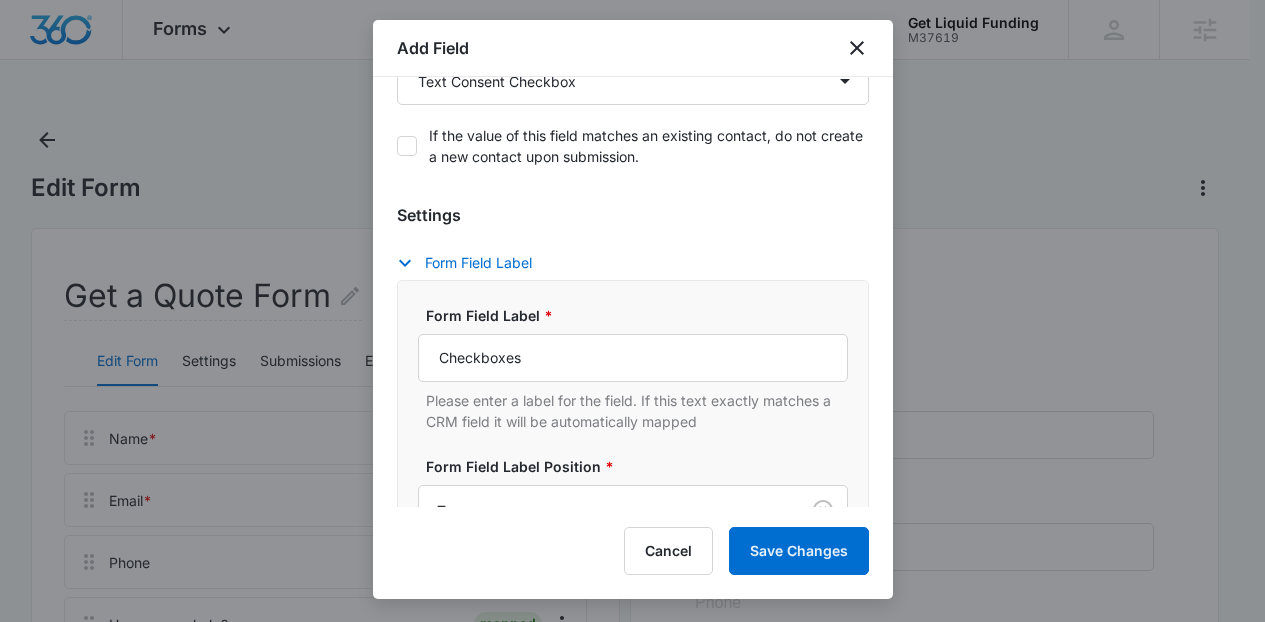 scroll, scrollTop: 442, scrollLeft: 0, axis: vertical 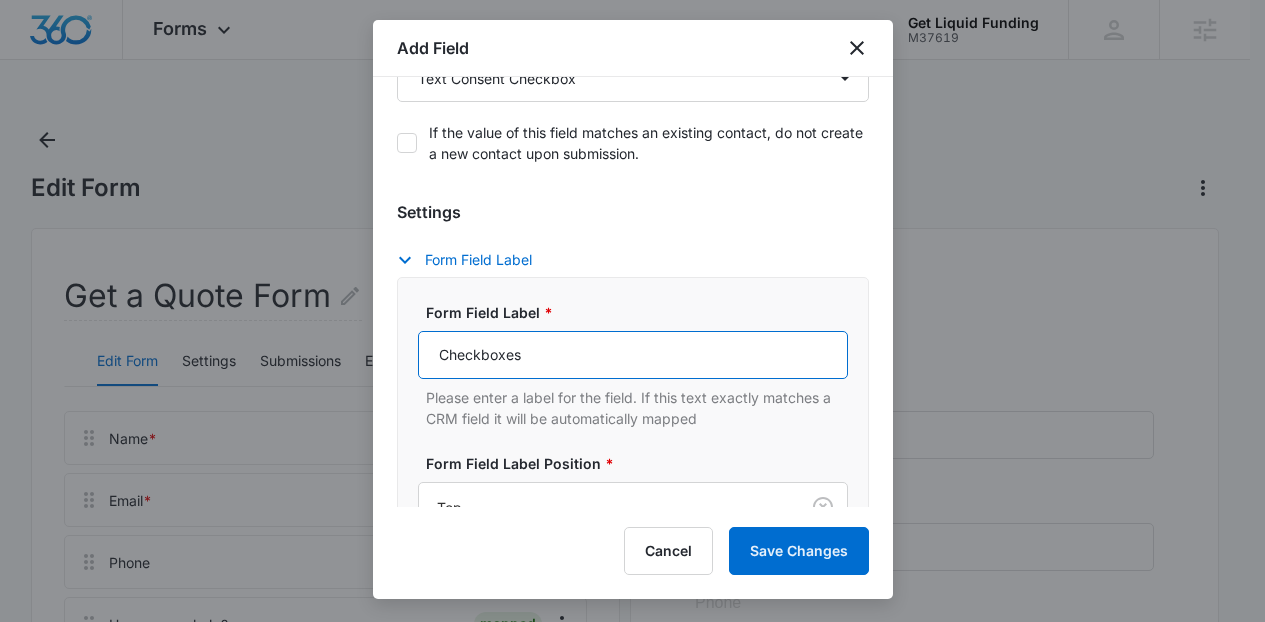 click on "Checkboxes" at bounding box center [633, 355] 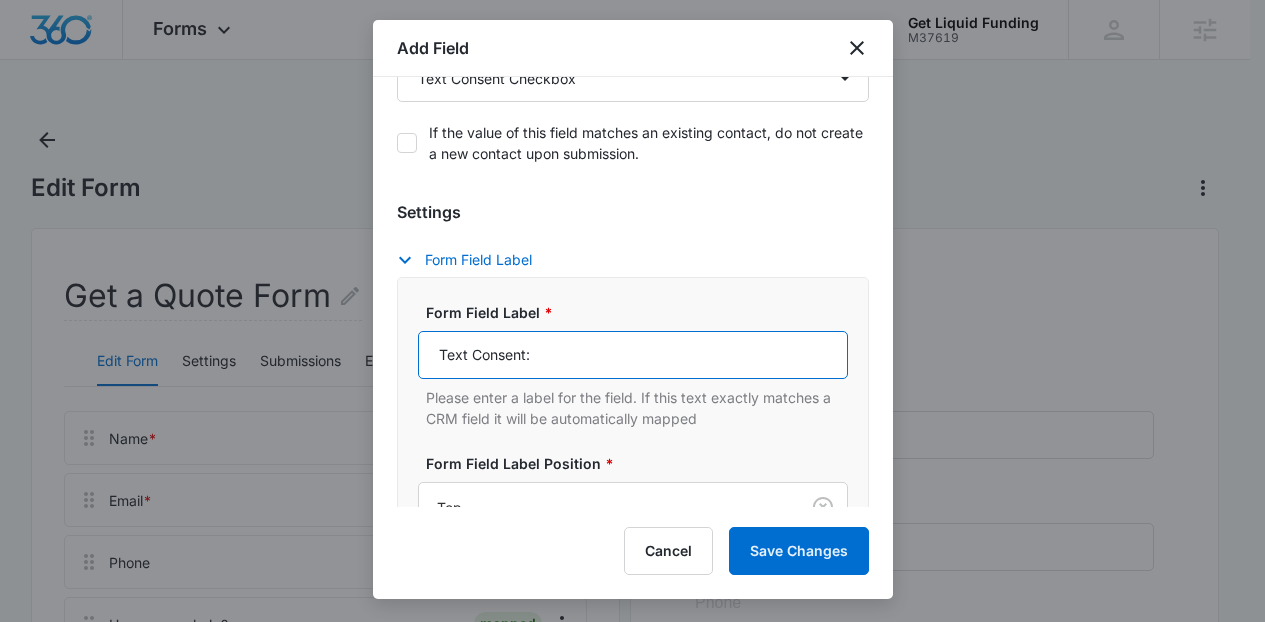 type on "Text Consent:" 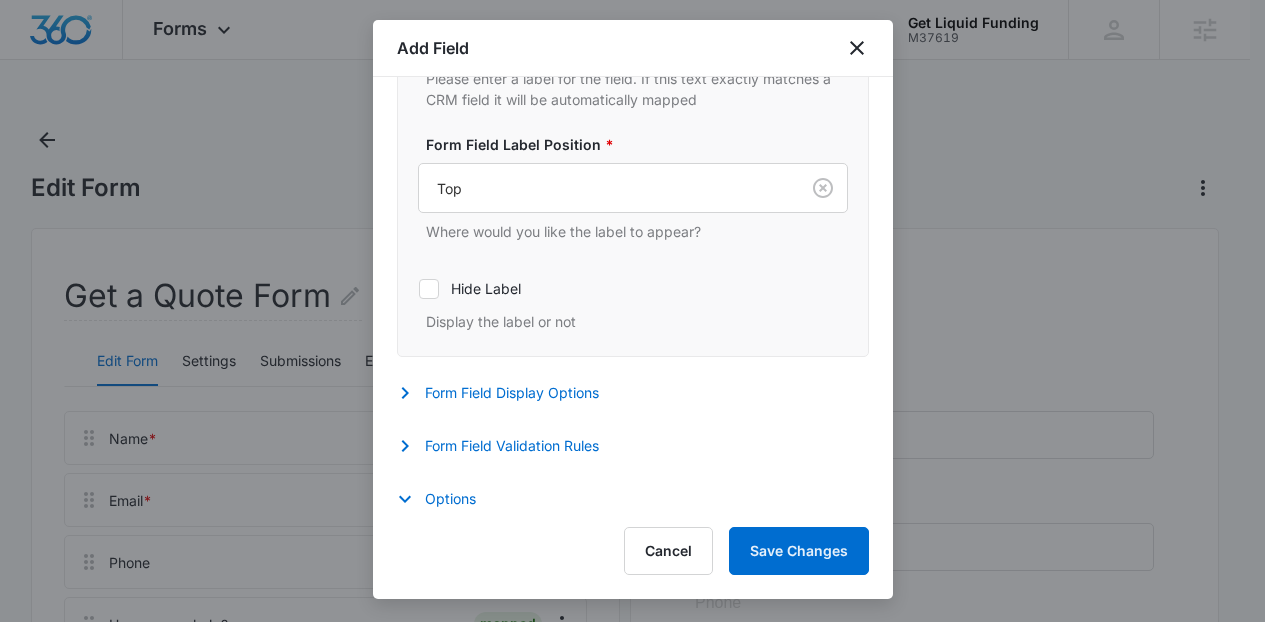 scroll, scrollTop: 968, scrollLeft: 0, axis: vertical 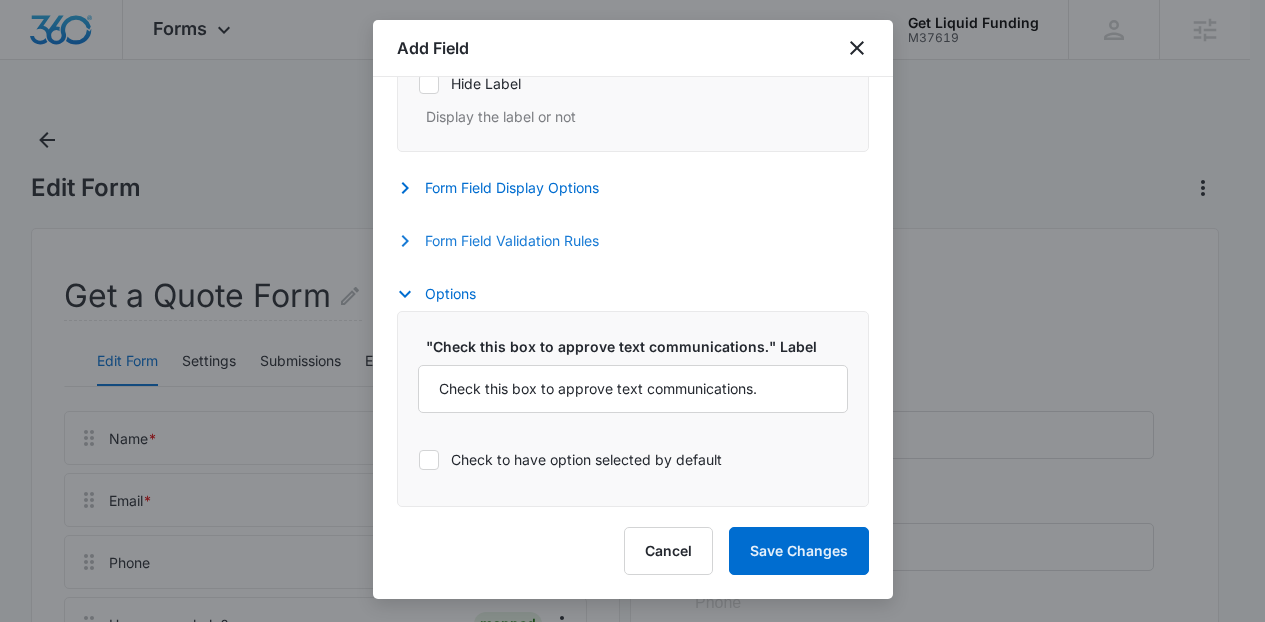 click on "Form Field Validation Rules" at bounding box center (508, 241) 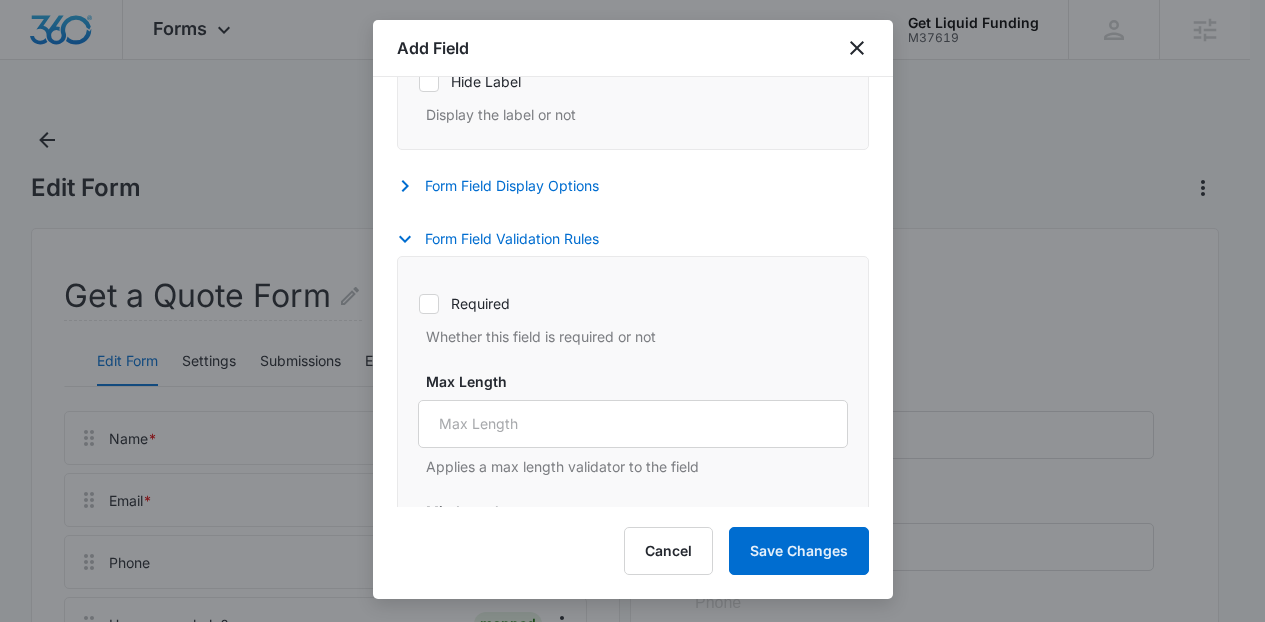 click on "Required" at bounding box center (633, 303) 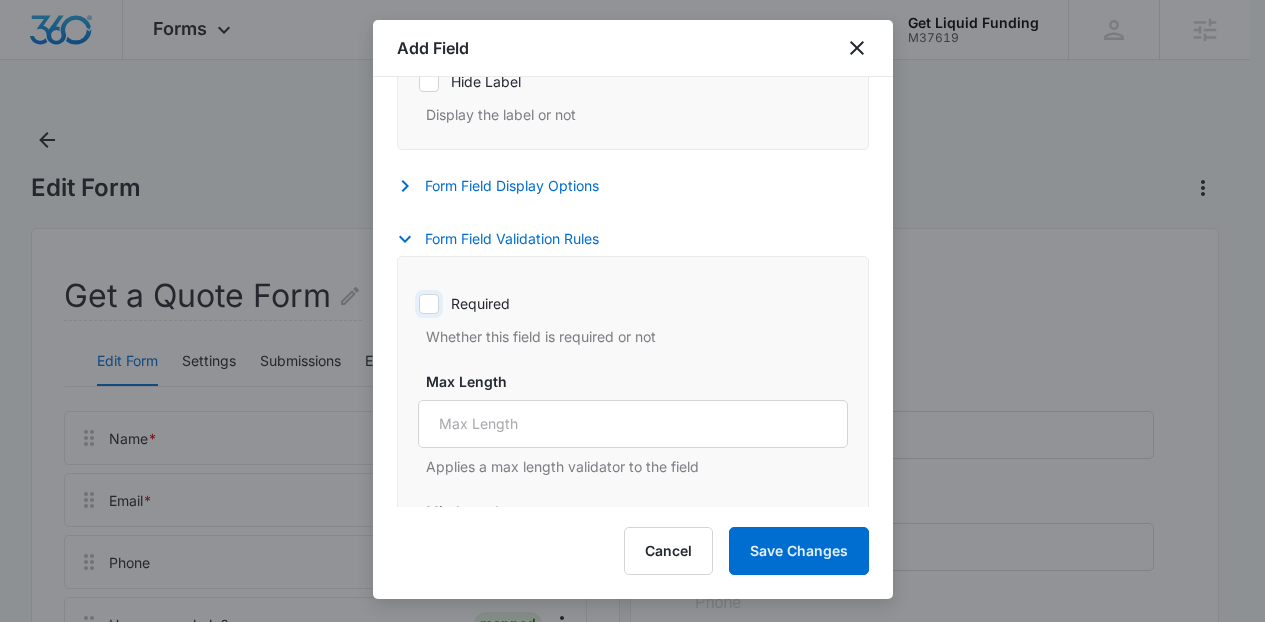 click on "Required" at bounding box center (418, 303) 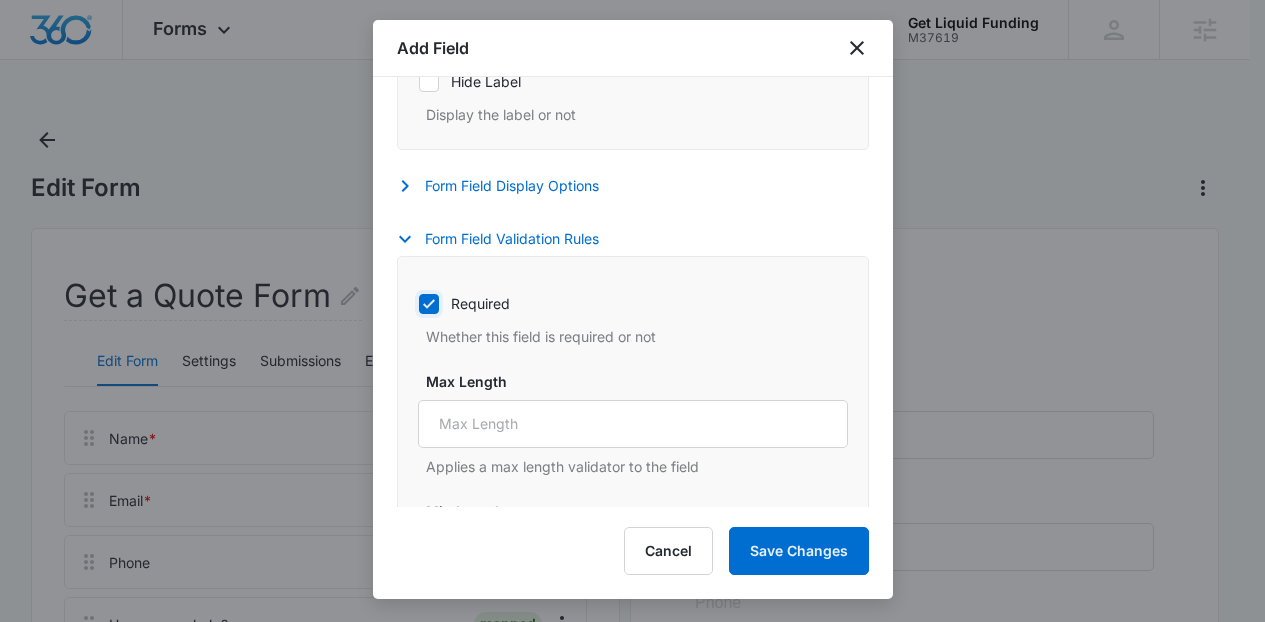checkbox on "true" 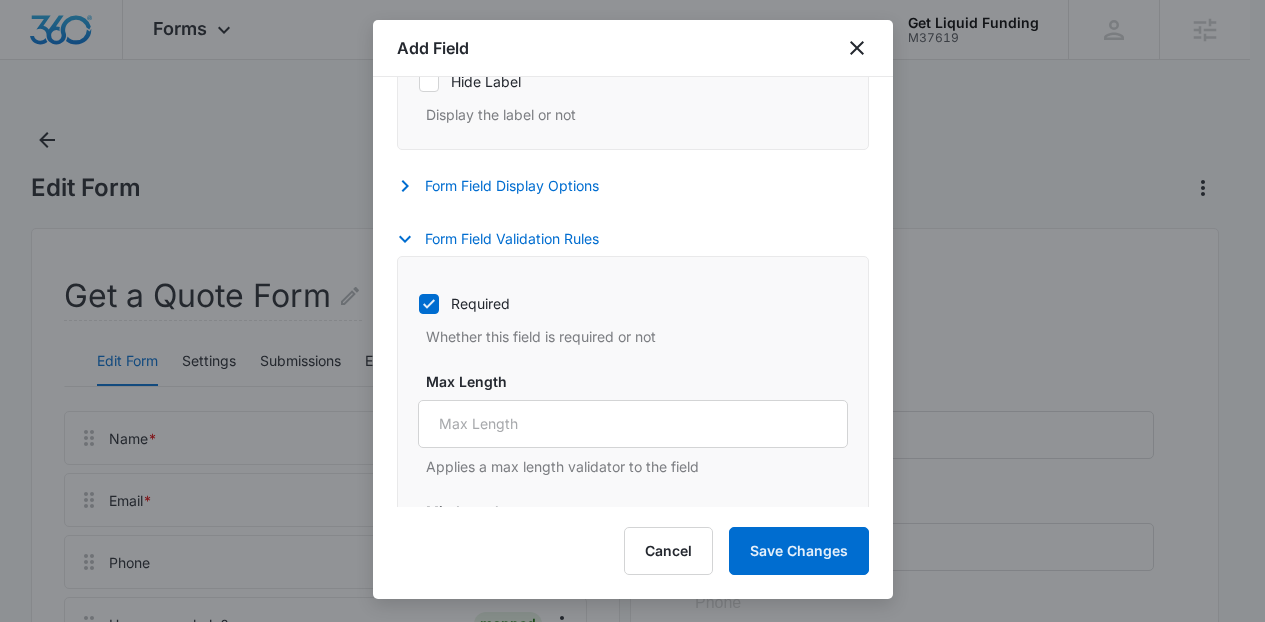 scroll, scrollTop: 1625, scrollLeft: 0, axis: vertical 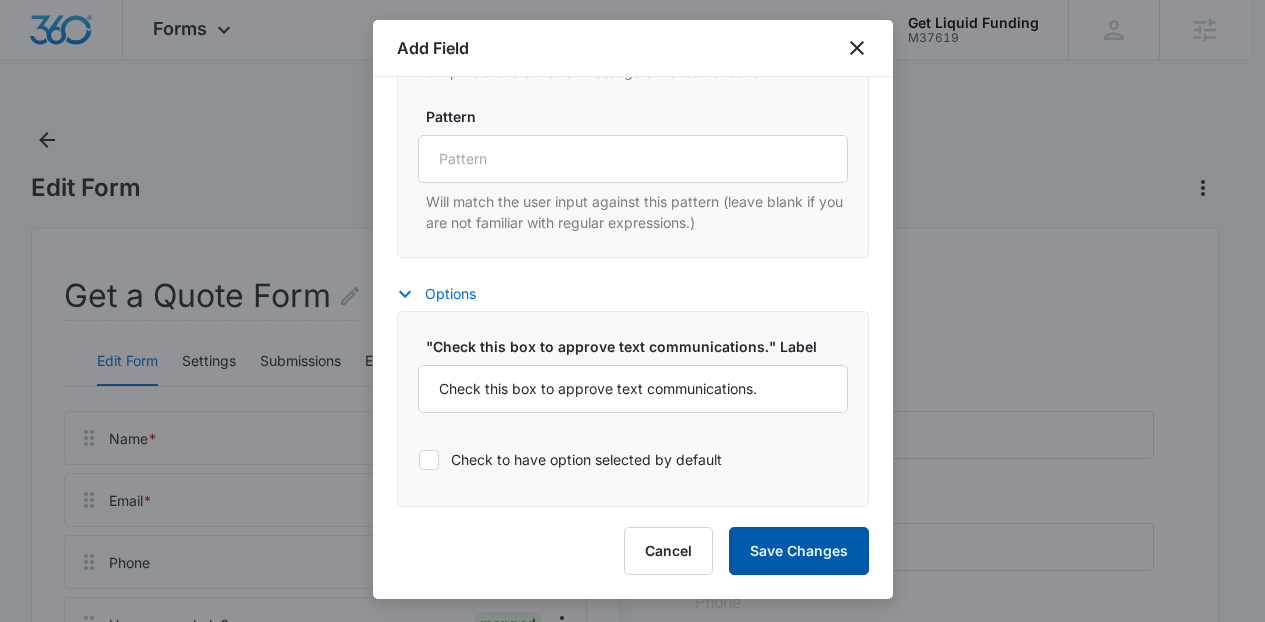 click on "Save Changes" at bounding box center (799, 551) 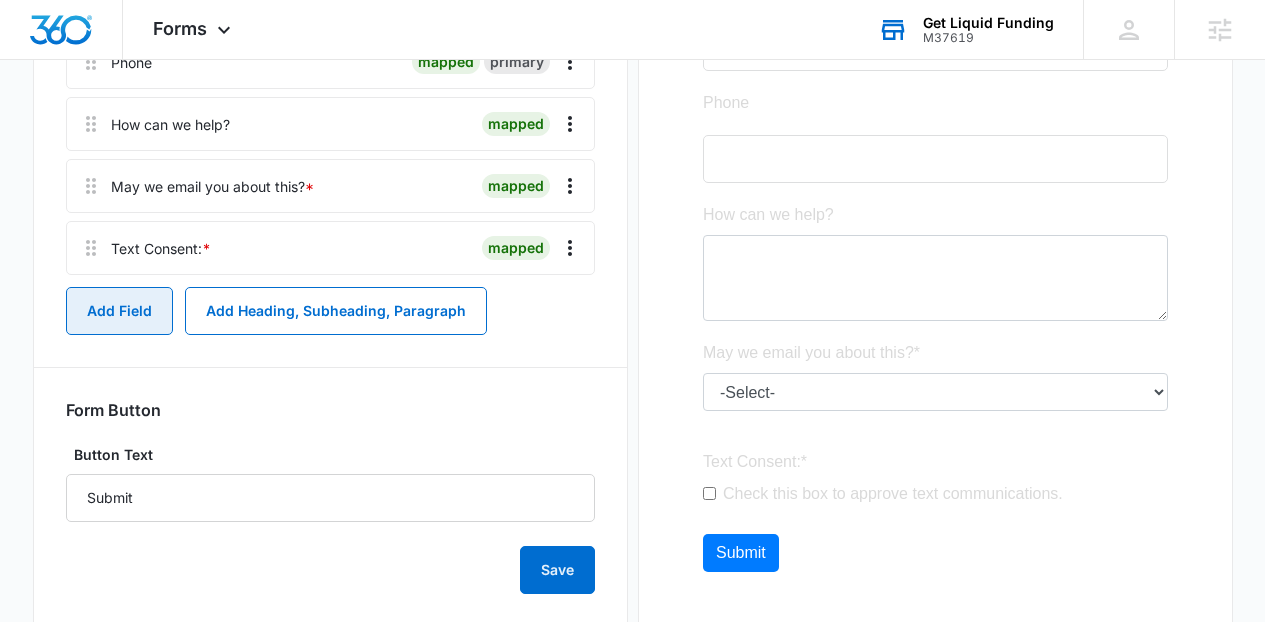 scroll, scrollTop: 0, scrollLeft: 0, axis: both 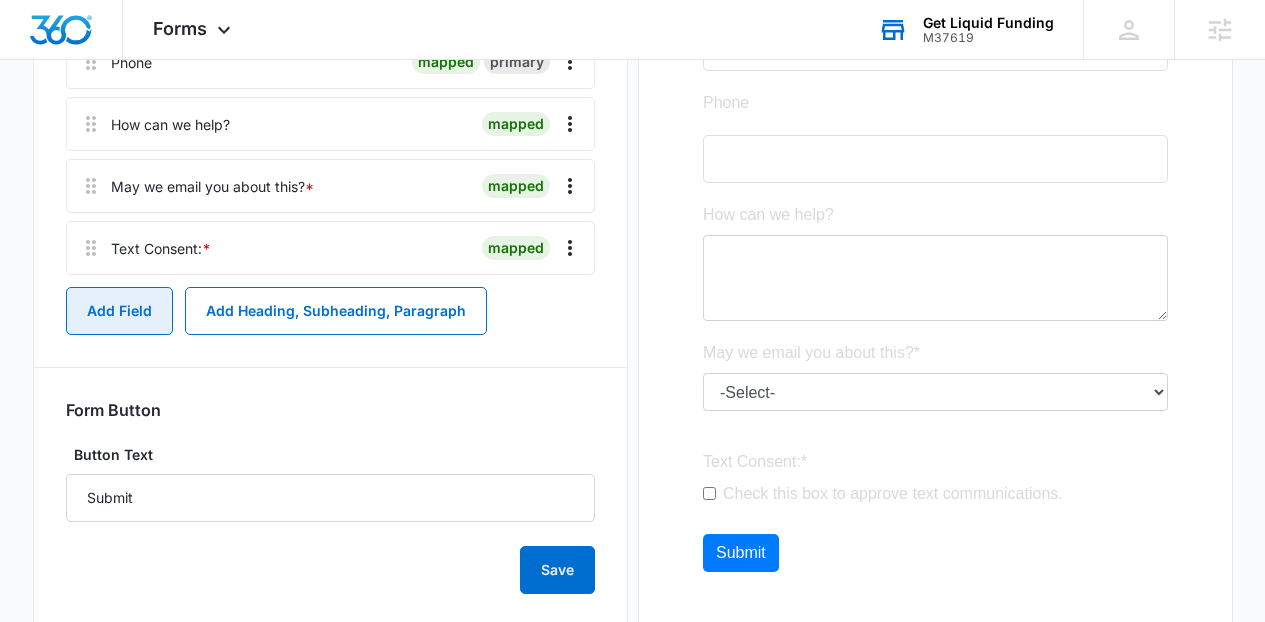 click on "Add Field" at bounding box center (119, 311) 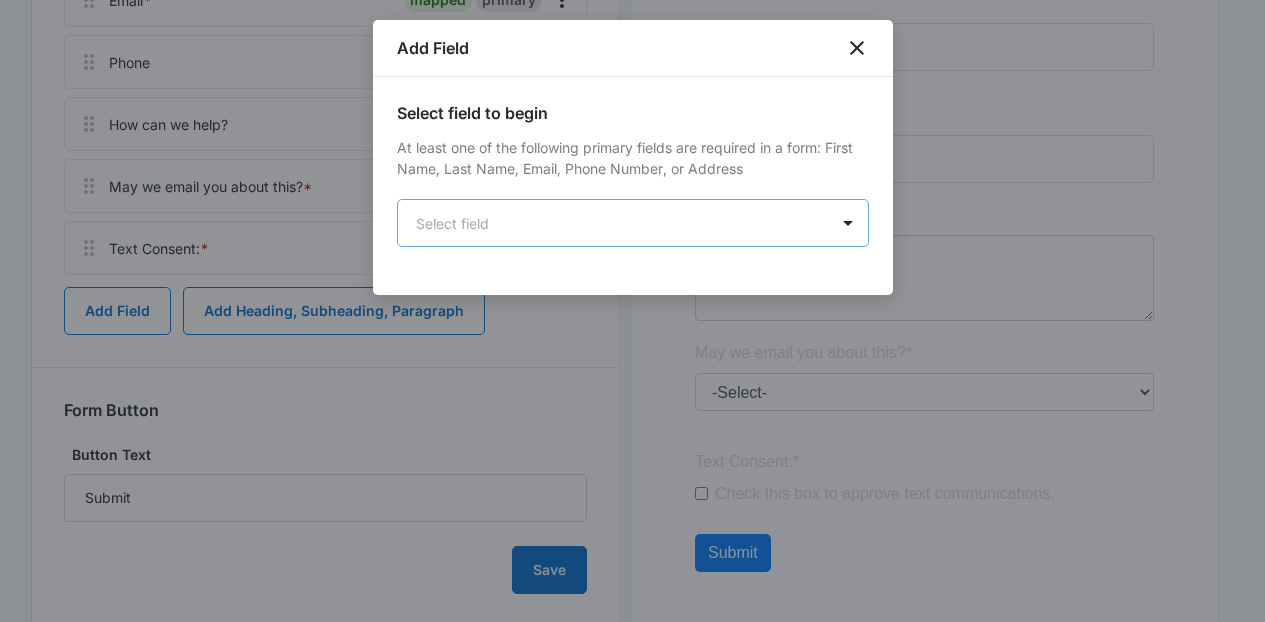 click on "Forms Apps Reputation Forms CRM Email Social Content Ads Intelligence Files Brand Settings Get Liquid Funding M37619 Your Accounts View All LS [FIRST] [LAST] [EMAIL] My Profile Notifications Support Logout Terms & Conditions   •   Privacy Policy Agencies Edit Form Get a Quote Form Edit Form Settings Submissions Embed Design Name * mapped primary Email * mapped primary Phone mapped primary How can we help? mapped May we email you about this? * mapped Text Consent: * mapped Add Field Add Heading, Subheading, Paragraph Form Button Button Text Submit Save Preview Get Liquid Funding - Forms - Marketing 360®
Press space bar to start a drag.
When dragging you can use the arrow keys to move the item around and escape to cancel.
Some screen readers may require you to be in focus mode or to use your pass through key
Add Field Select field to begin At least one of the following primary fields are required in a form: First Name, Last Name, Email, Phone Number, or Address" at bounding box center [632, 103] 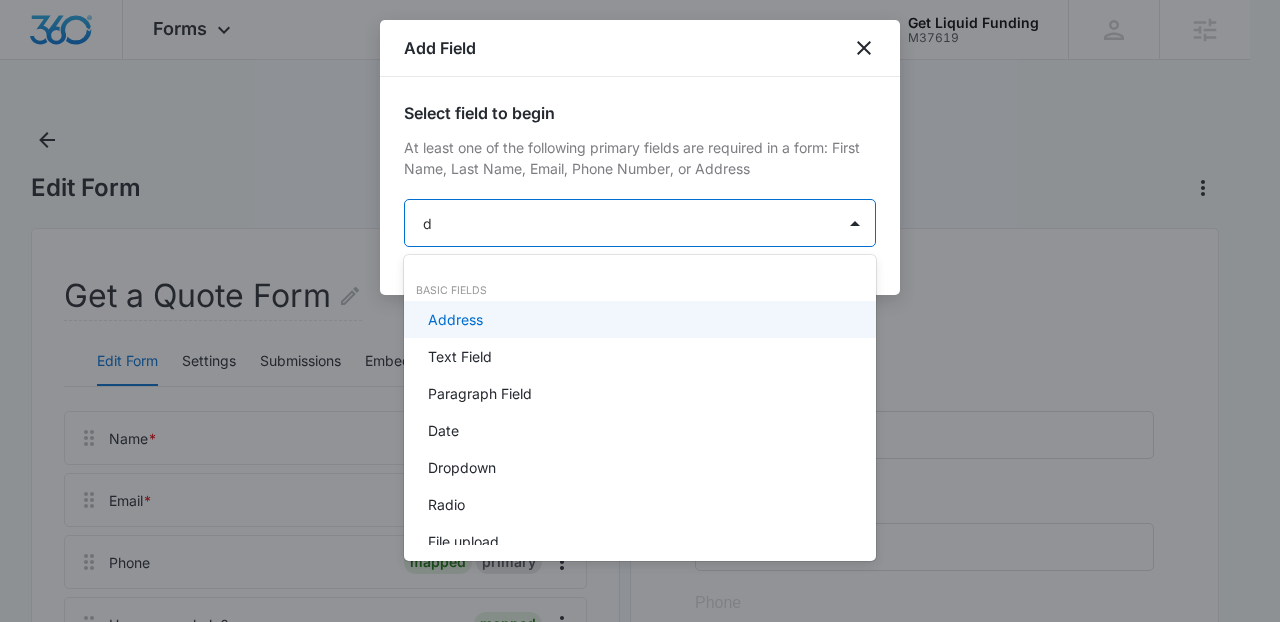 type on "dr" 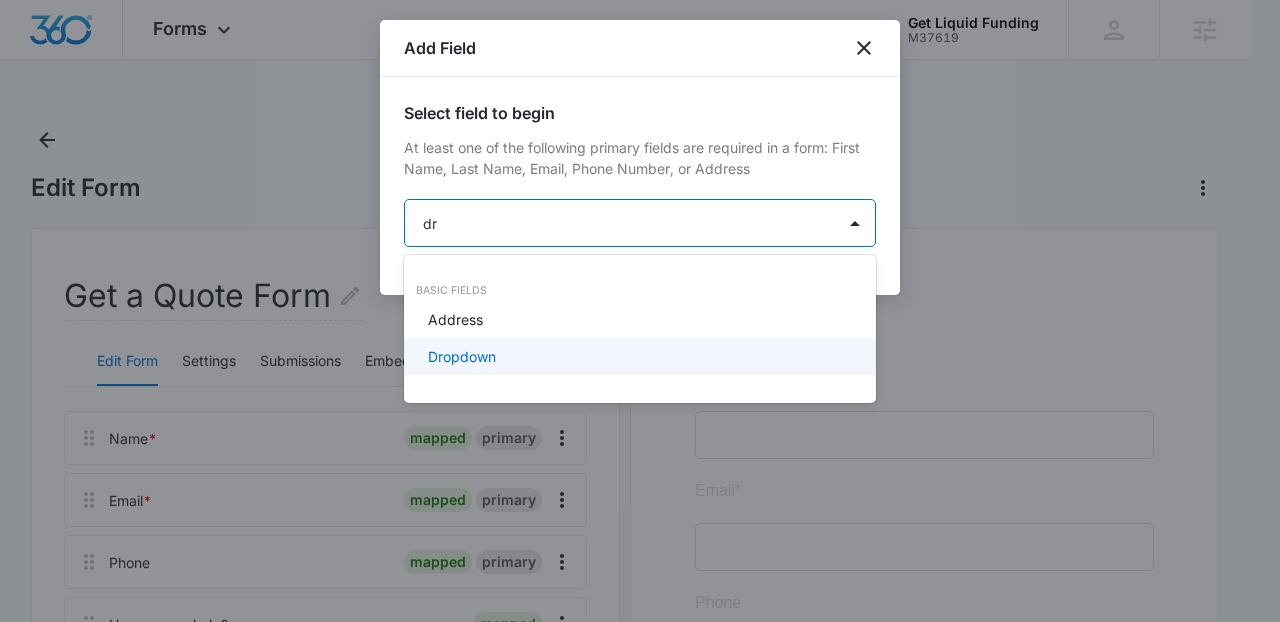 click on "Dropdown" at bounding box center [462, 356] 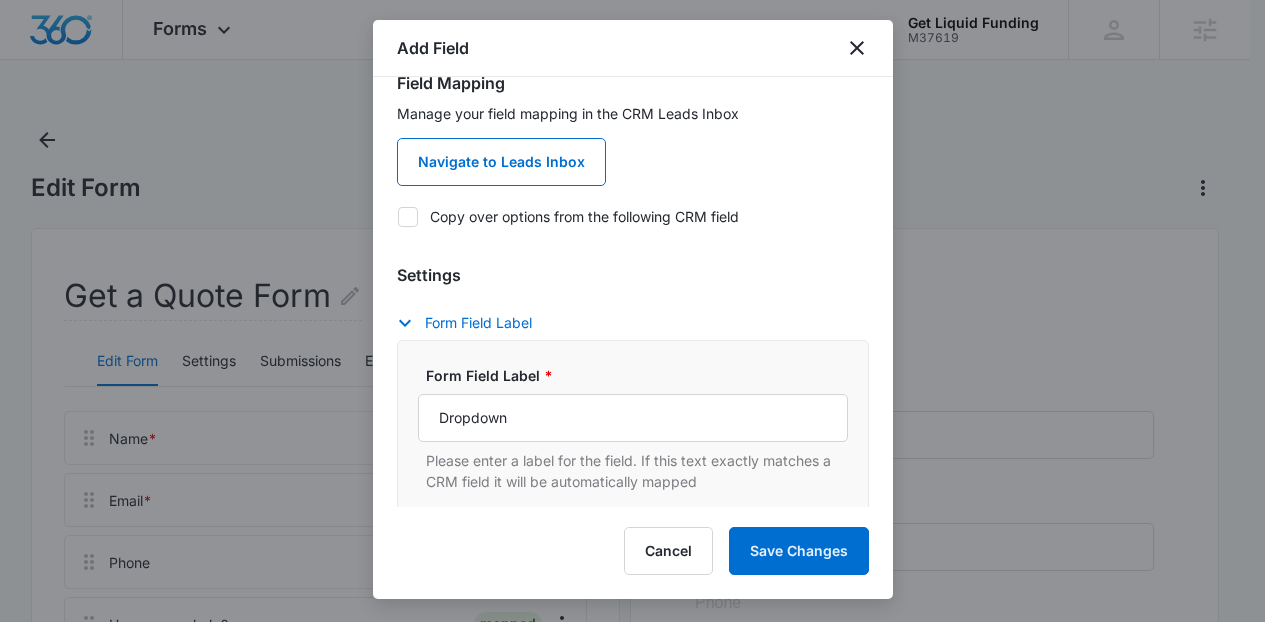 scroll, scrollTop: 185, scrollLeft: 0, axis: vertical 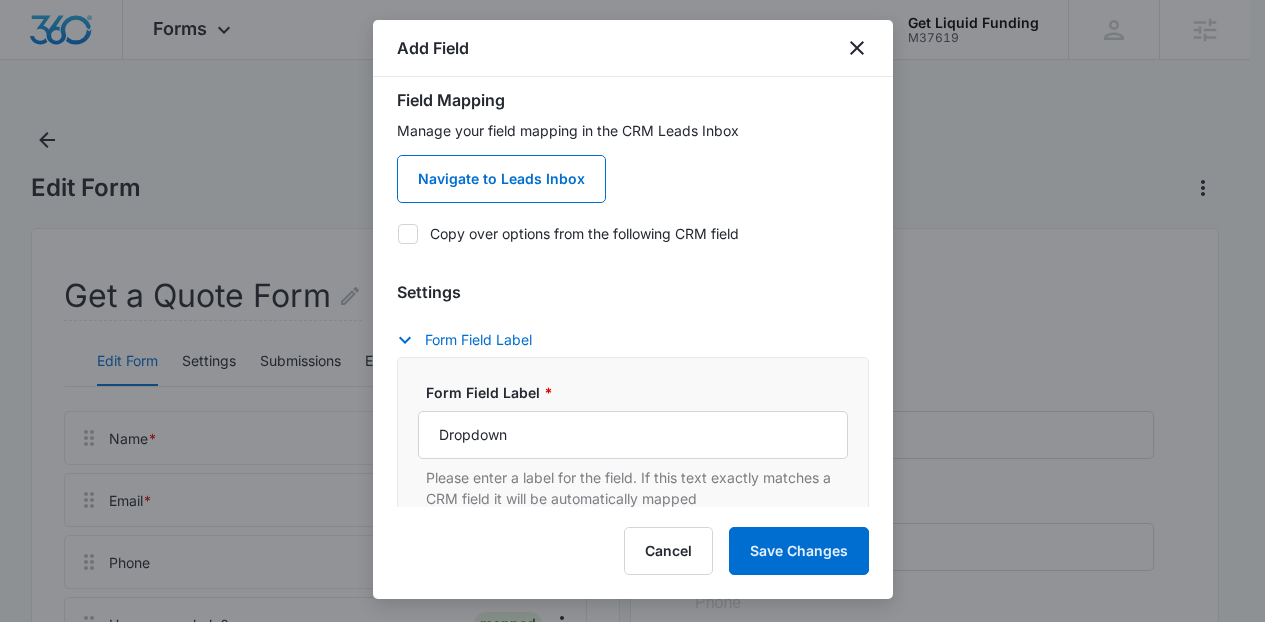 click on "Copy over options from the following CRM field" at bounding box center (633, 233) 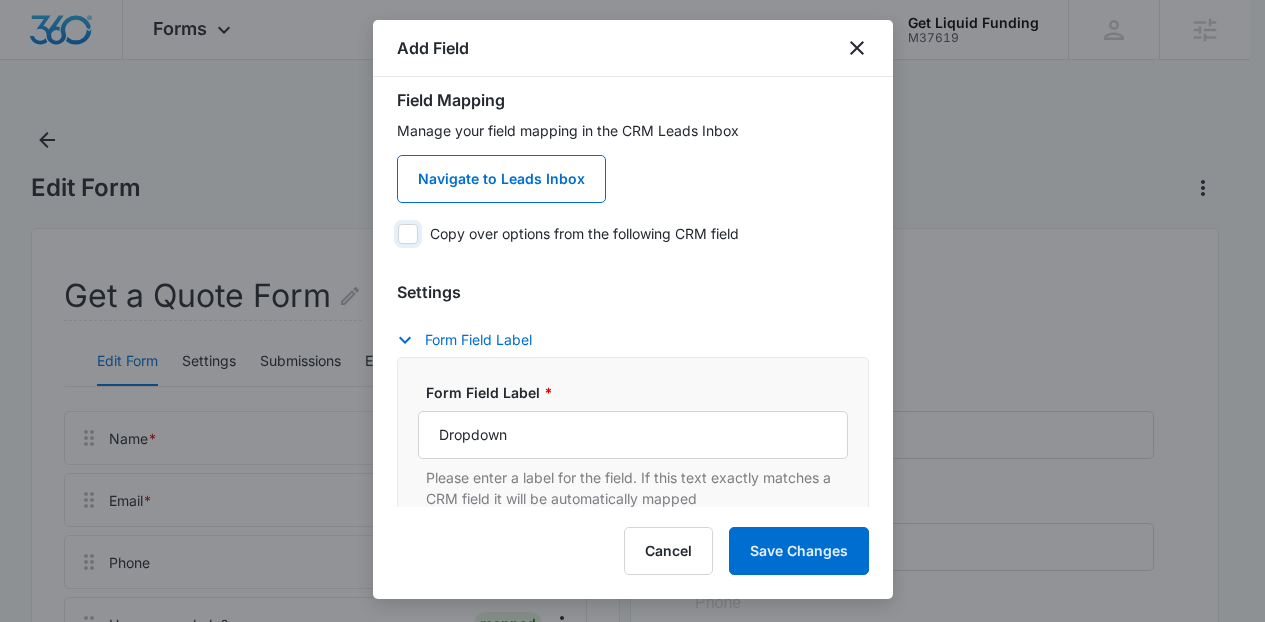 click on "Copy over options from the following CRM field" at bounding box center [397, 233] 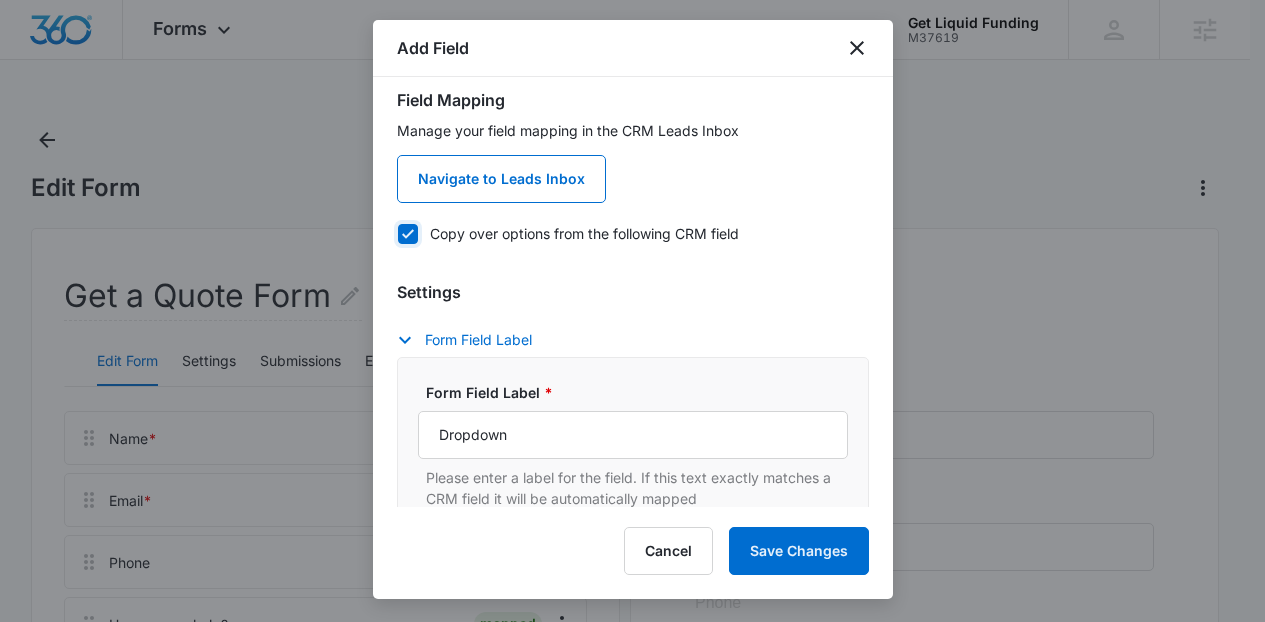checkbox on "true" 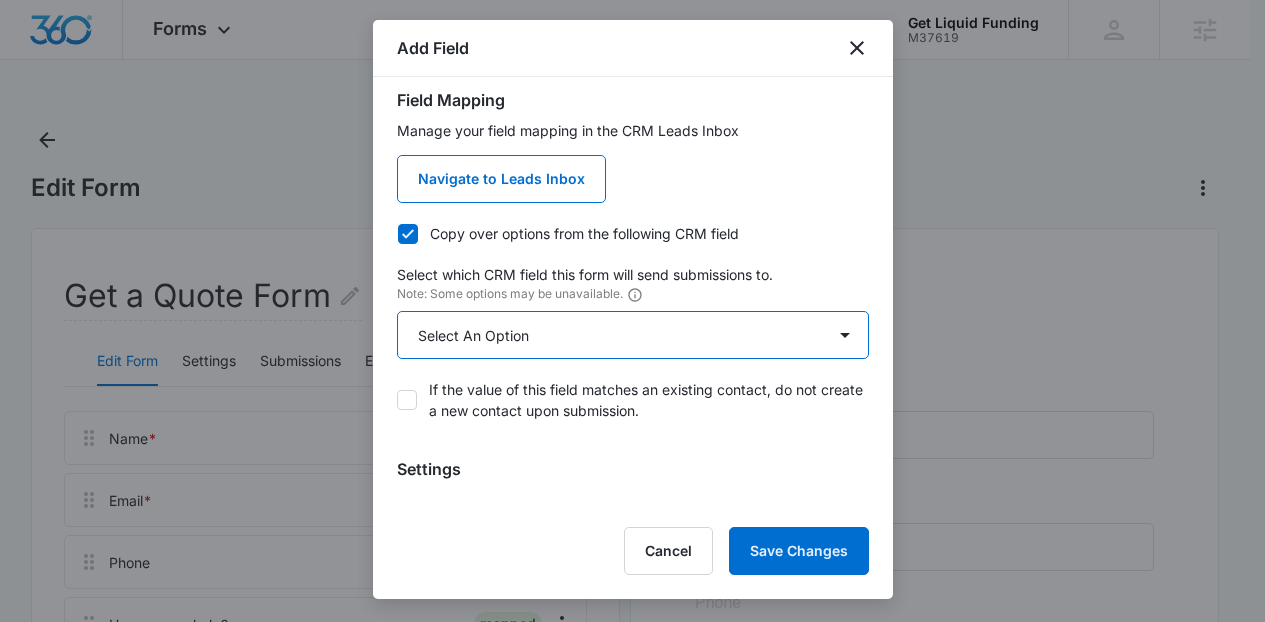 click on "Select An Option Select An Option Best Way To Contact Has a foreclosure case been filed against you? Qualifying Status What type of payments are you behind on?" at bounding box center [633, 335] 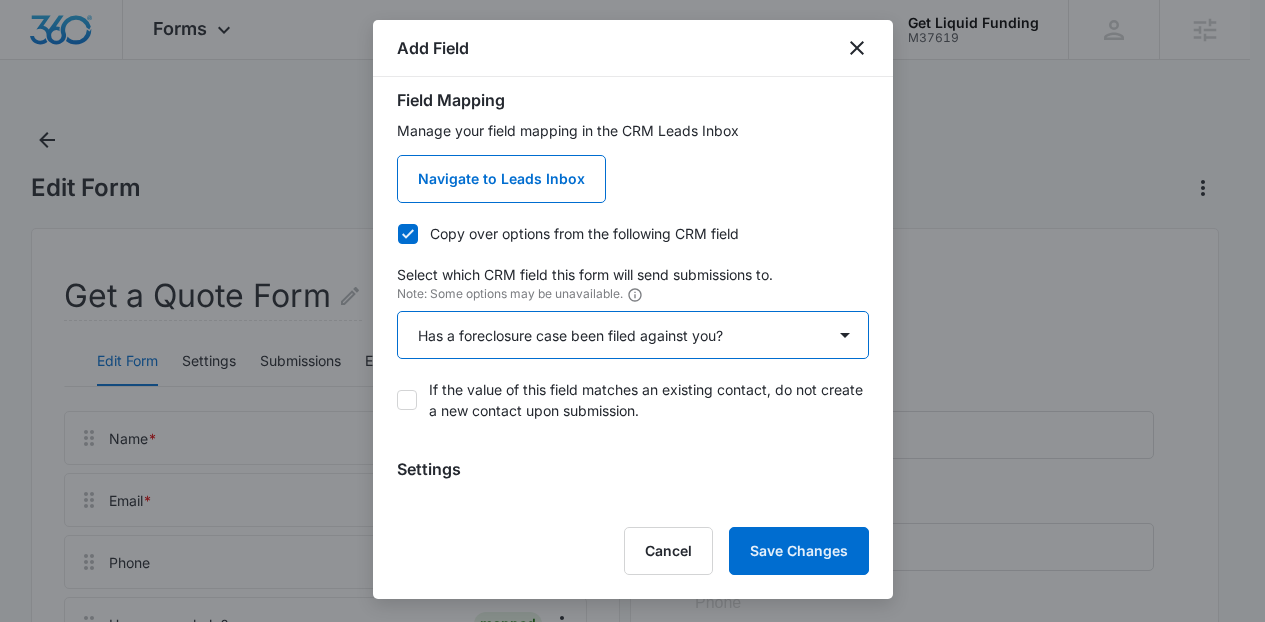 click on "Select An Option Select An Option Best Way To Contact Has a foreclosure case been filed against you? Qualifying Status What type of payments are you behind on?" at bounding box center [633, 335] 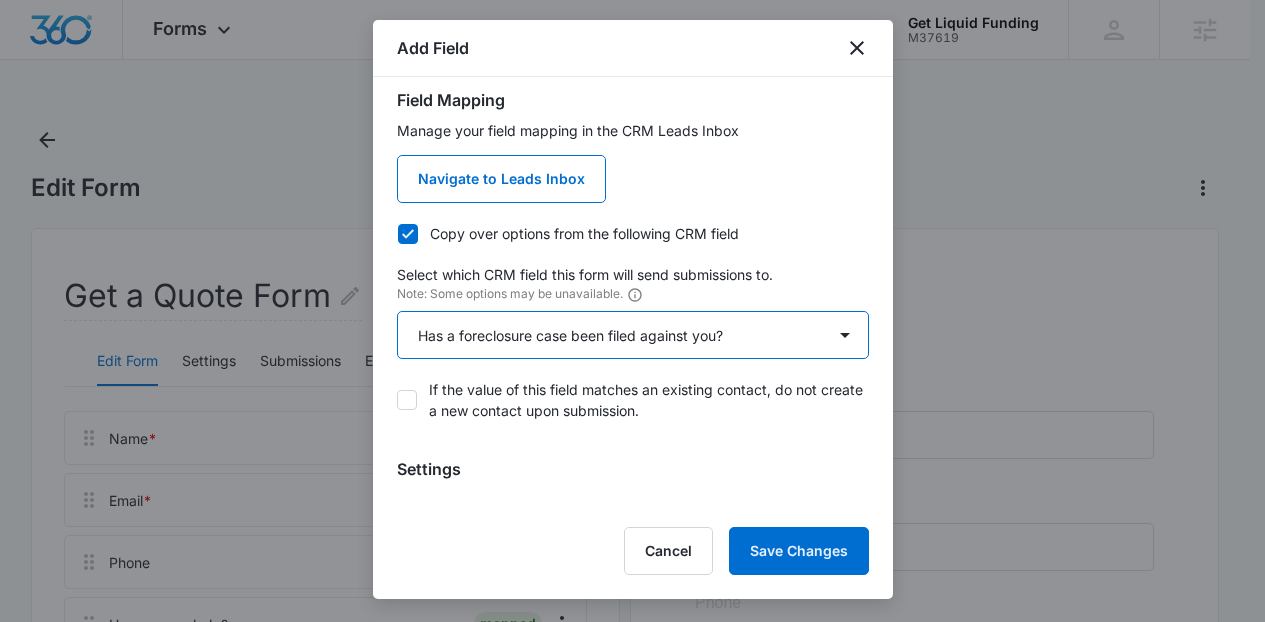 click on "Select An Option Select An Option Best Way To Contact Has a foreclosure case been filed against you? Qualifying Status What type of payments are you behind on?" at bounding box center (633, 335) 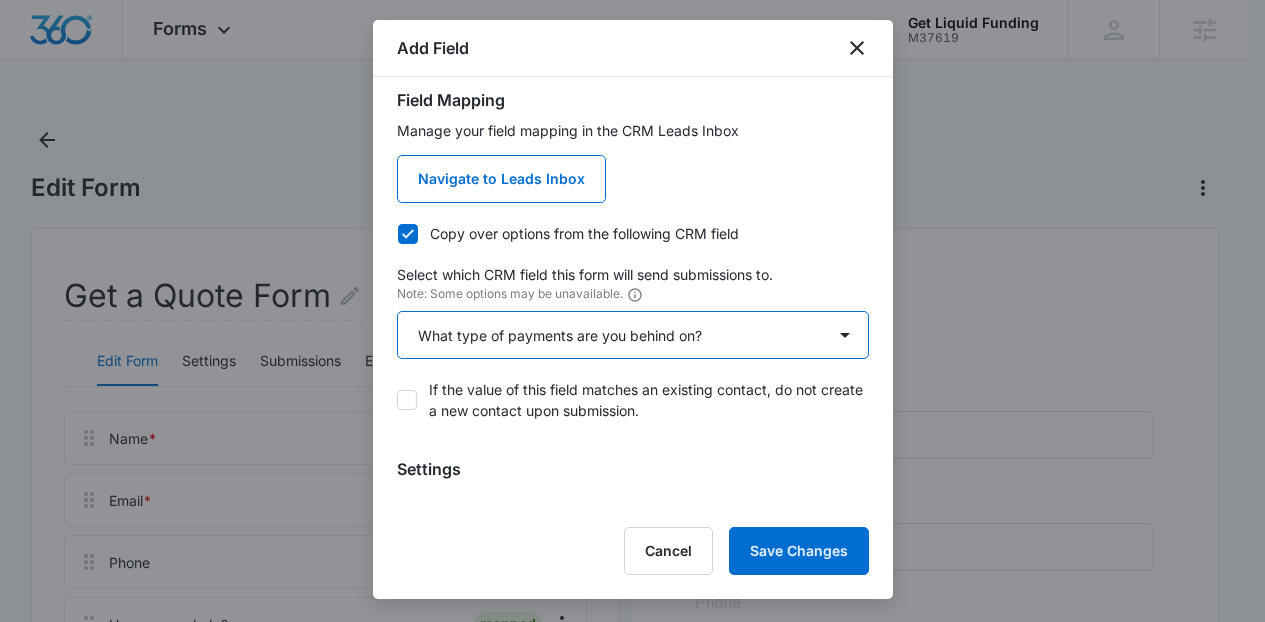 click on "Select An Option Select An Option Best Way To Contact Has a foreclosure case been filed against you? Qualifying Status What type of payments are you behind on?" at bounding box center [633, 335] 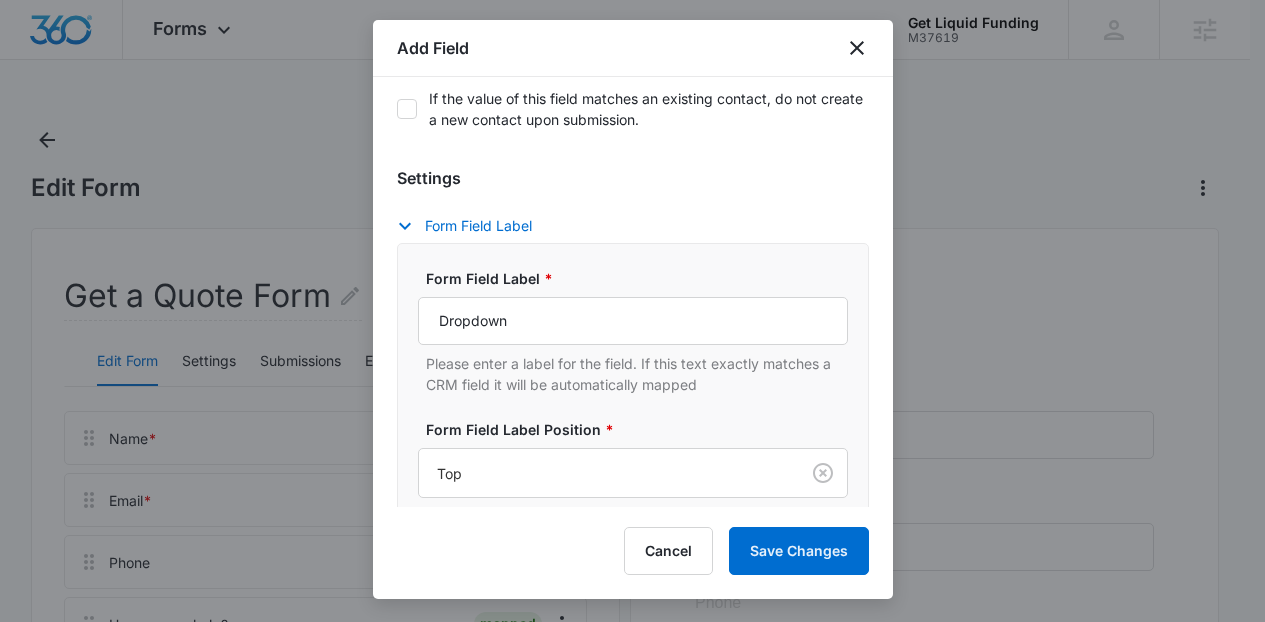scroll, scrollTop: 488, scrollLeft: 0, axis: vertical 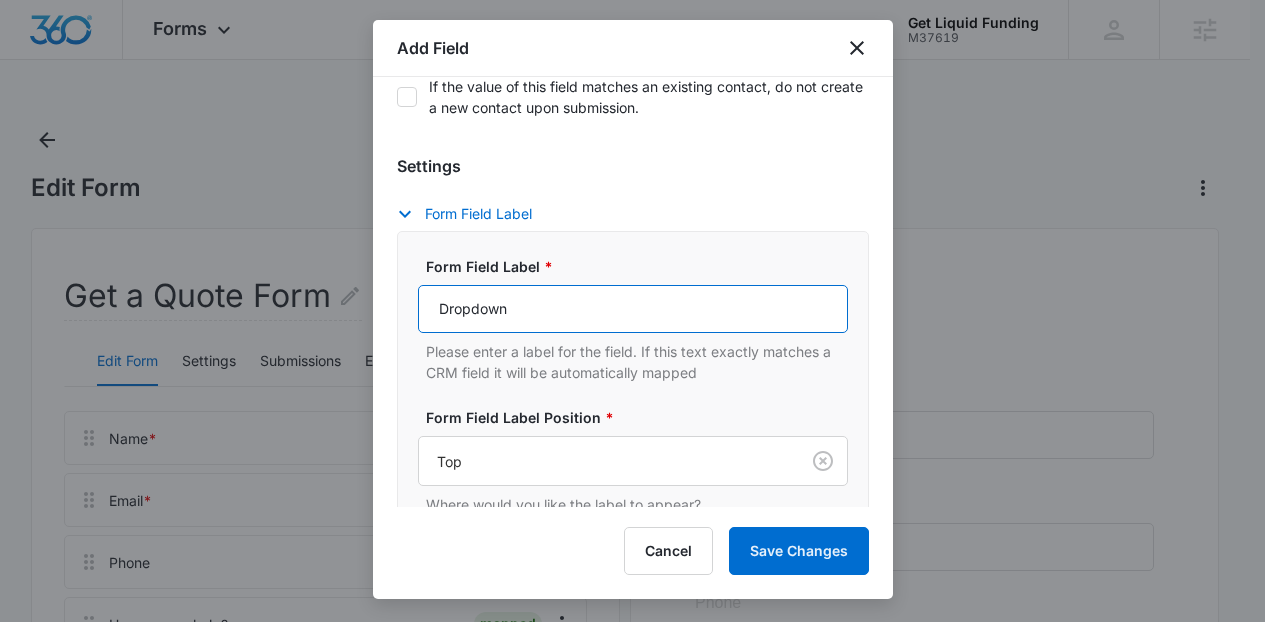 click on "Dropdown" at bounding box center [633, 309] 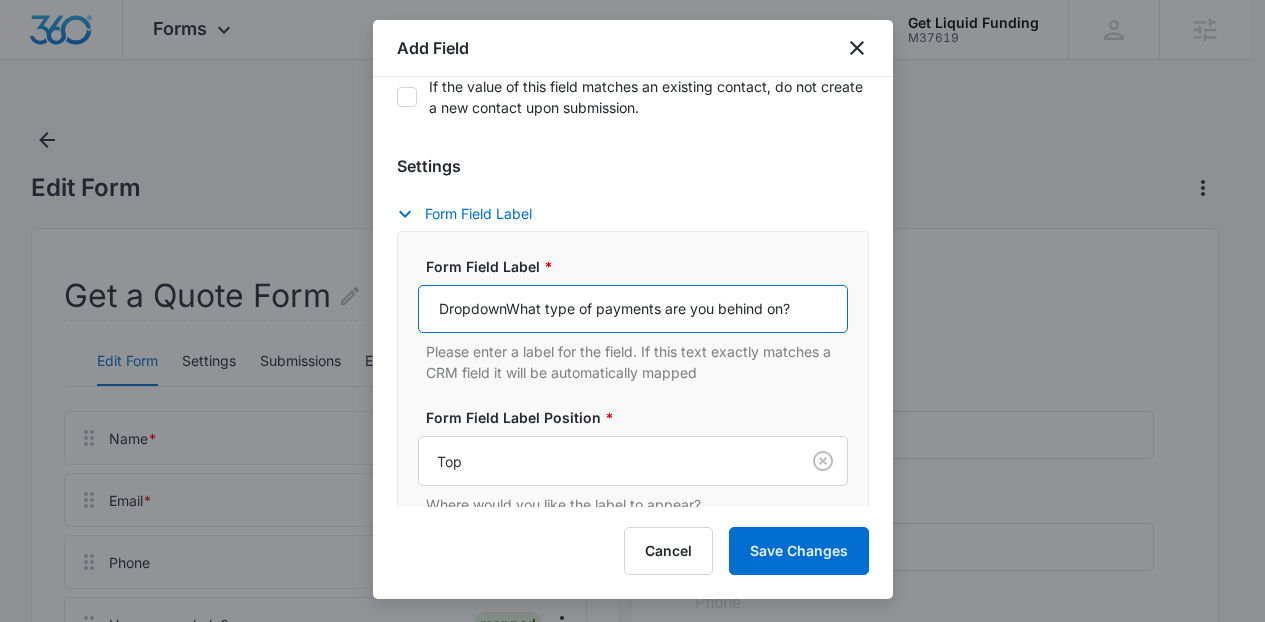 click on "DropdownWhat type of payments are you behind on?" at bounding box center [633, 309] 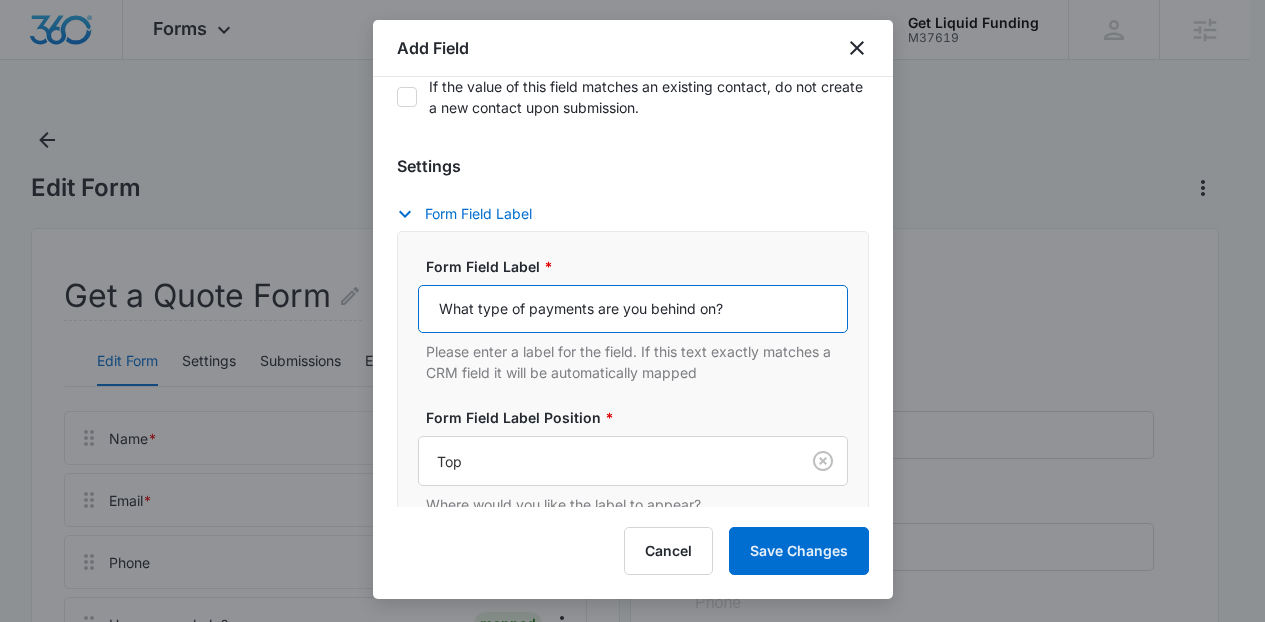 type on "What type of payments are you behind on?" 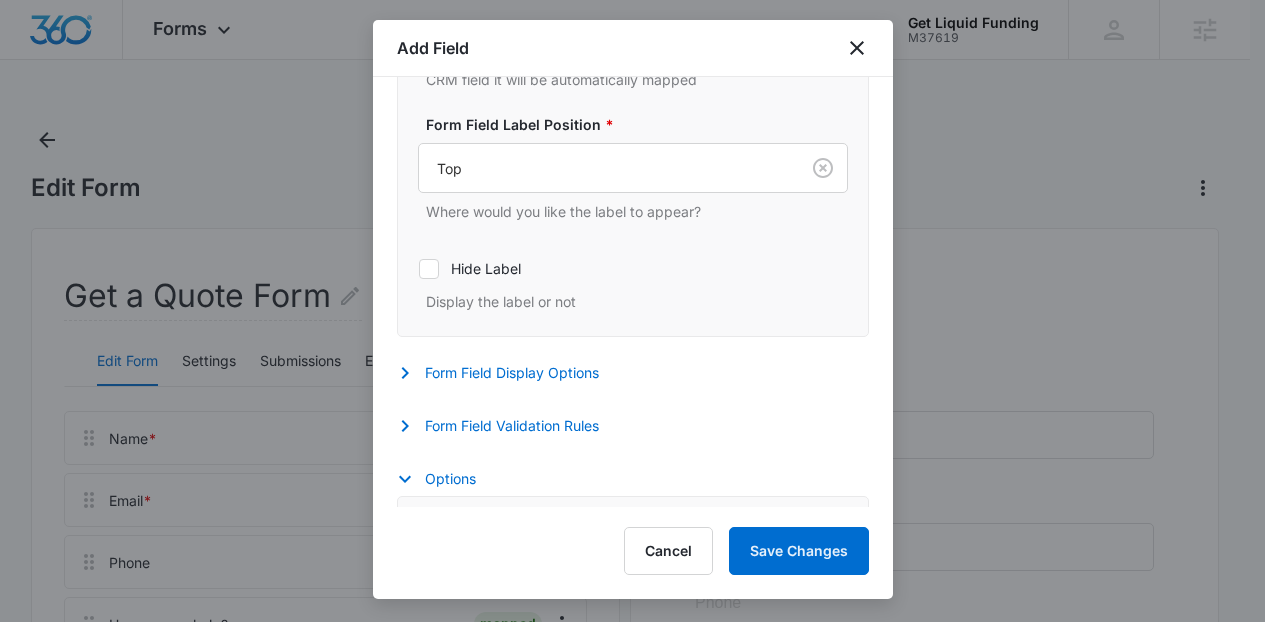 scroll, scrollTop: 845, scrollLeft: 0, axis: vertical 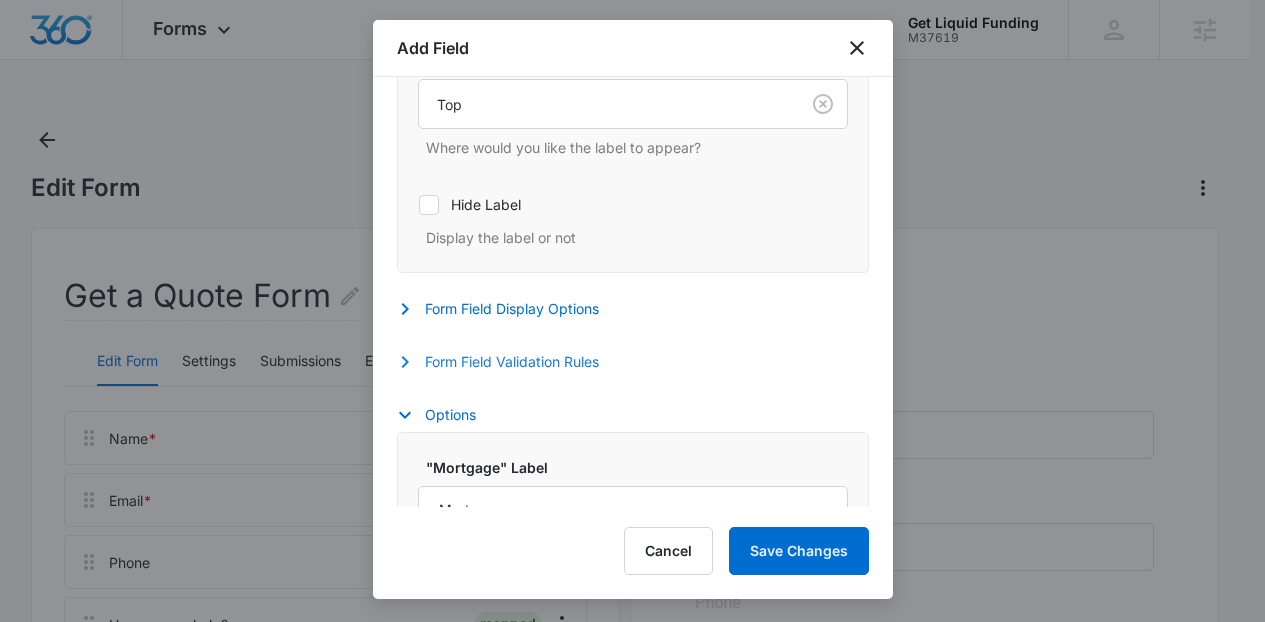 click on "Form Field Validation Rules" at bounding box center [508, 362] 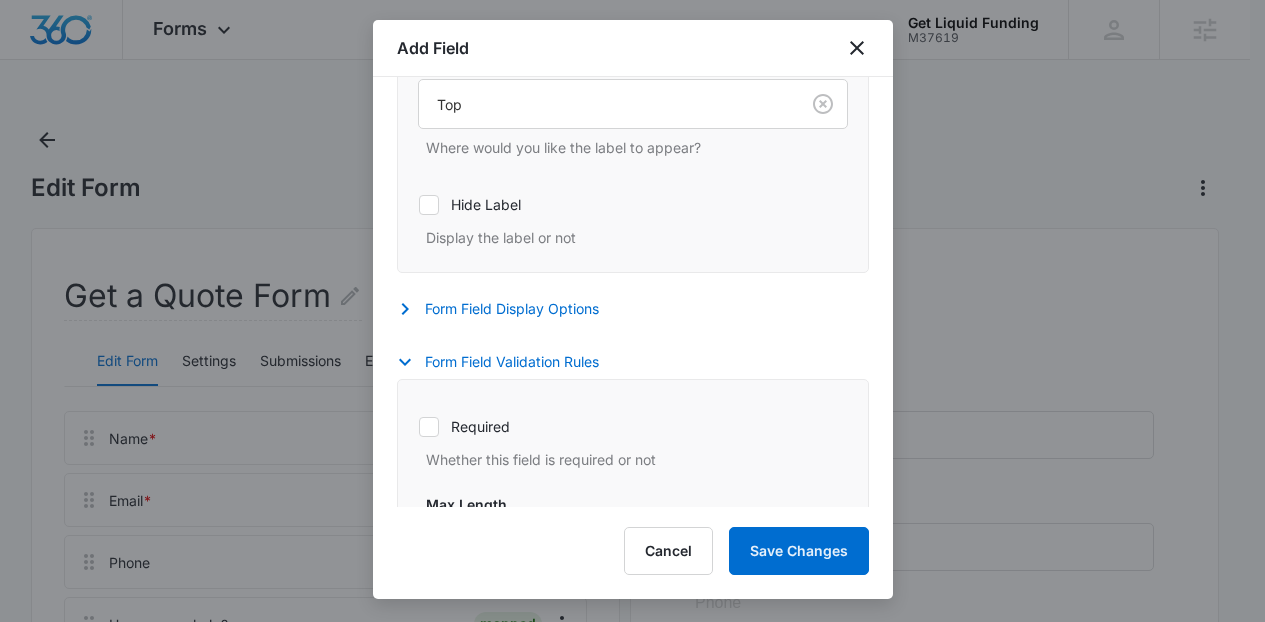click on "Required Whether this field is required or not" at bounding box center (633, 437) 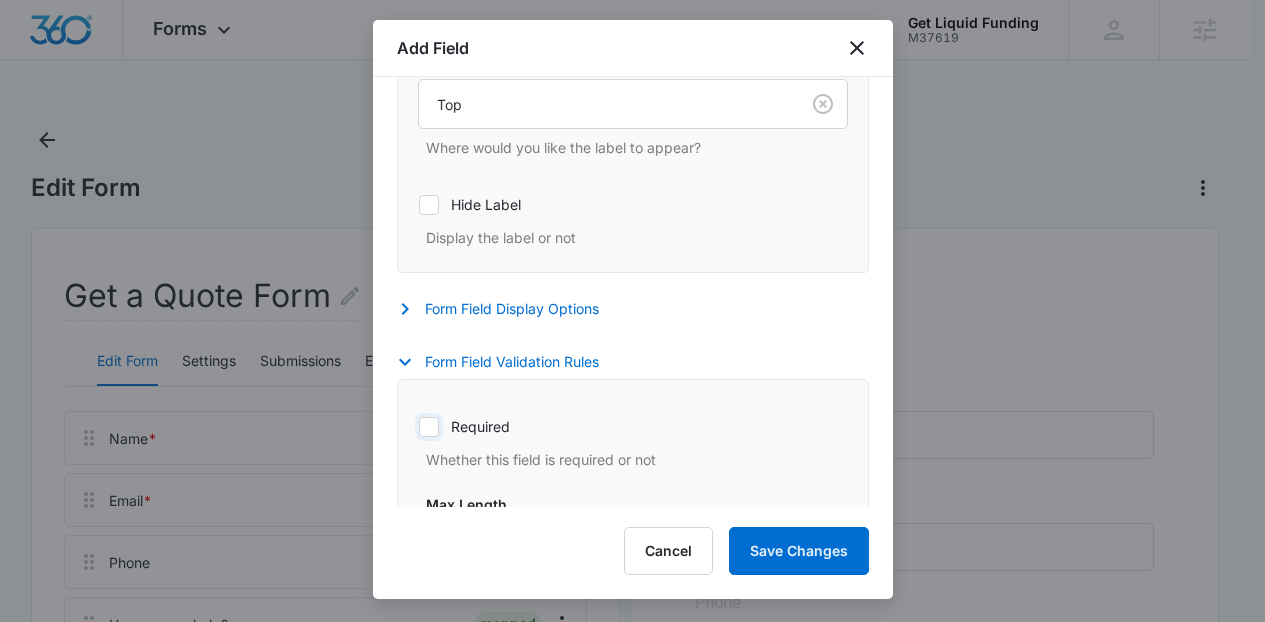 click on "Required" at bounding box center [418, 426] 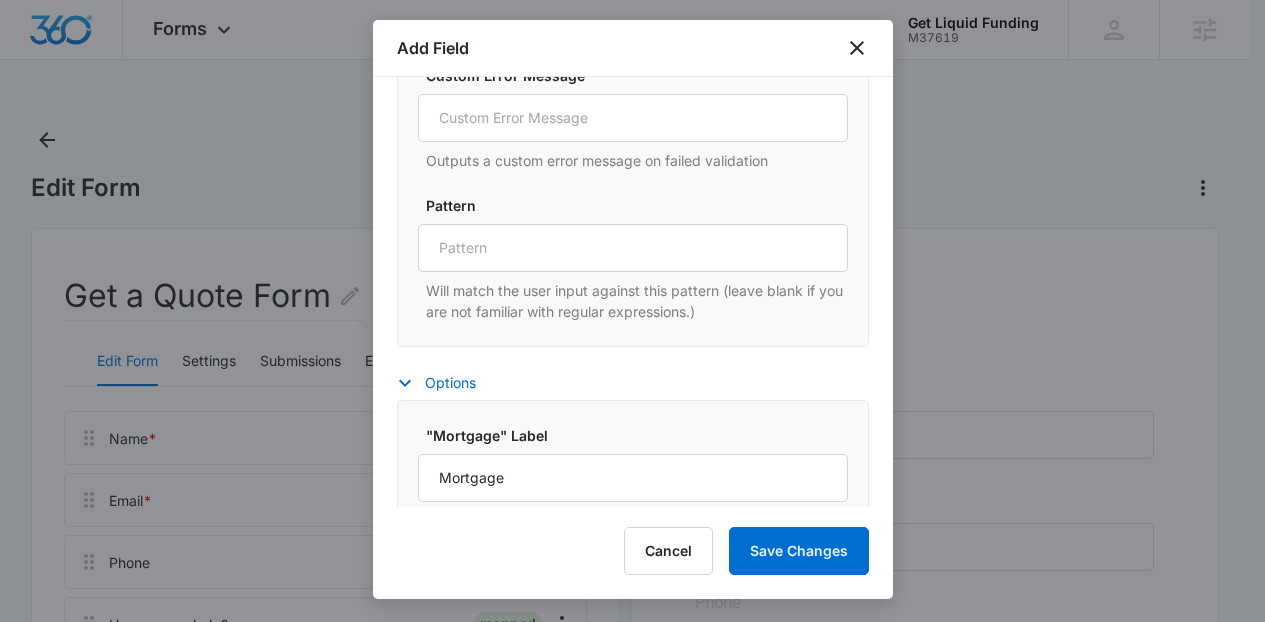 scroll, scrollTop: 1758, scrollLeft: 0, axis: vertical 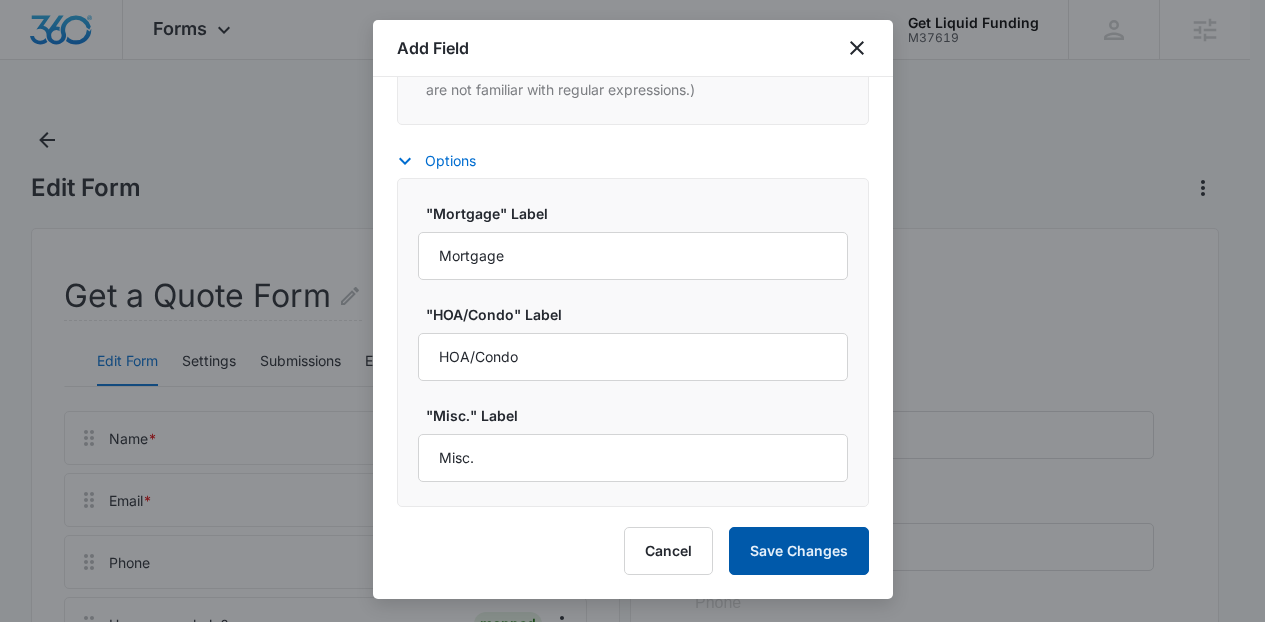 click on "Save Changes" at bounding box center (799, 551) 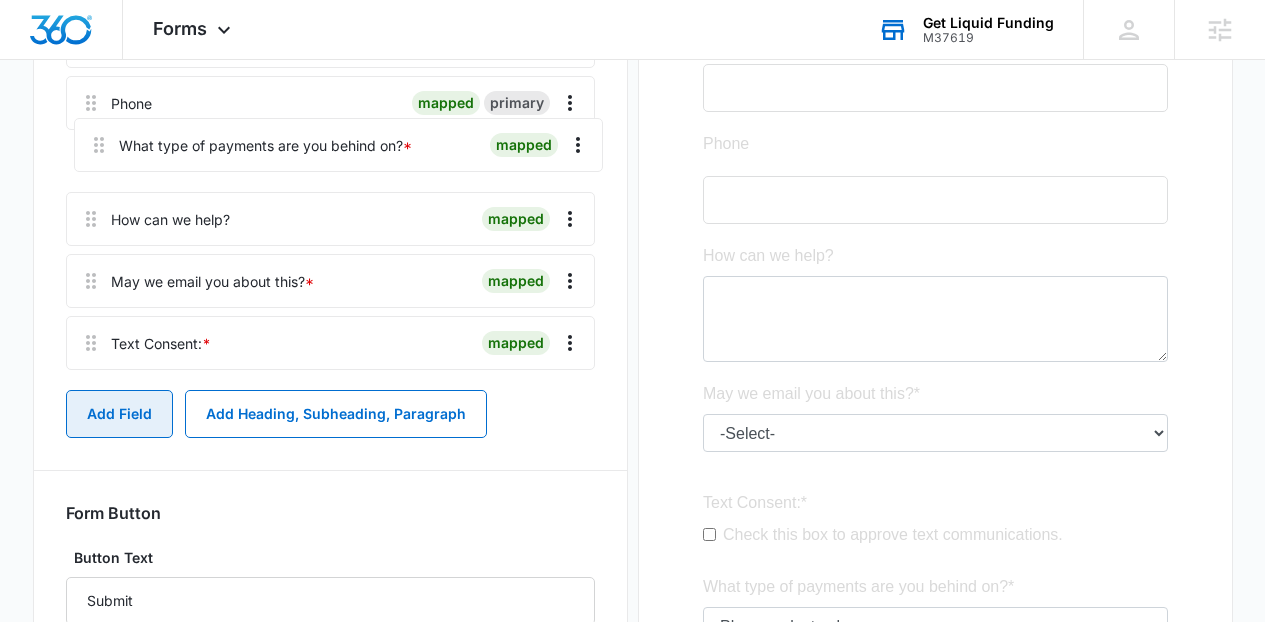 scroll, scrollTop: 456, scrollLeft: 0, axis: vertical 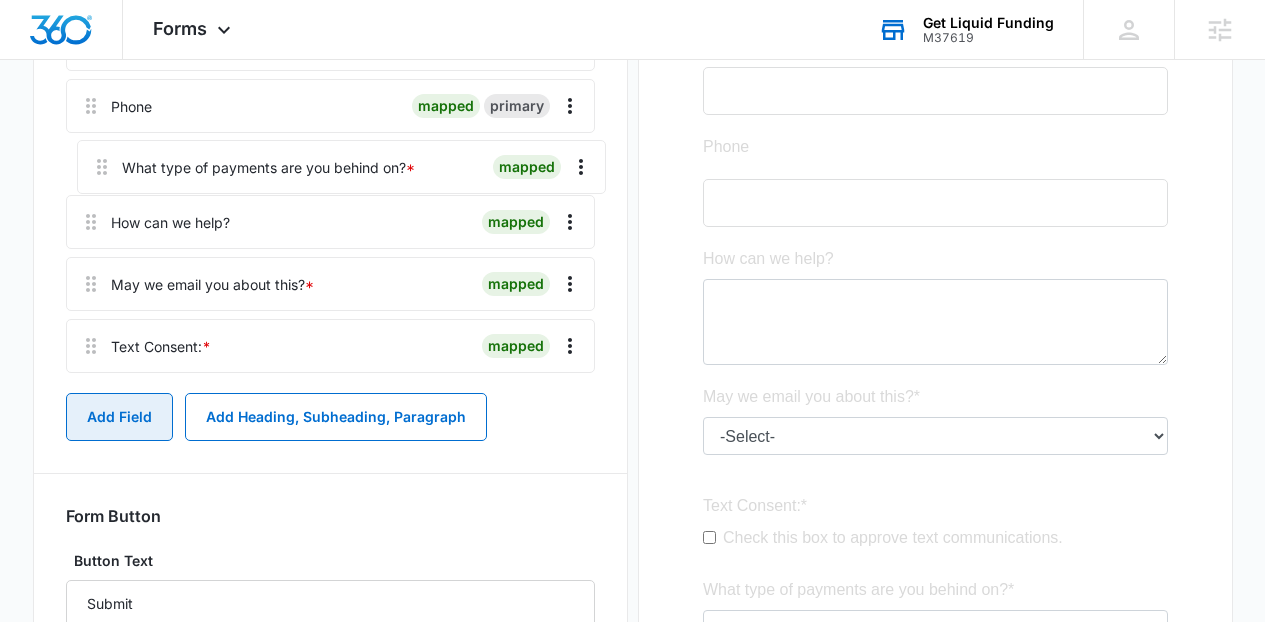 drag, startPoint x: 91, startPoint y: 253, endPoint x: 102, endPoint y: 157, distance: 96.62815 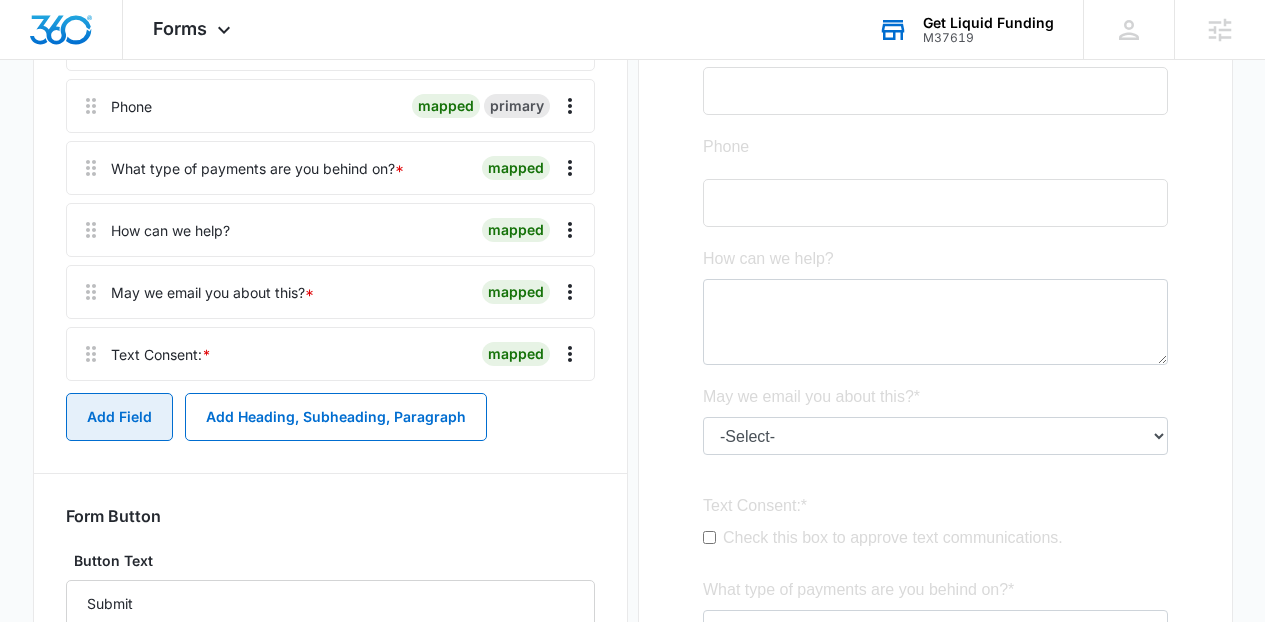 click on "Add Field" at bounding box center (119, 417) 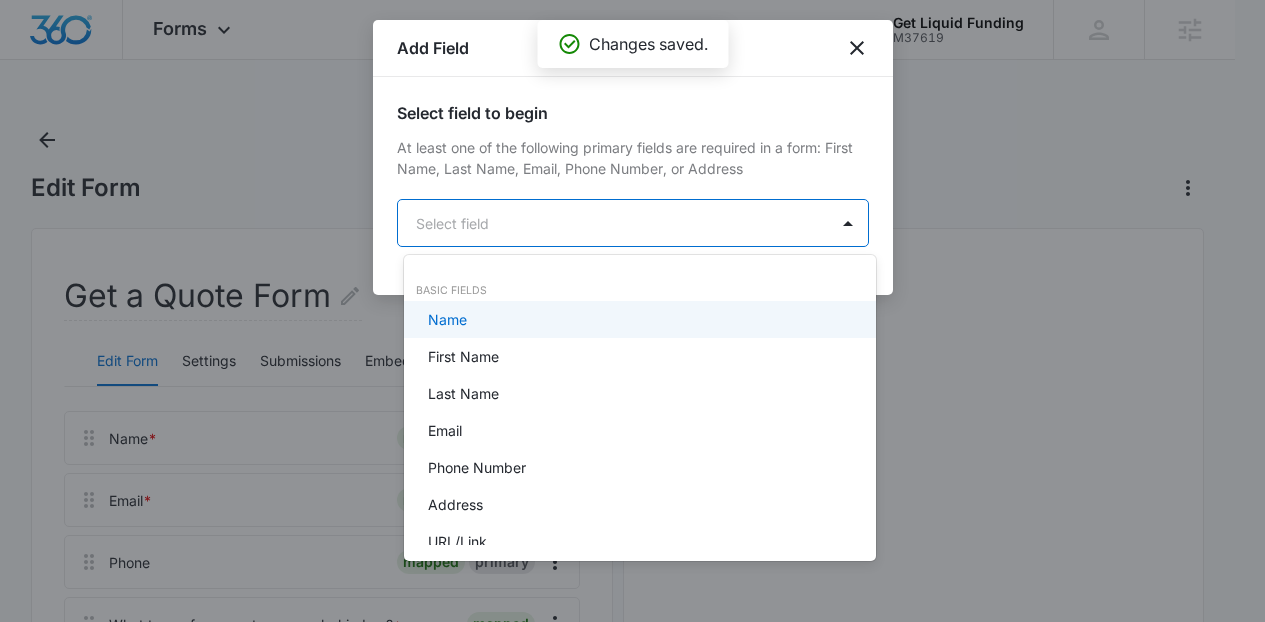 scroll, scrollTop: 0, scrollLeft: 0, axis: both 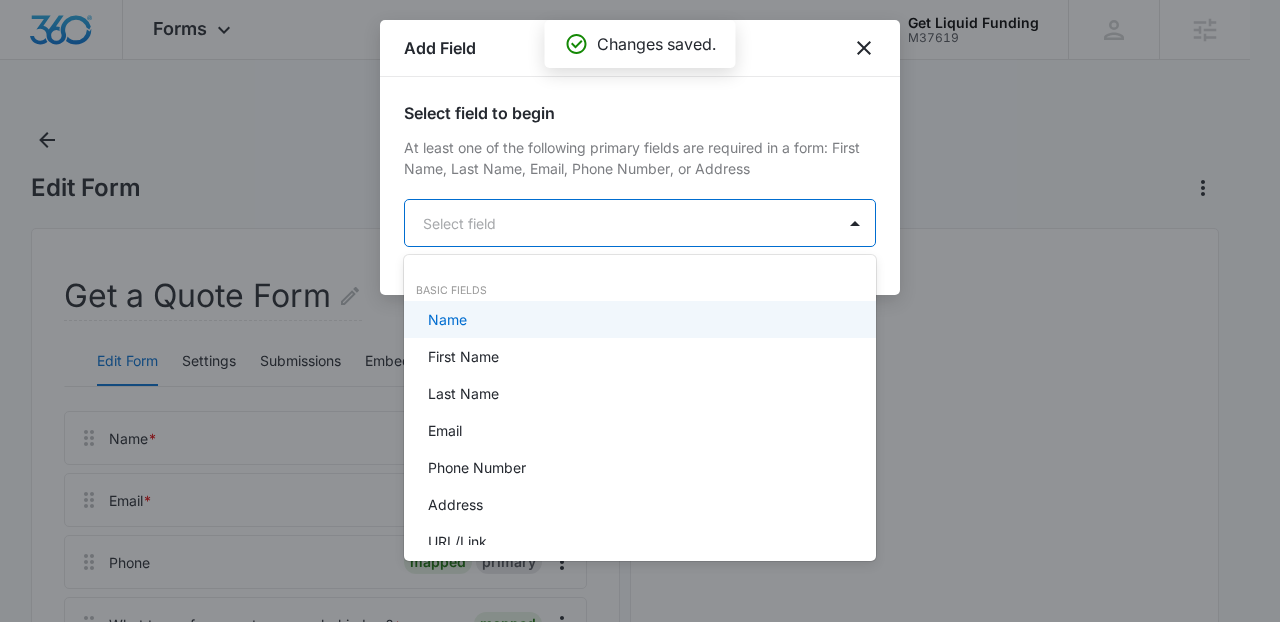 click on "Forms Apps Reputation Forms CRM Email Social Content Ads Intelligence Files Brand Settings Get Liquid Funding M37619 Your Accounts View All LS [FIRST] [LAST] [EMAIL] My Profile Notifications Support Logout Terms & Conditions &nbsp; &bull; &nbsp; Privacy Policy Agencies Edit Form Get a Quote Form Edit Form Settings Submissions Embed Design Name * mapped primary Email * mapped primary Phone mapped primary What type of payments are you behind on? * mapped How can we help? mapped May we email you about this? * mapped Text Consent: * mapped Add Field Add Heading, Subheading, Paragraph Form Button Button Text Submit Save Preview Changes saved. Get Liquid Funding - Forms - Marketing 360®
You have dropped the item.
You have moved the item from position 7
to position 4
Add Field Select field to begin At least one of the following primary fields are required in a form: [FIRST] [LAST], [EMAIL], [PHONE], or [ADDRESS] Name, 1 of 19. 19 results available. Name" at bounding box center [640, 311] 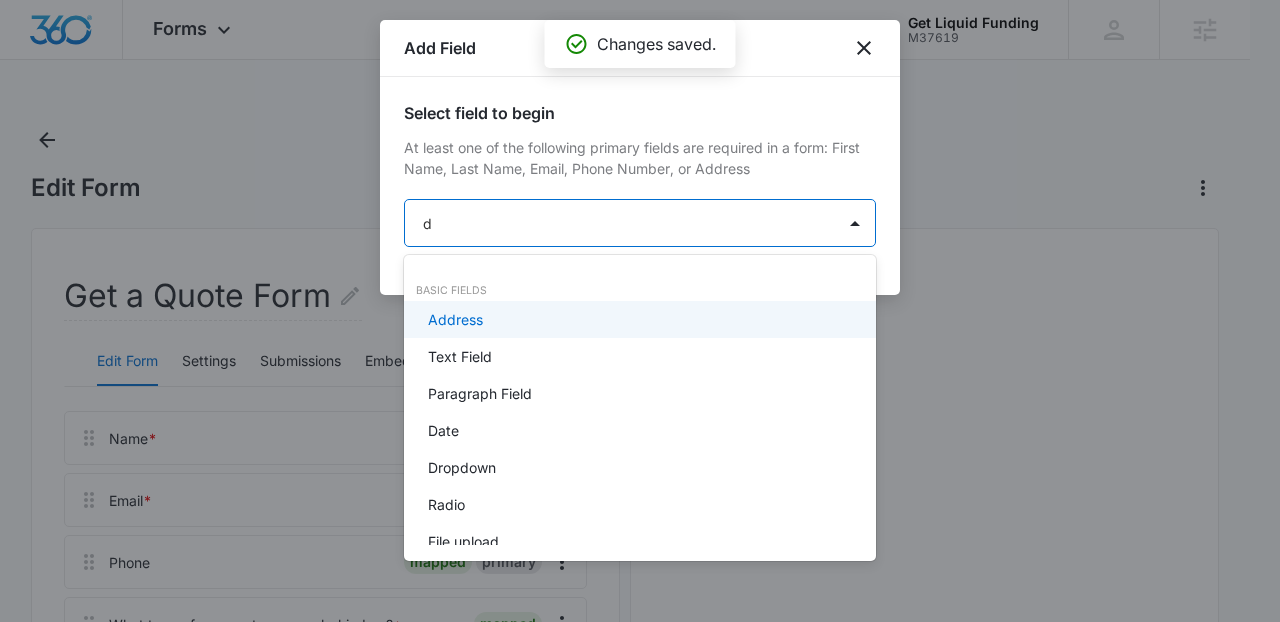 type on "dr" 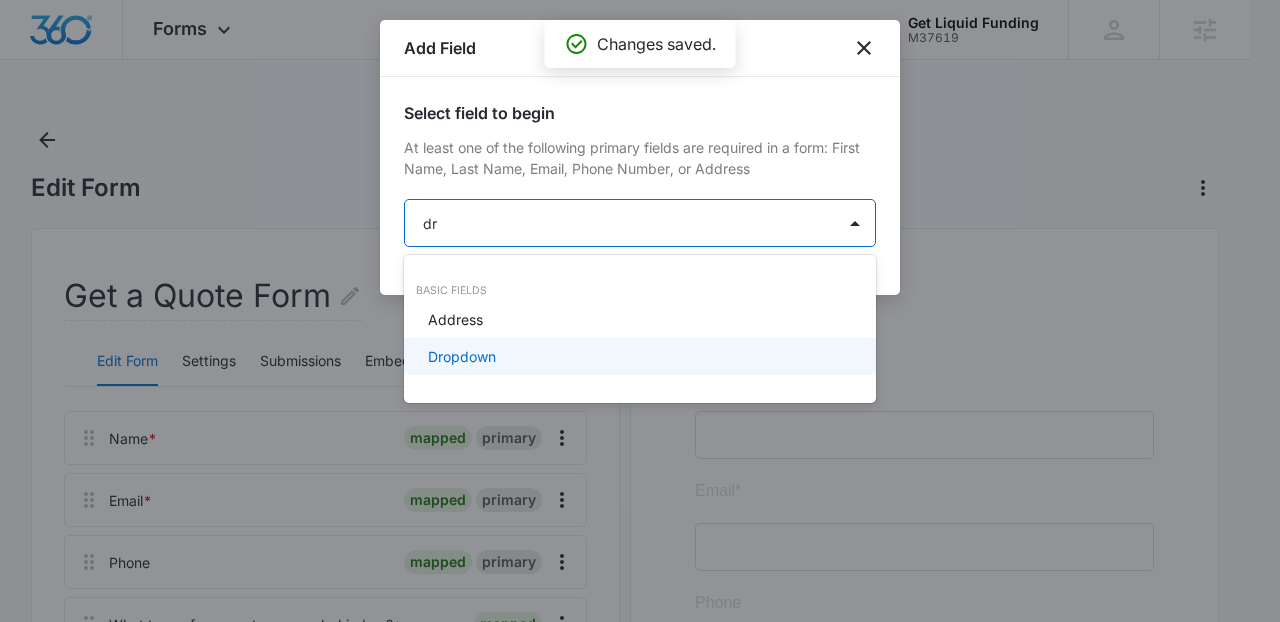 click on "Dropdown" at bounding box center (638, 356) 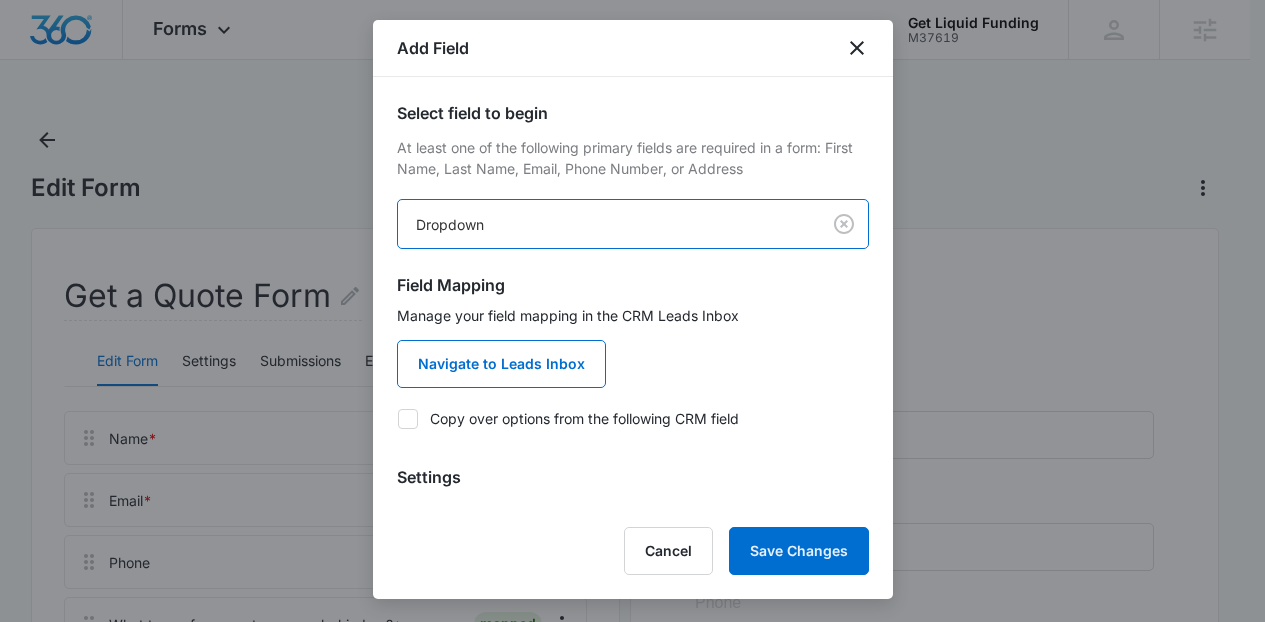 click on "Copy over options from the following CRM field" at bounding box center (633, 418) 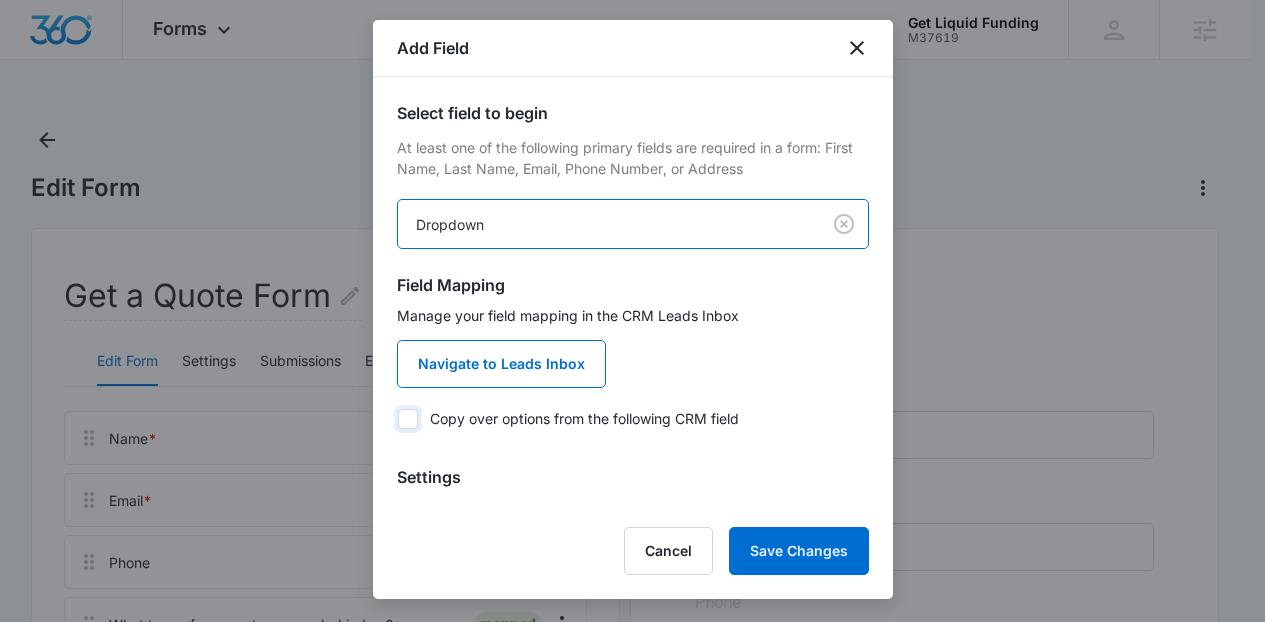 click on "Copy over options from the following CRM field" at bounding box center (397, 418) 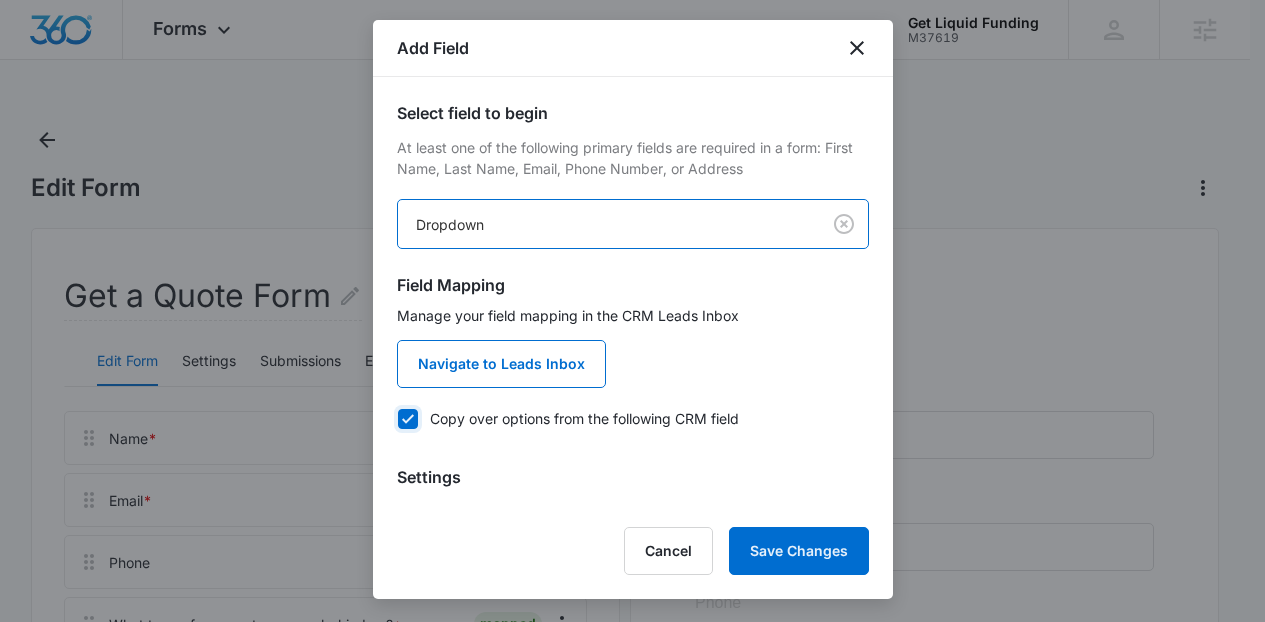 checkbox on "true" 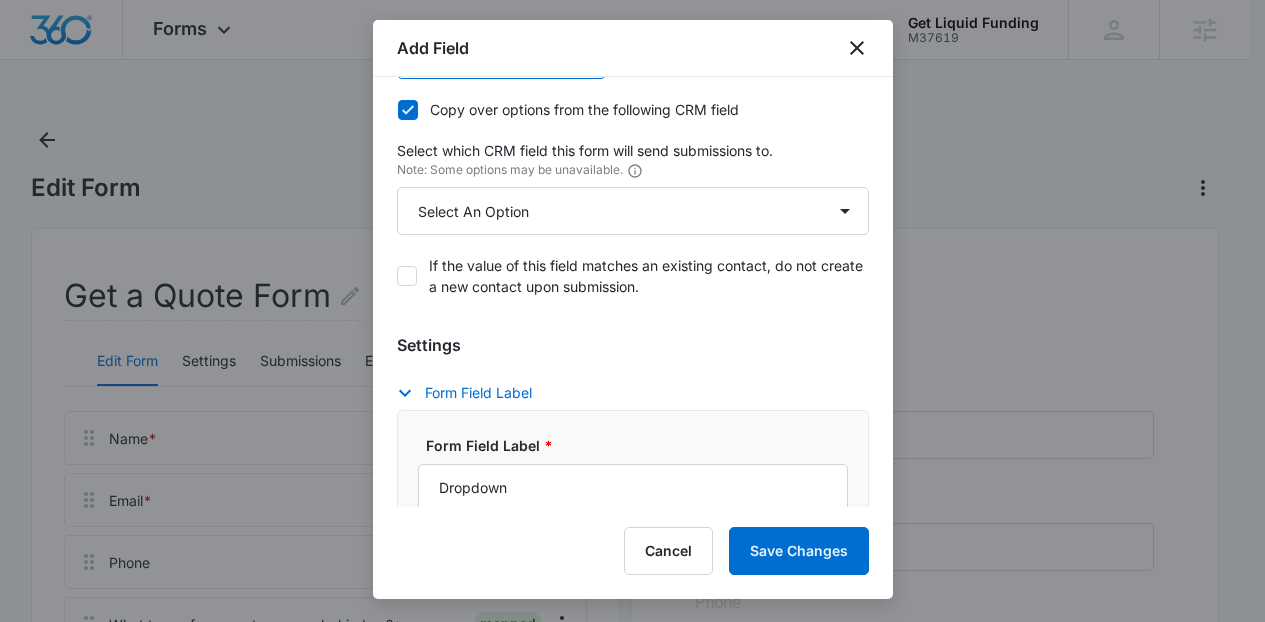 scroll, scrollTop: 317, scrollLeft: 0, axis: vertical 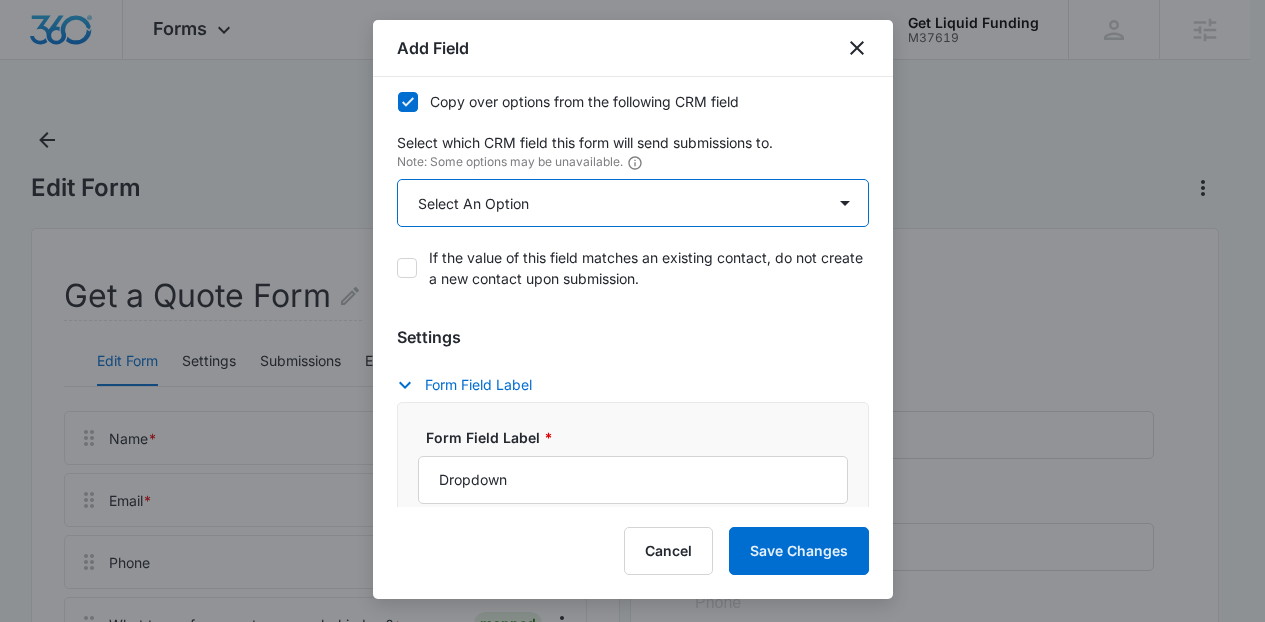 click on "Select An Option Select An Option Best Way To Contact Has a foreclosure case been filed against you? Qualifying Status" at bounding box center [633, 203] 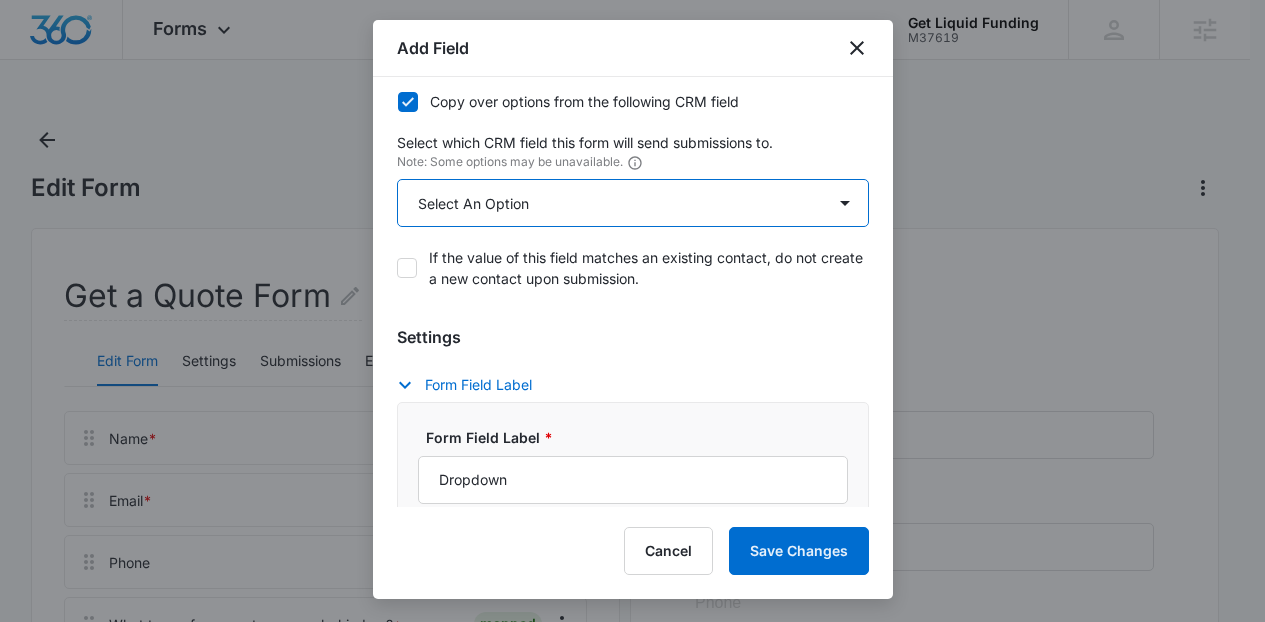 select on "383" 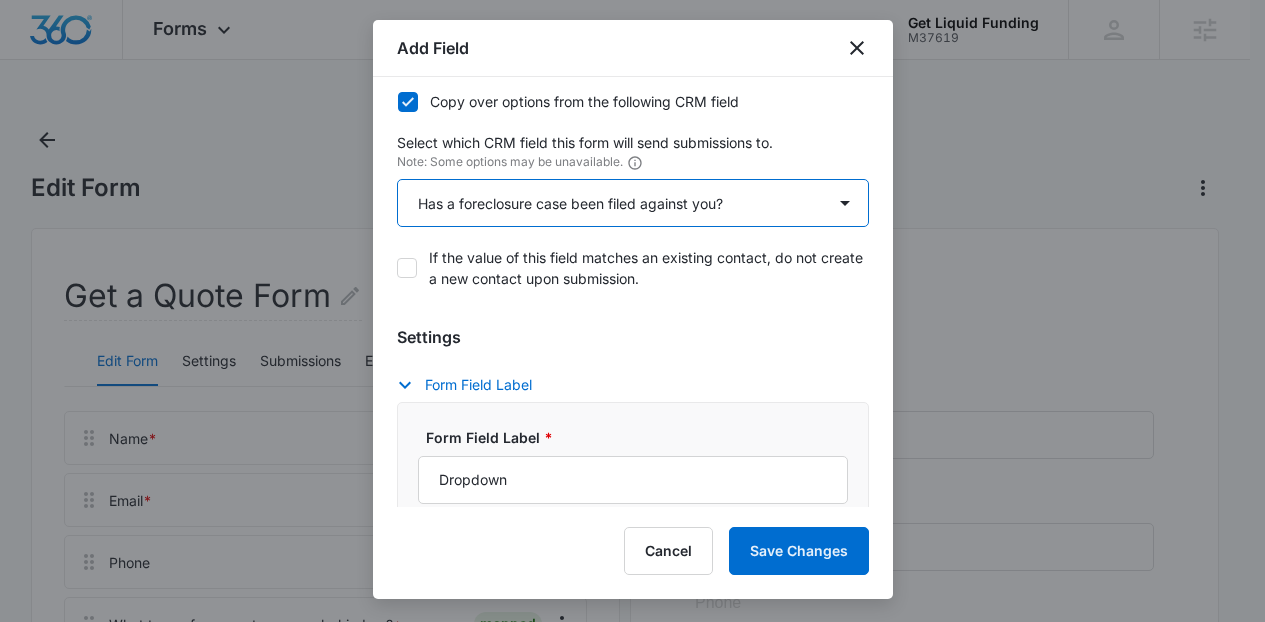 click on "Select An Option Select An Option Best Way To Contact Has a foreclosure case been filed against you? Qualifying Status" at bounding box center [633, 203] 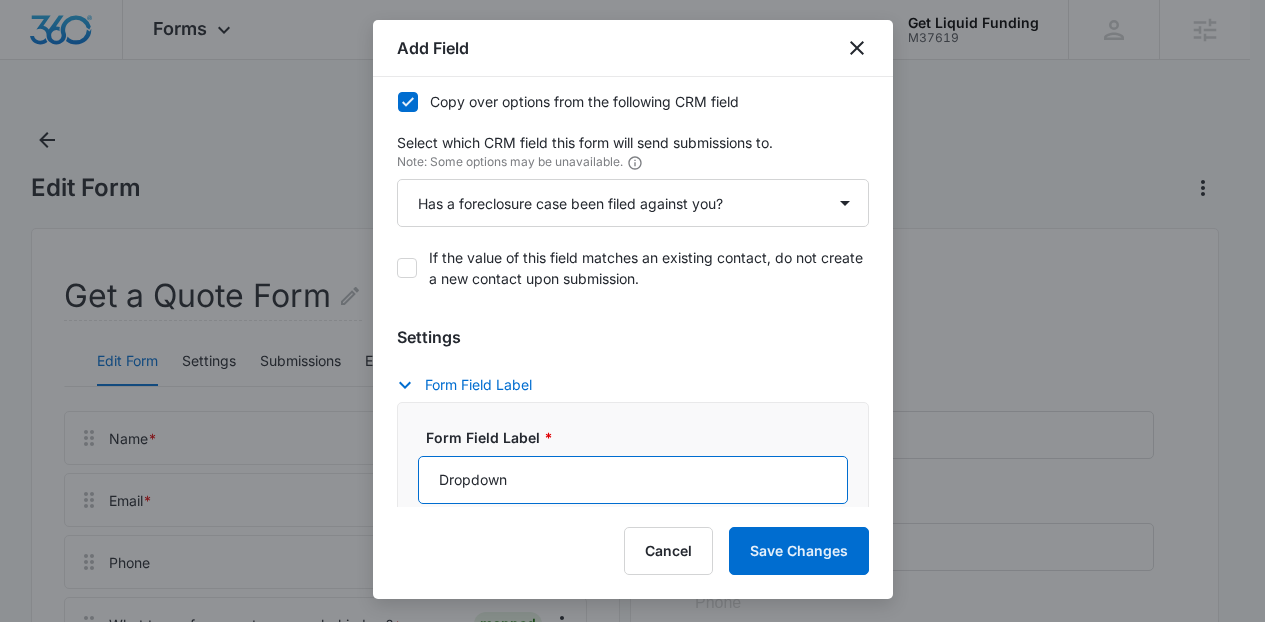 click on "Dropdown" at bounding box center [633, 480] 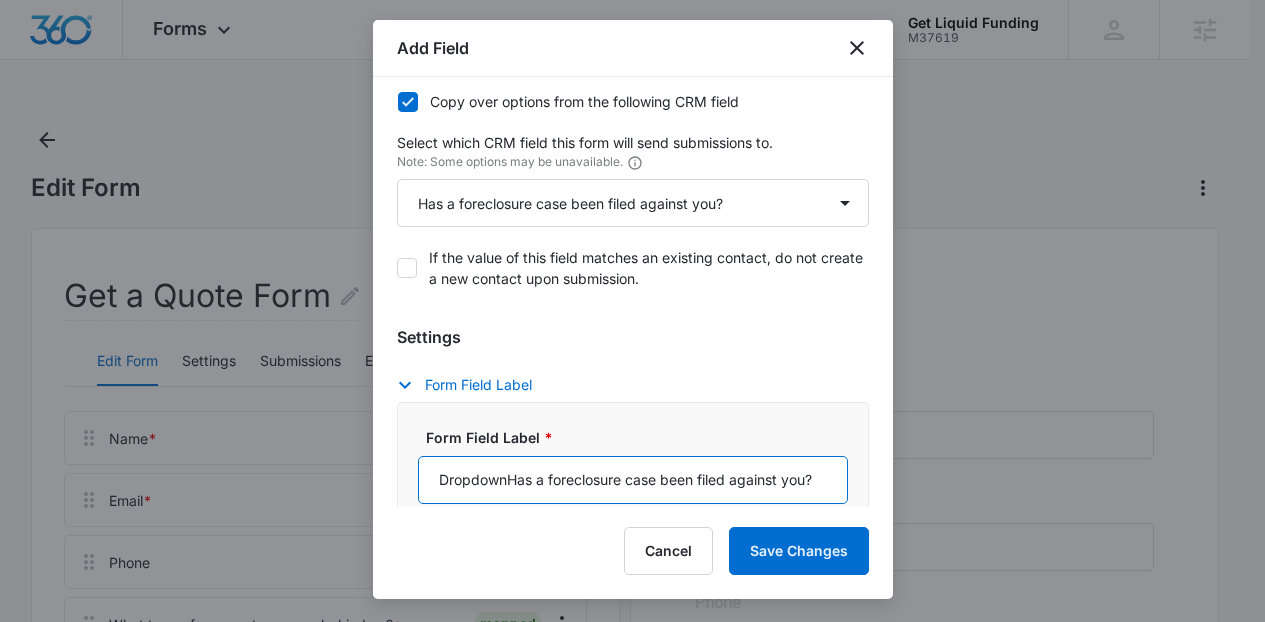 scroll, scrollTop: 0, scrollLeft: 4, axis: horizontal 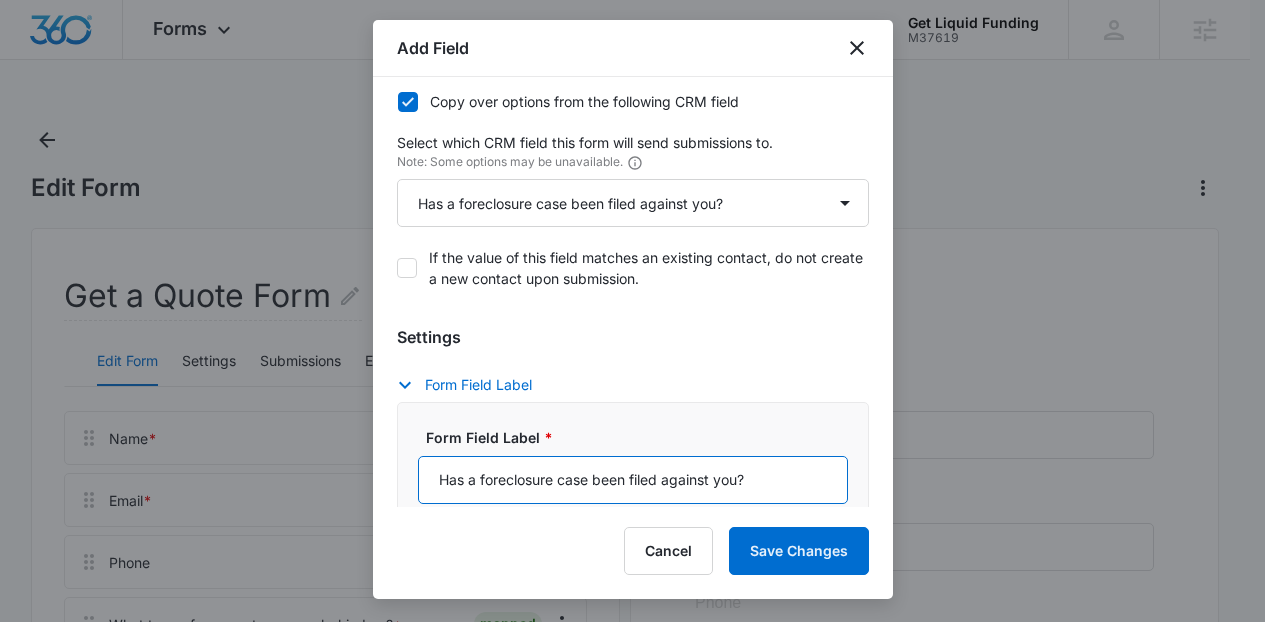 type on "Has a foreclosure case been filed against you?" 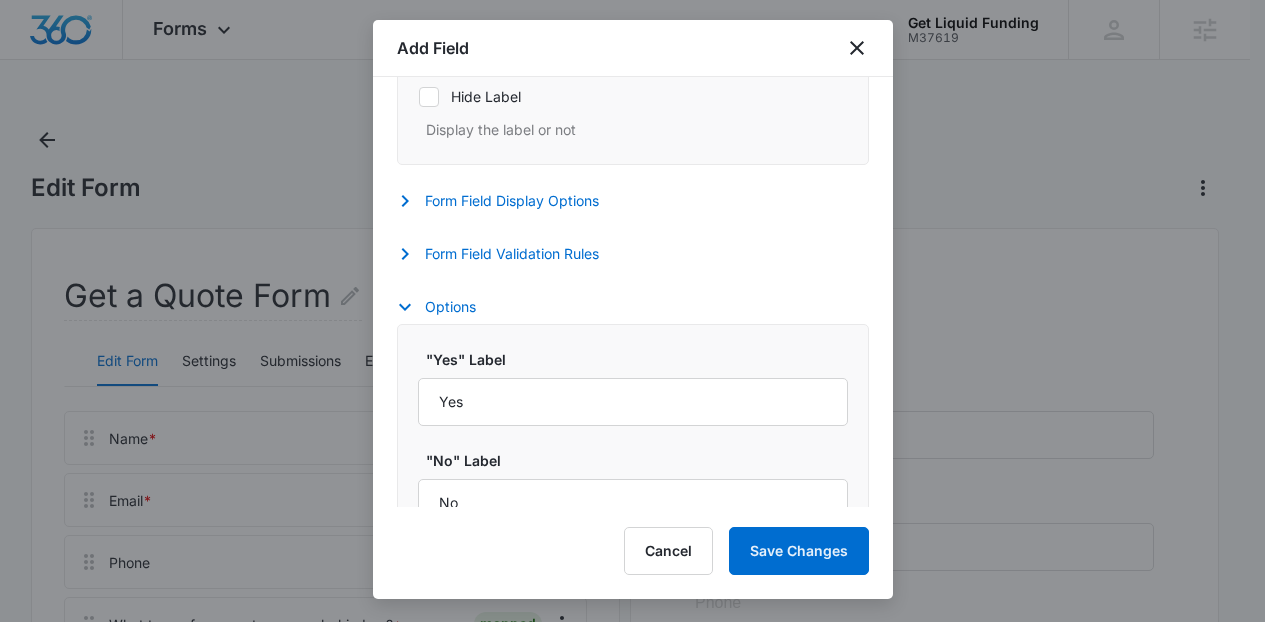 scroll, scrollTop: 951, scrollLeft: 0, axis: vertical 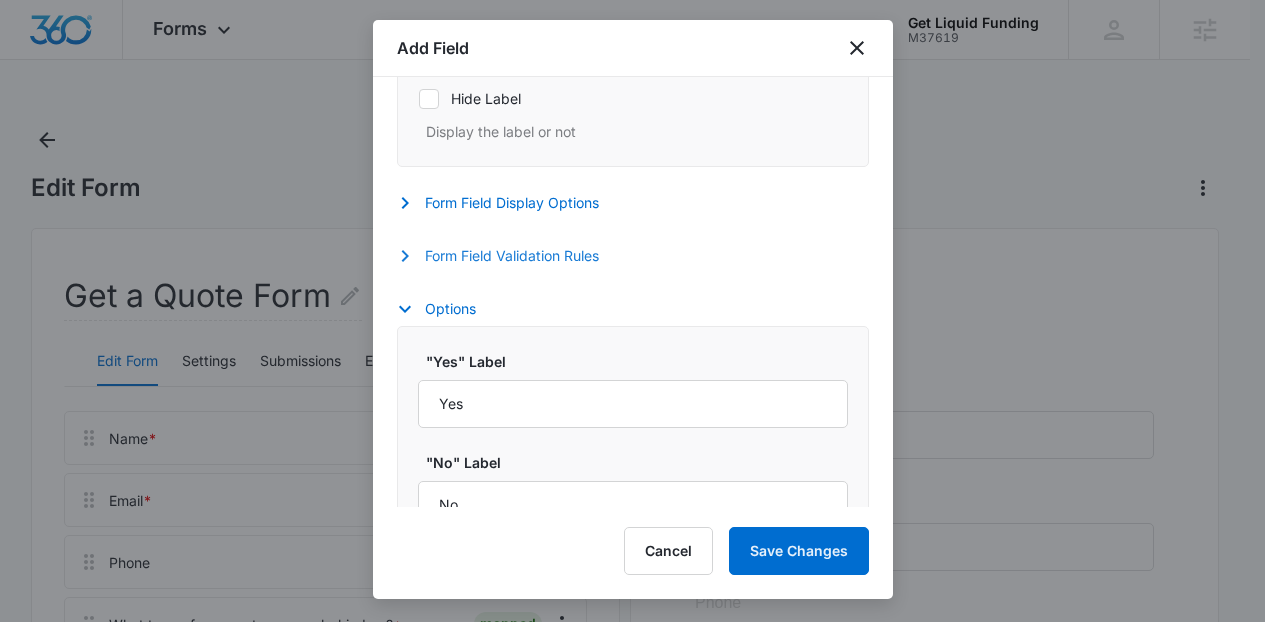 click on "Form Field Validation Rules" at bounding box center [508, 256] 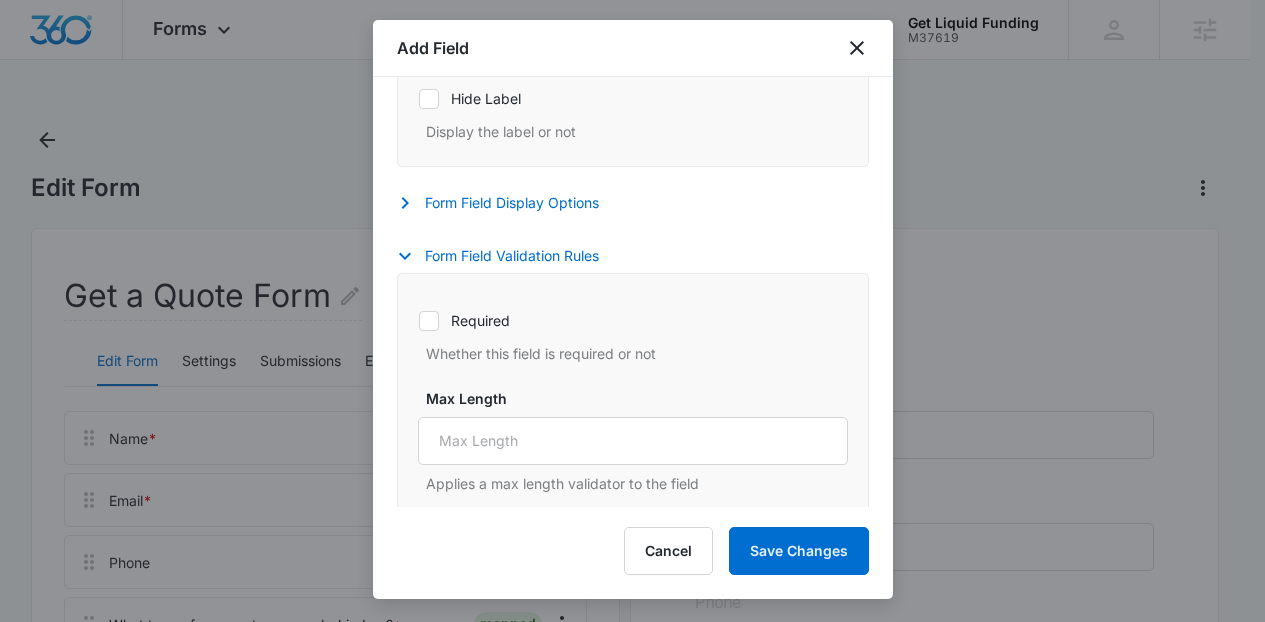 click on "Required" at bounding box center [633, 320] 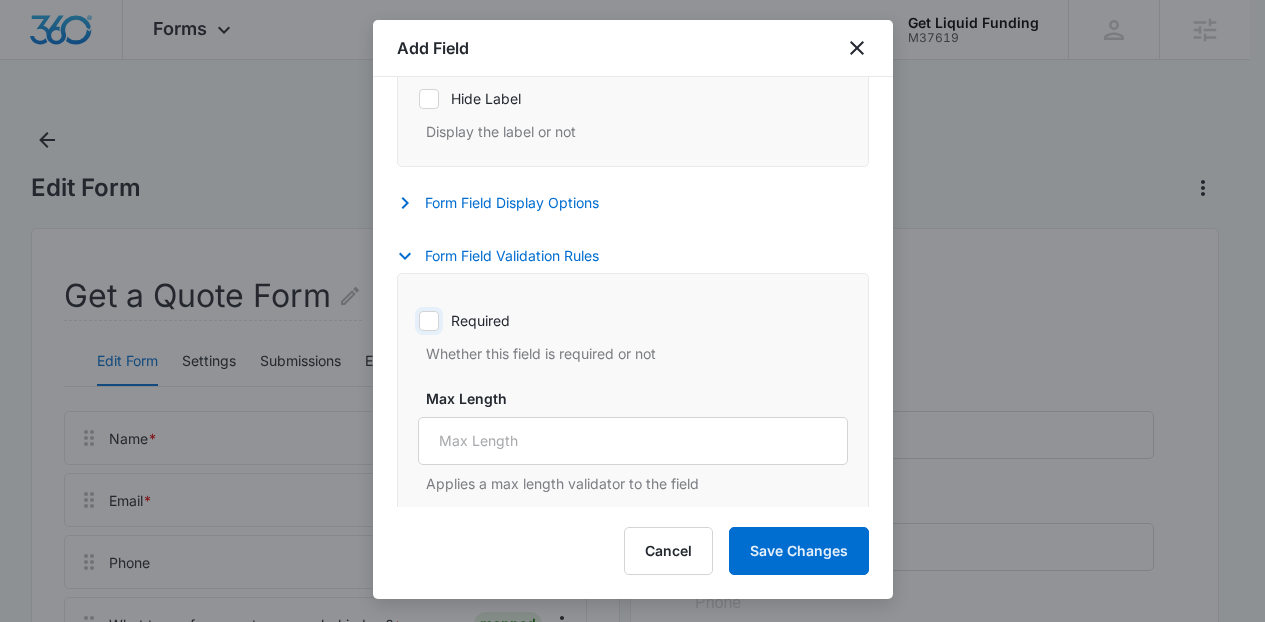 click on "Required" at bounding box center (418, 320) 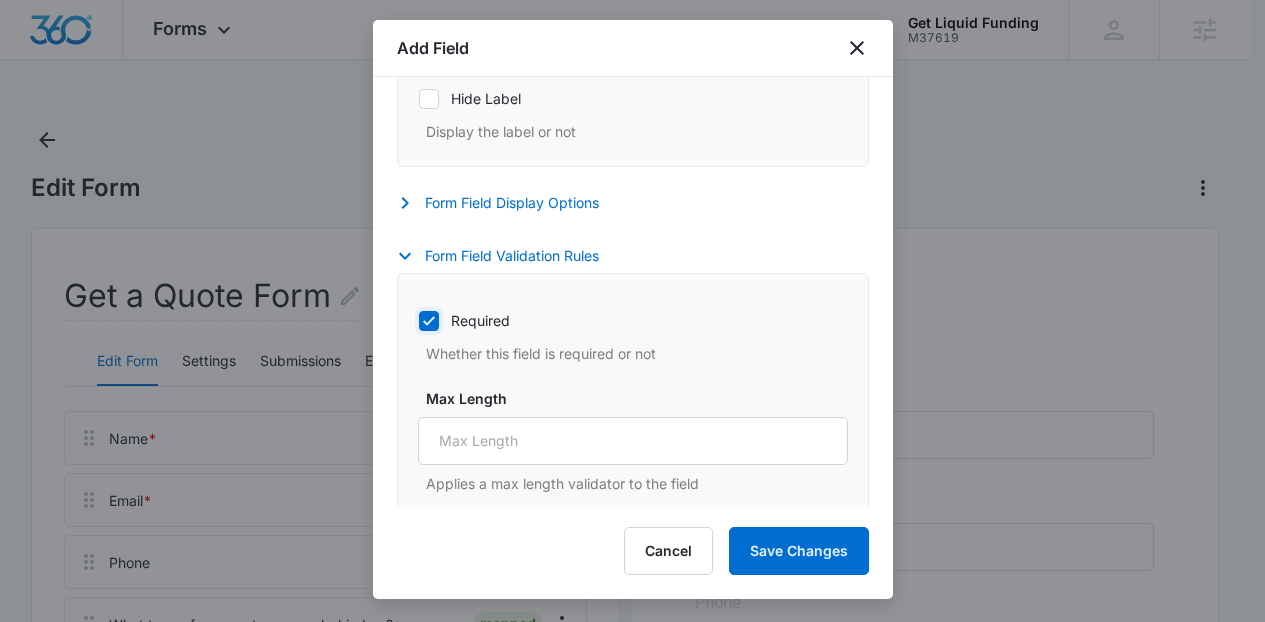checkbox on "true" 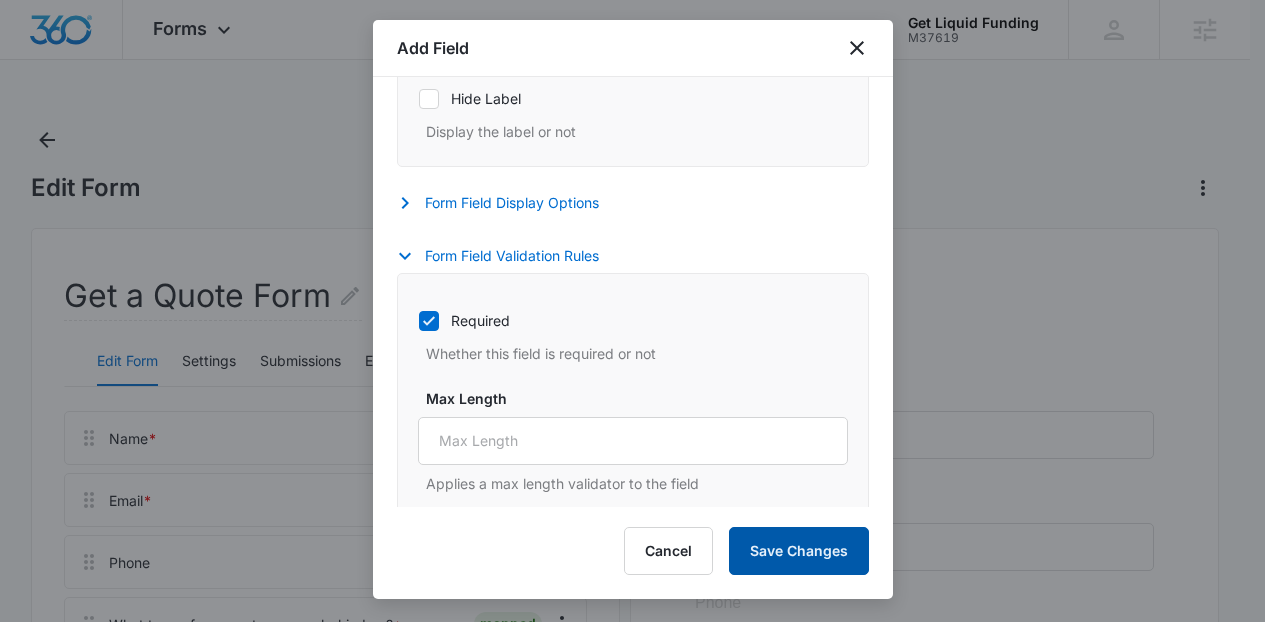 click on "Save Changes" at bounding box center (799, 551) 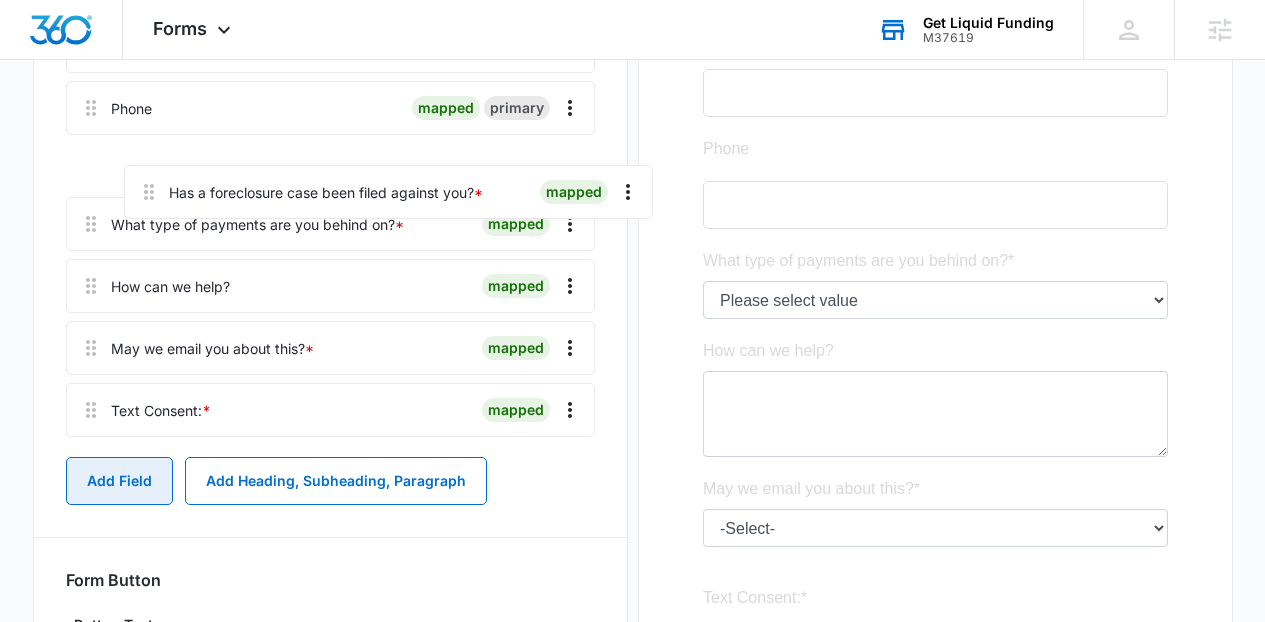 scroll, scrollTop: 452, scrollLeft: 0, axis: vertical 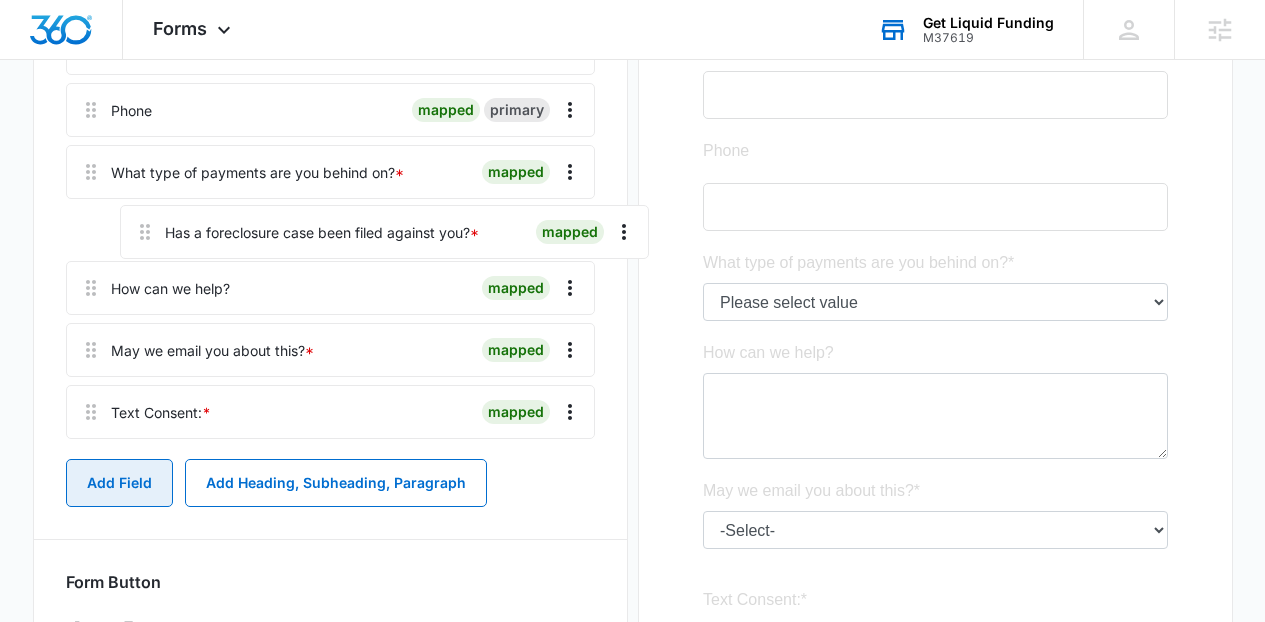 drag, startPoint x: 95, startPoint y: 265, endPoint x: 149, endPoint y: 236, distance: 61.294373 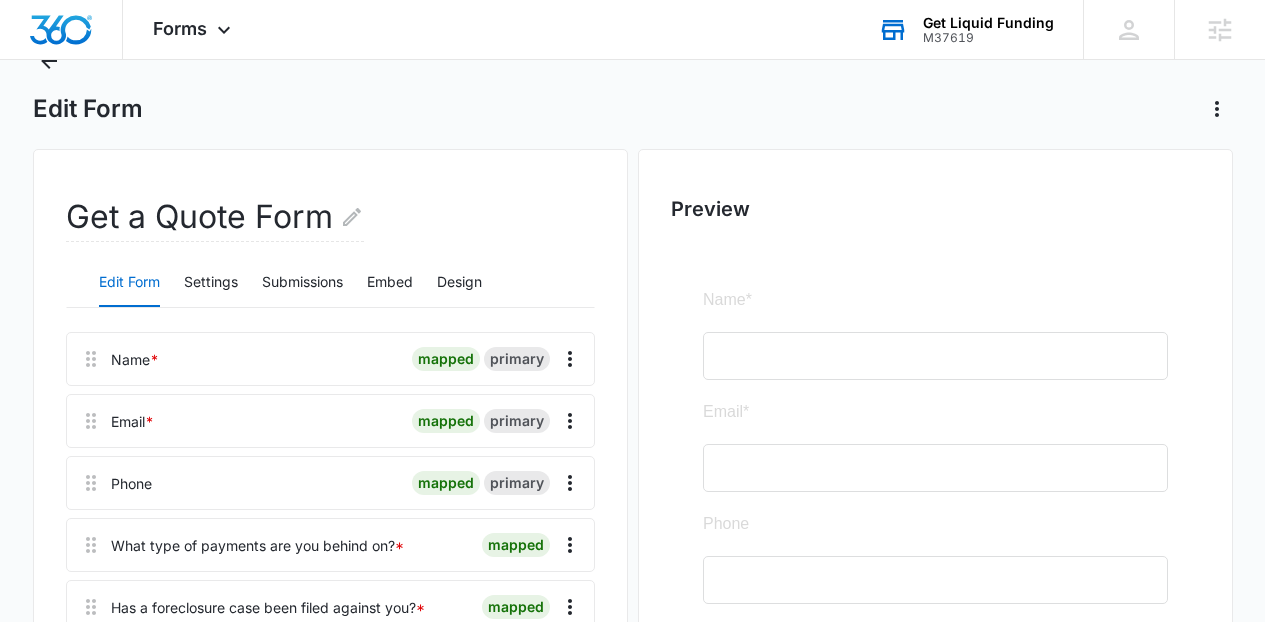 scroll, scrollTop: 61, scrollLeft: 0, axis: vertical 